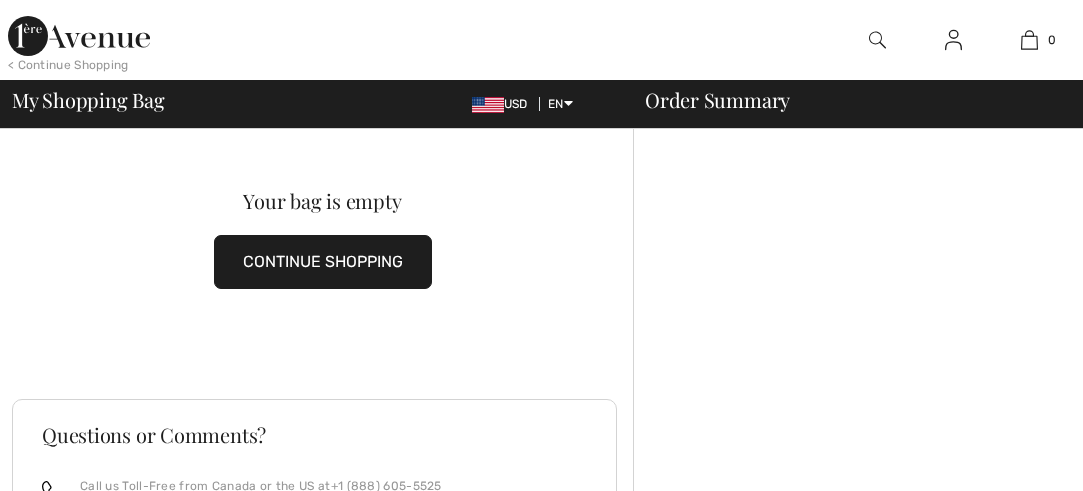scroll, scrollTop: 0, scrollLeft: 0, axis: both 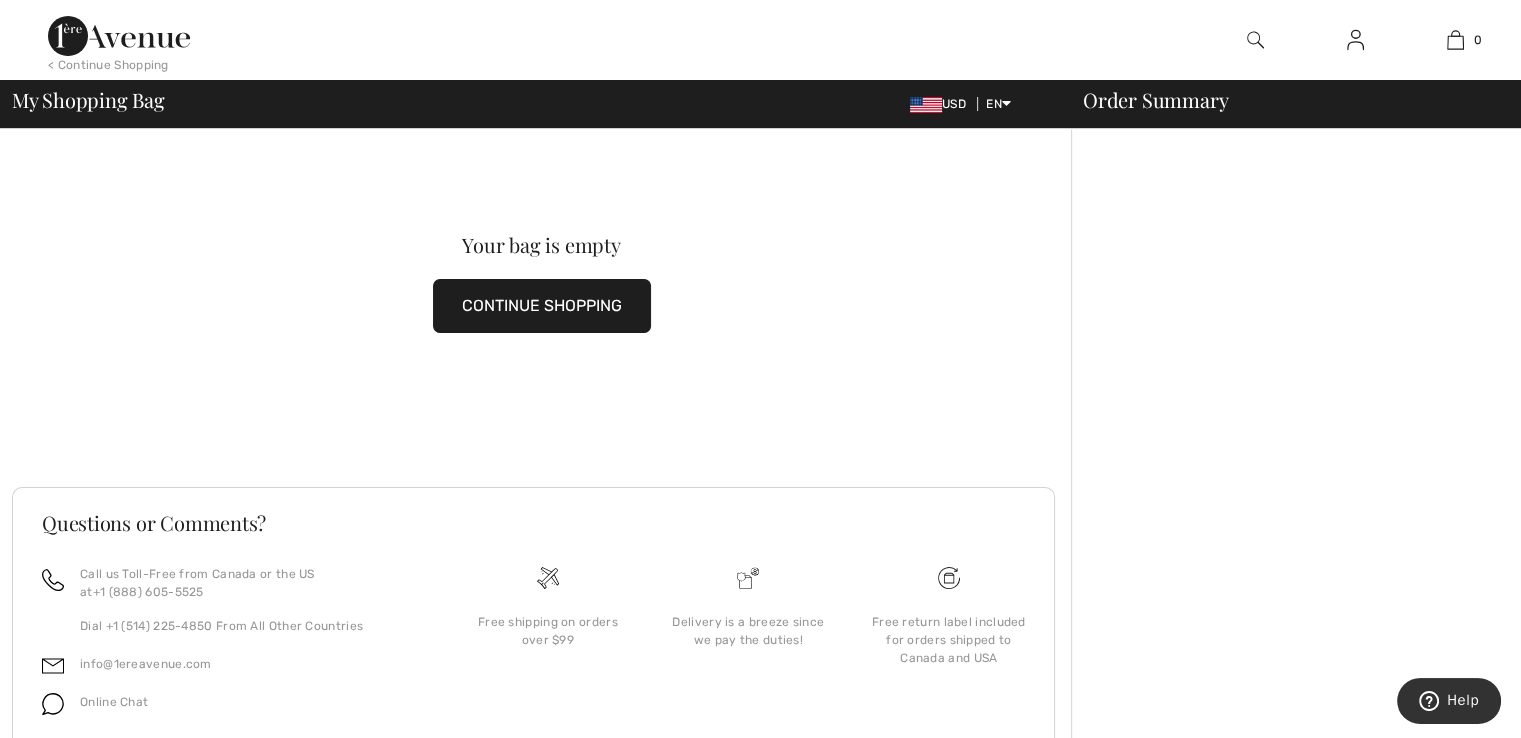 click at bounding box center [119, 36] 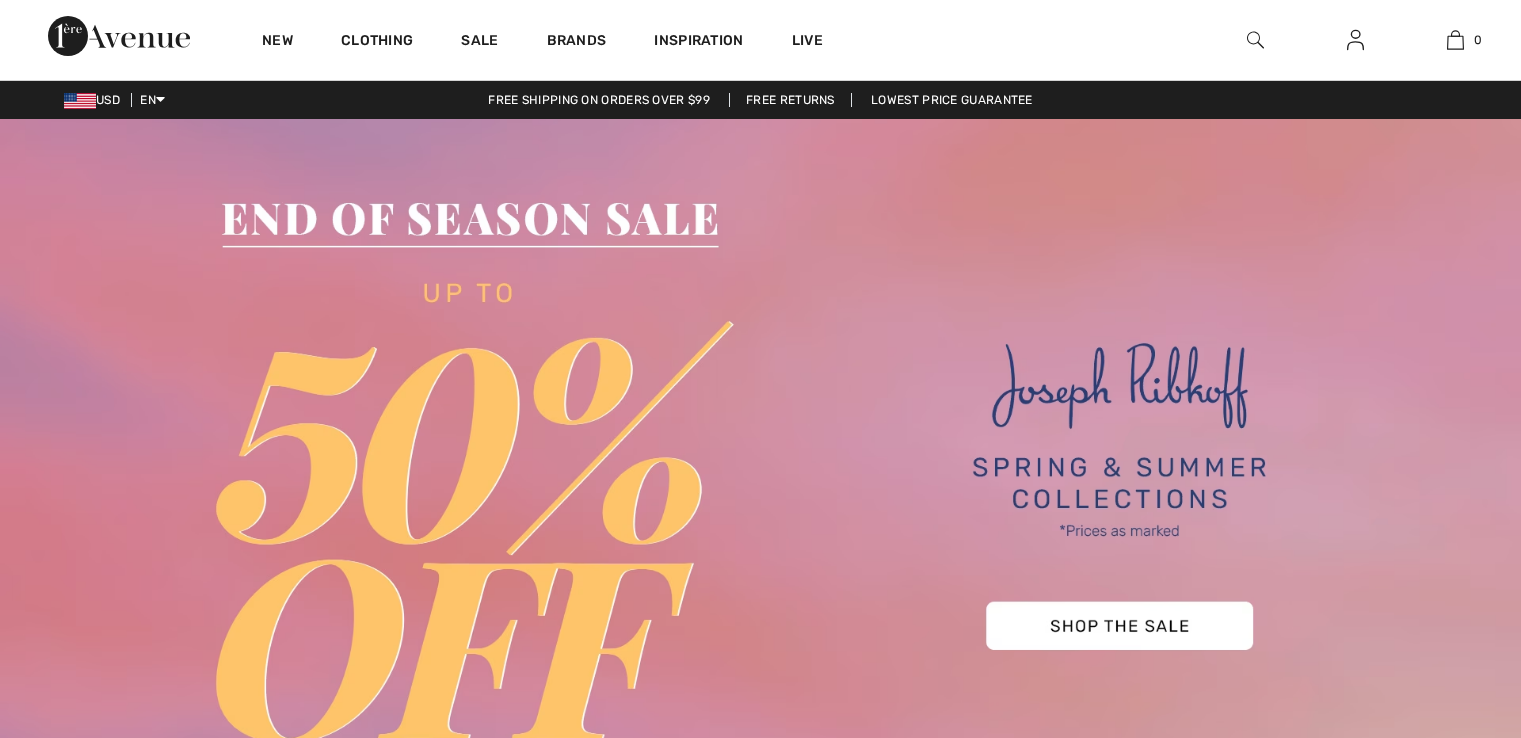 scroll, scrollTop: 0, scrollLeft: 0, axis: both 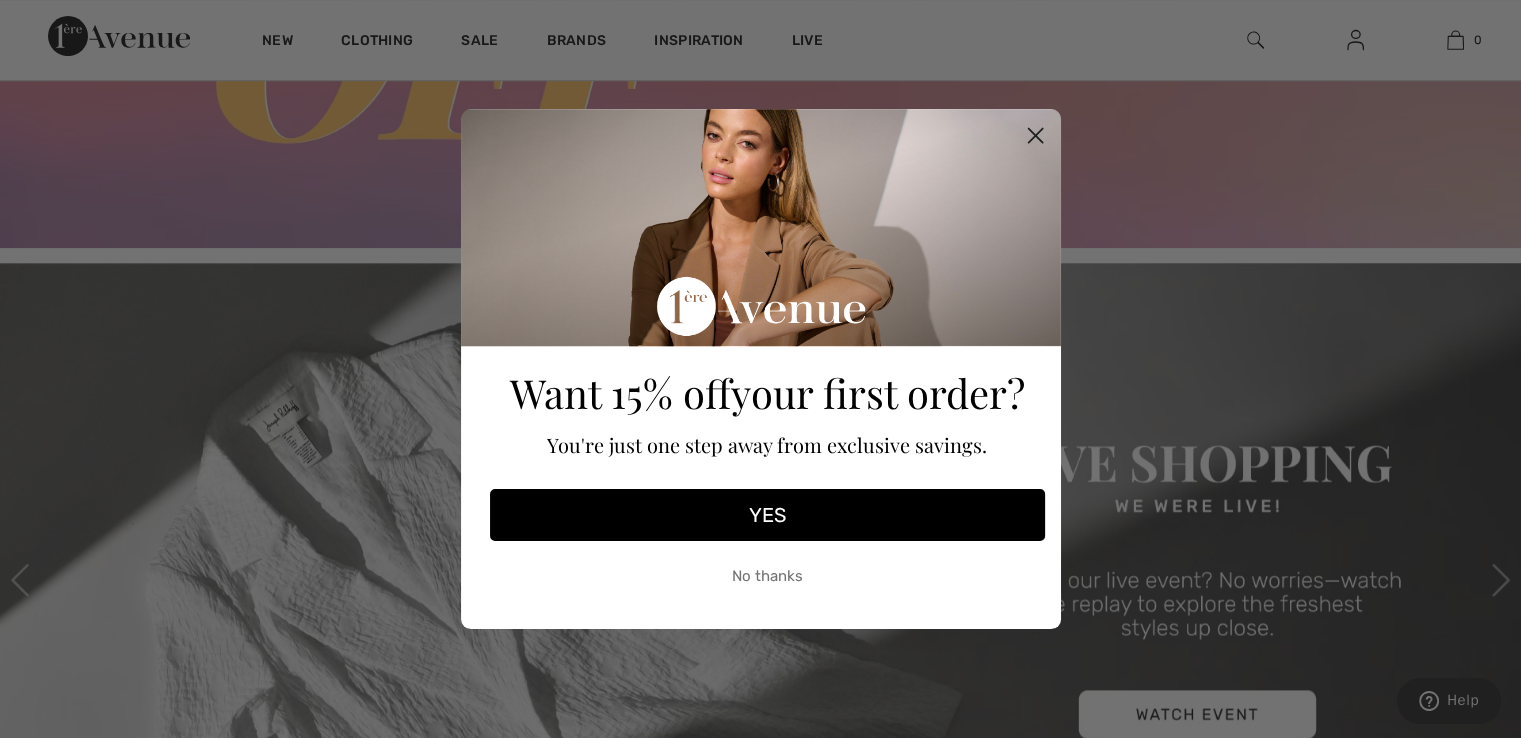drag, startPoint x: 1040, startPoint y: 141, endPoint x: 958, endPoint y: 149, distance: 82.38932 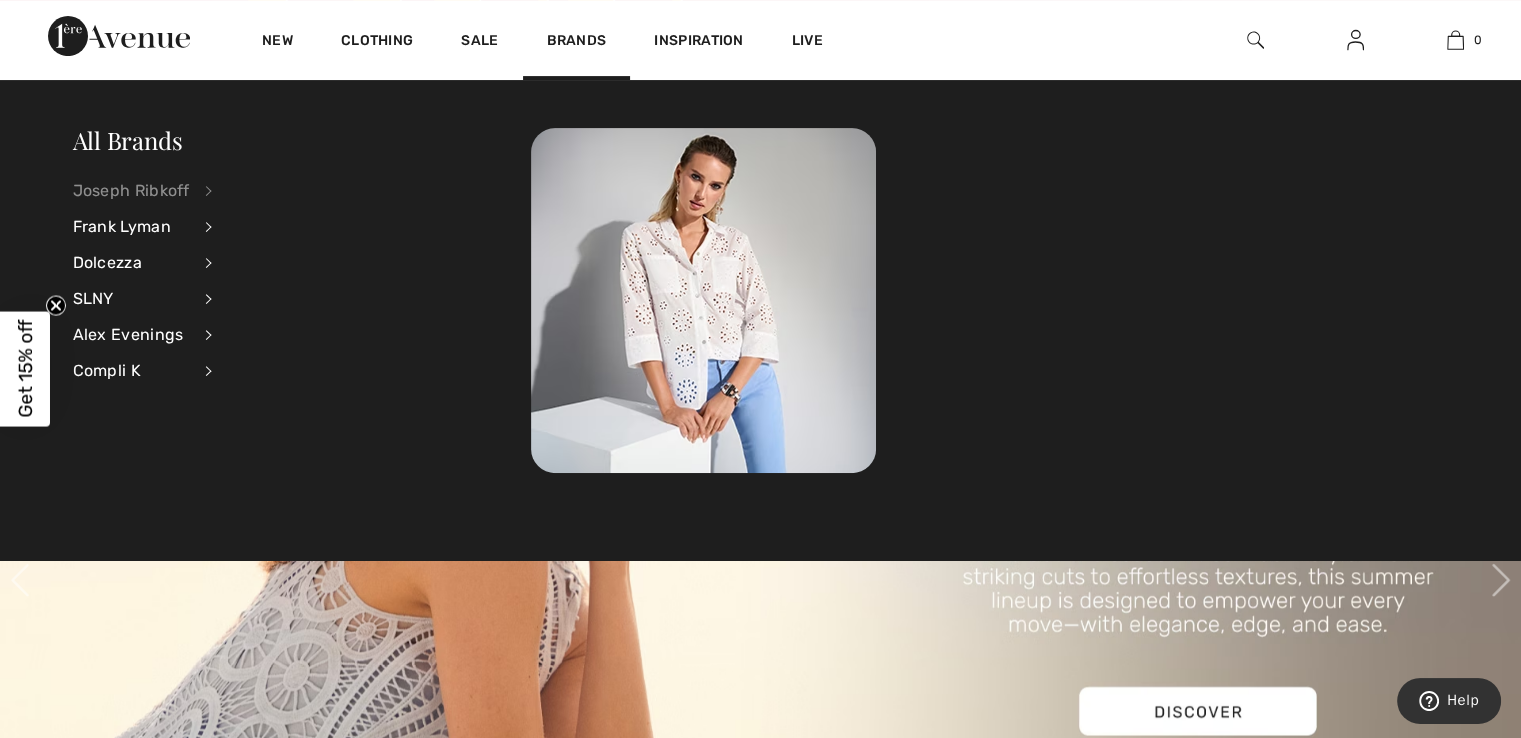 click on "Joseph Ribkoff" at bounding box center (131, 191) 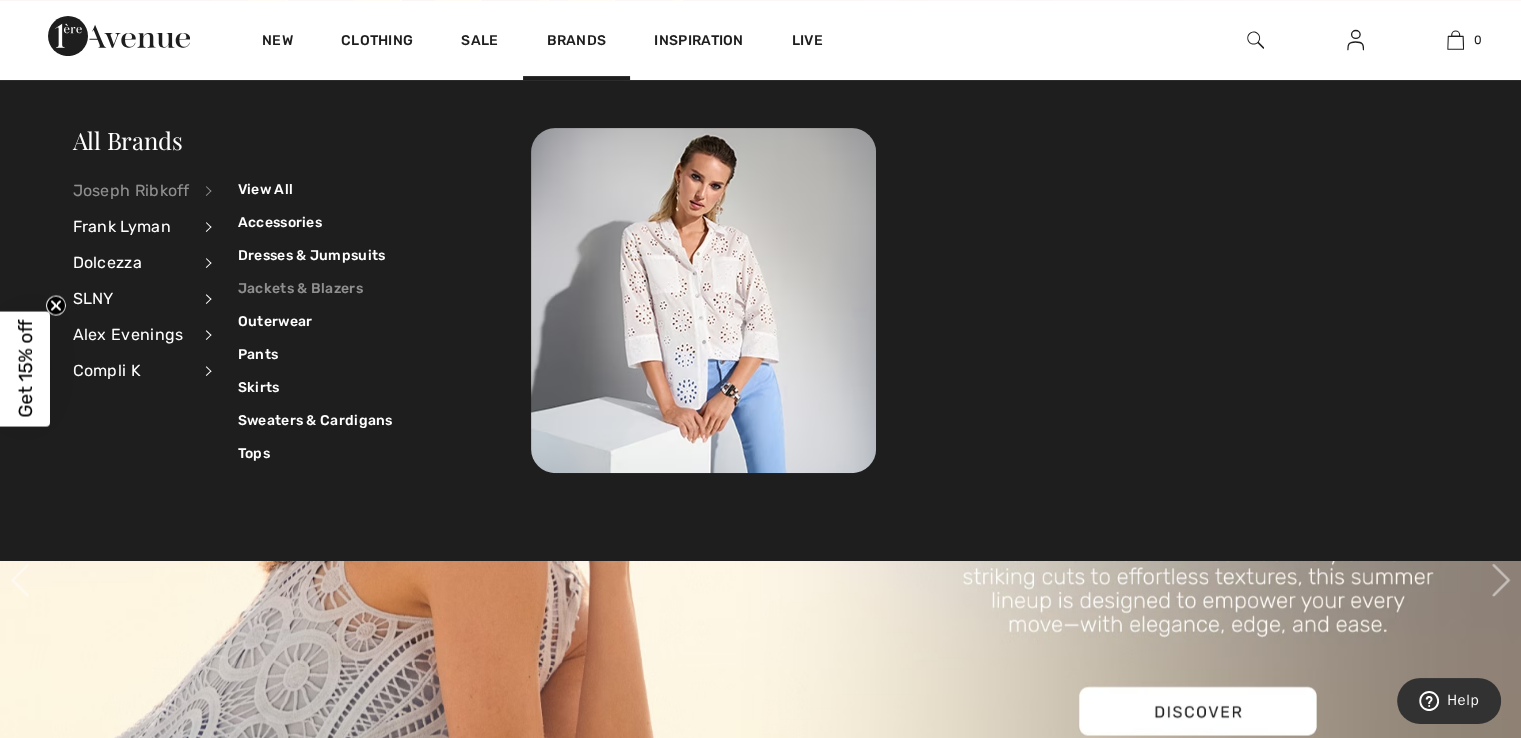 click on "Jackets & Blazers" at bounding box center (315, 288) 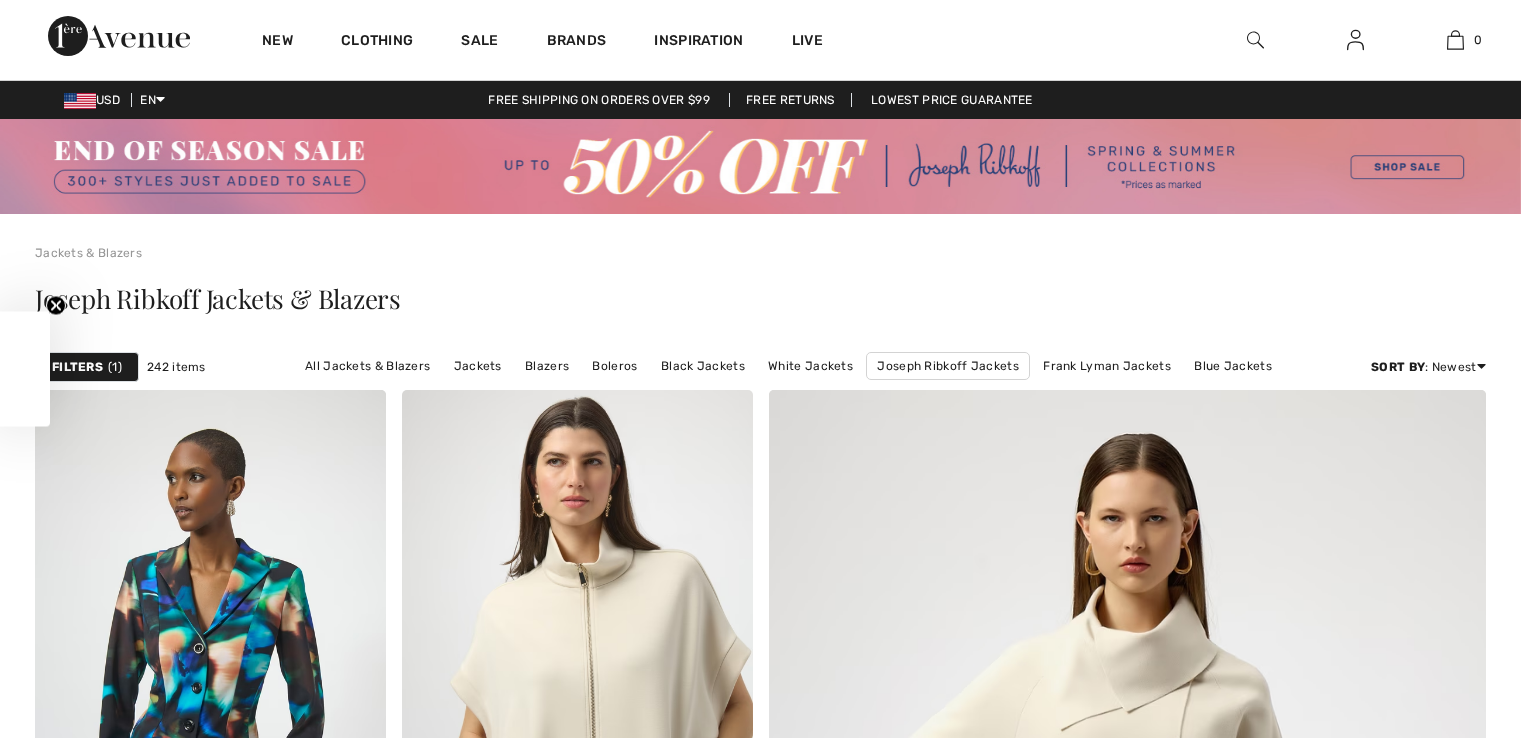 scroll, scrollTop: 900, scrollLeft: 0, axis: vertical 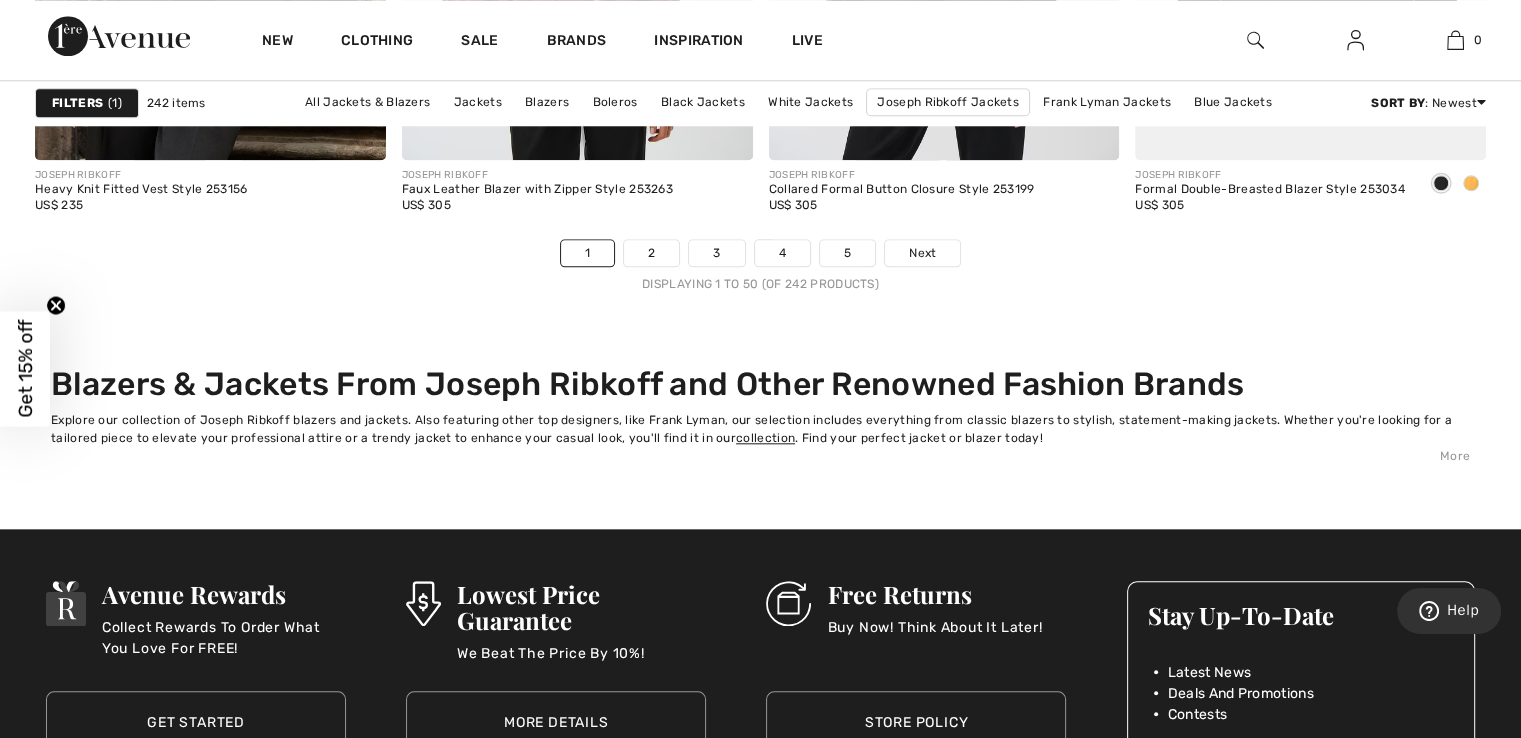 click at bounding box center (1255, 40) 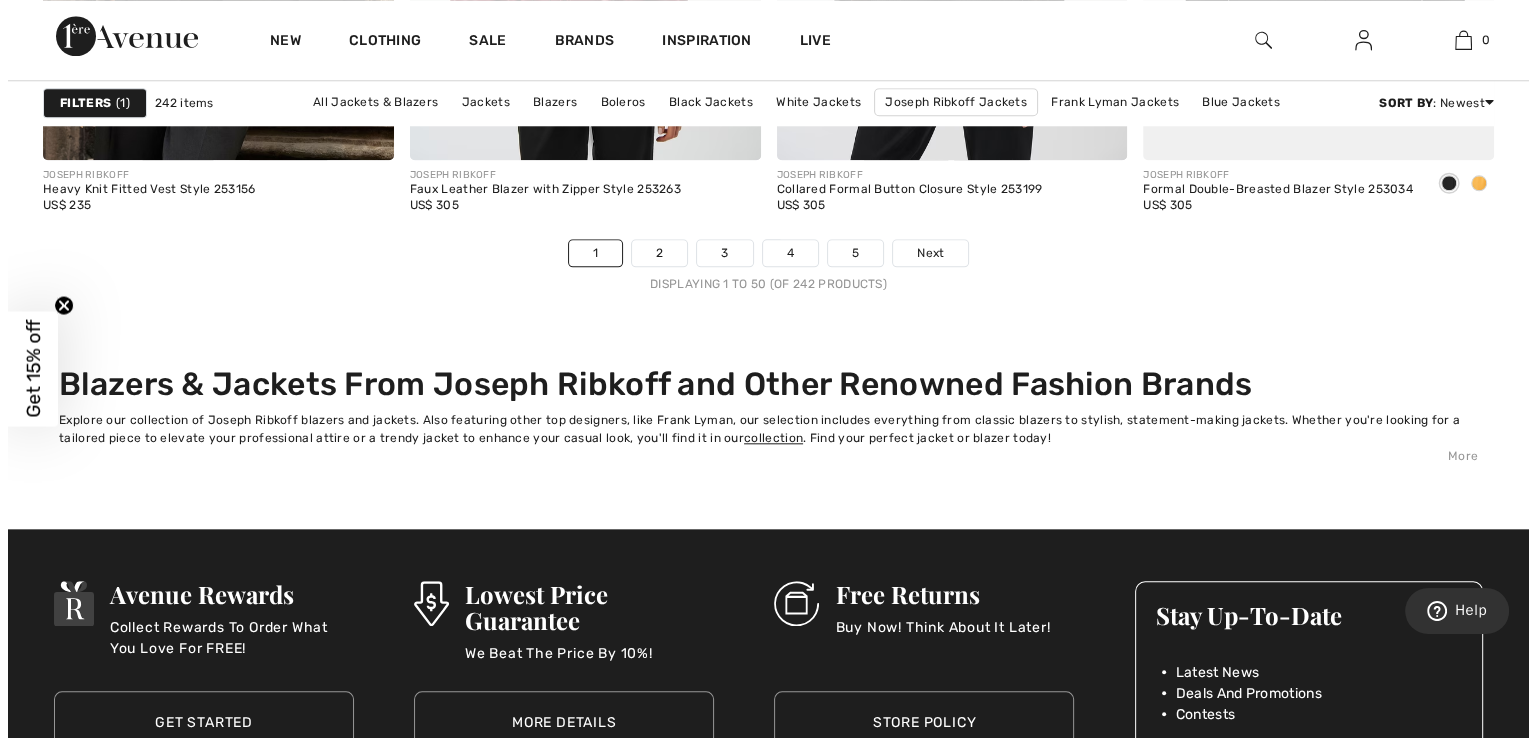 scroll, scrollTop: 9681, scrollLeft: 0, axis: vertical 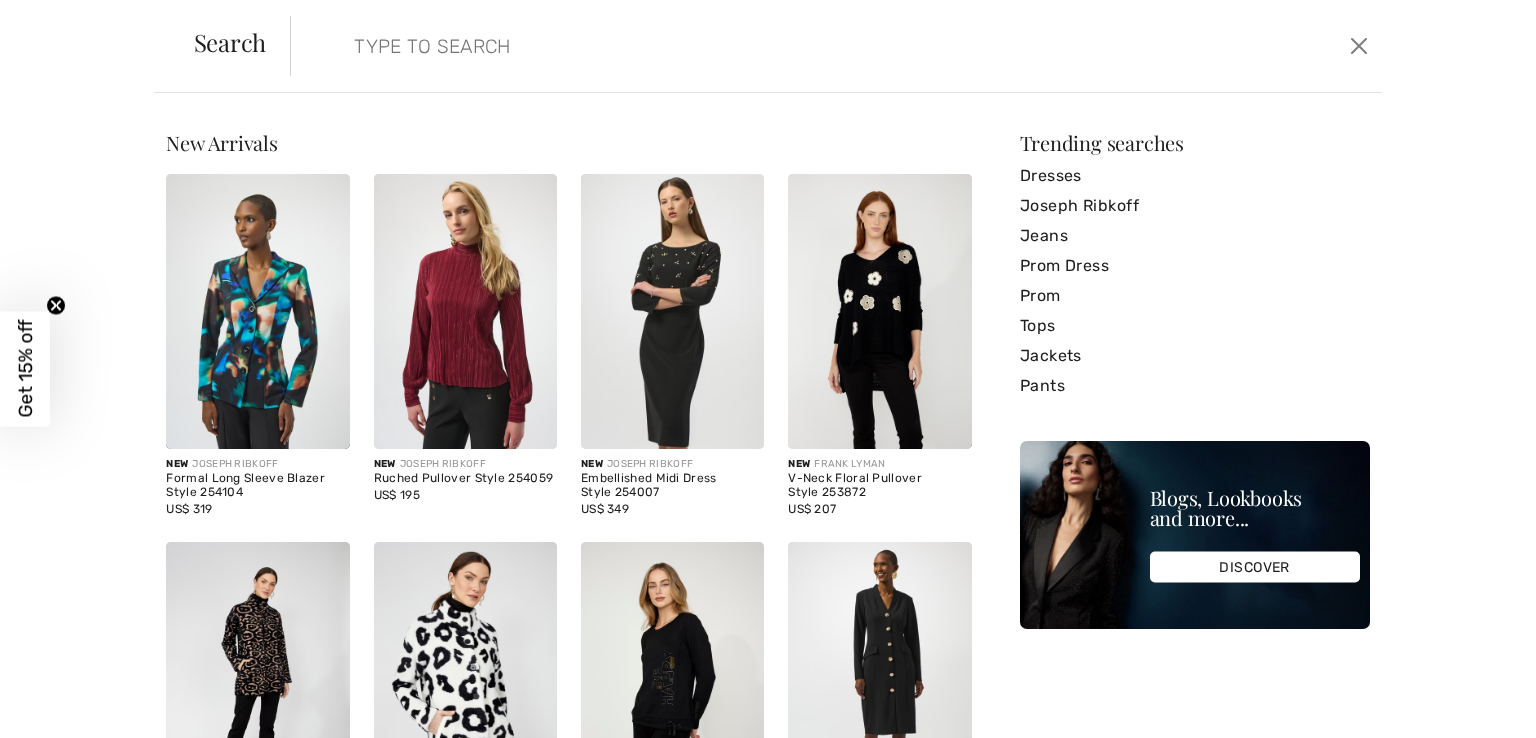 click at bounding box center [716, 46] 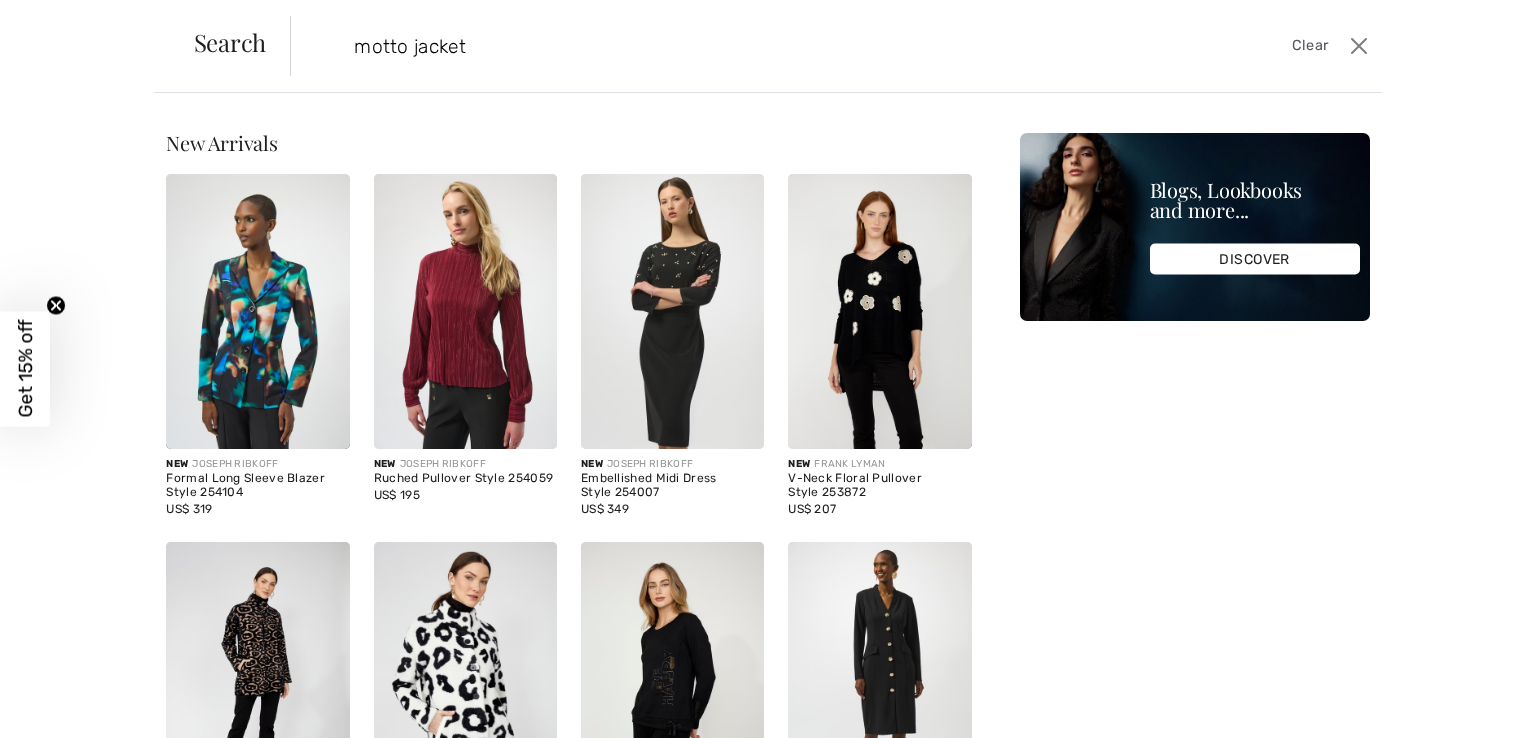 type on "motto jacket" 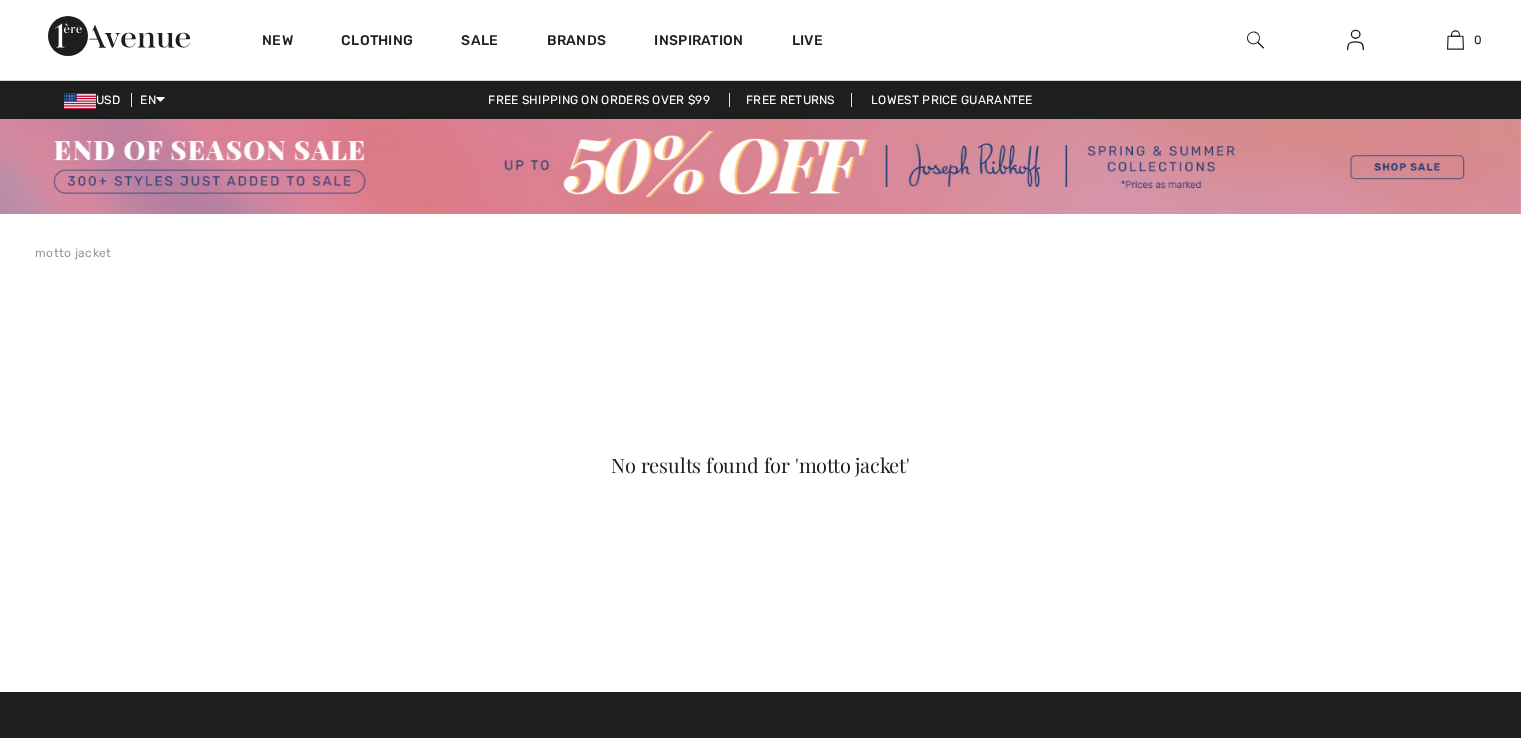 scroll, scrollTop: 0, scrollLeft: 0, axis: both 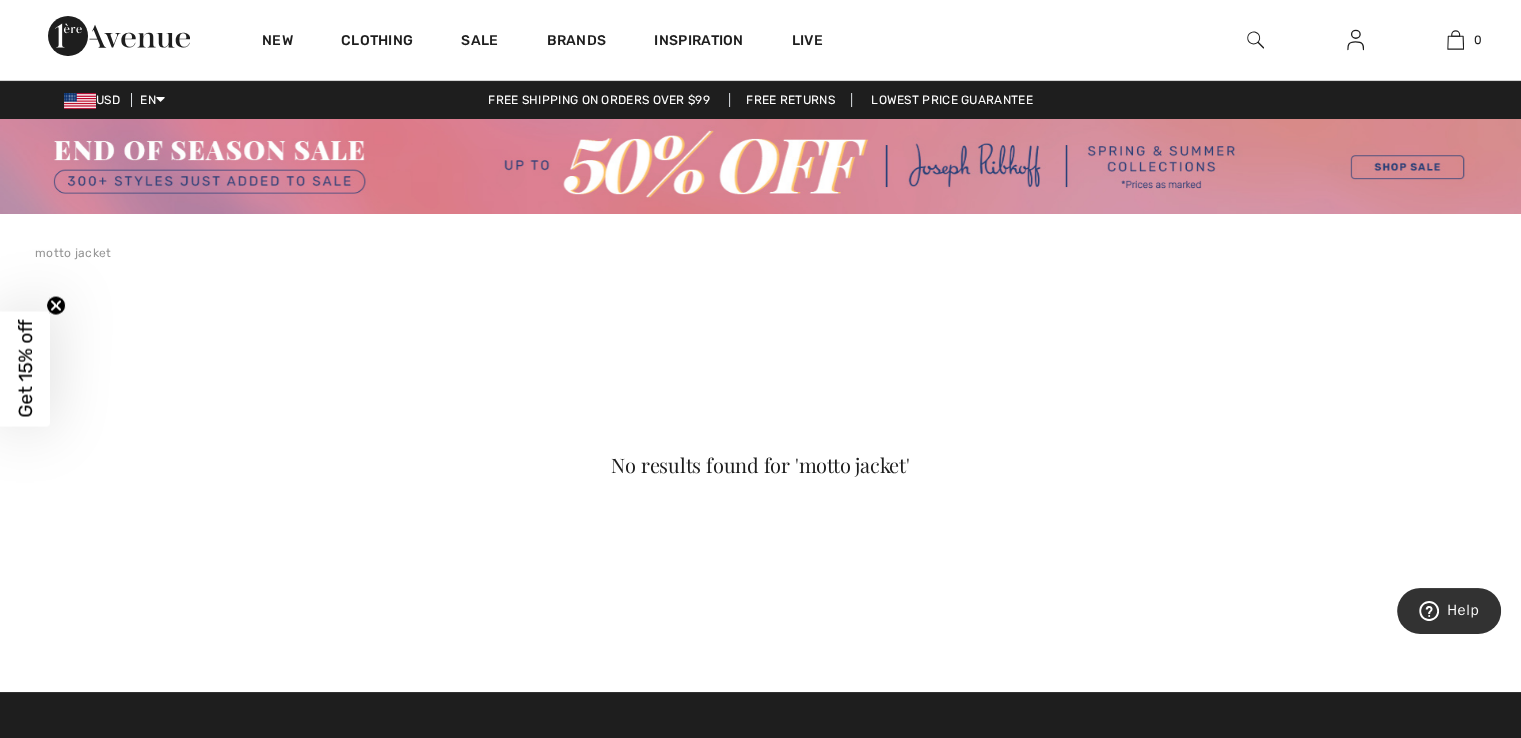 click at bounding box center [1255, 40] 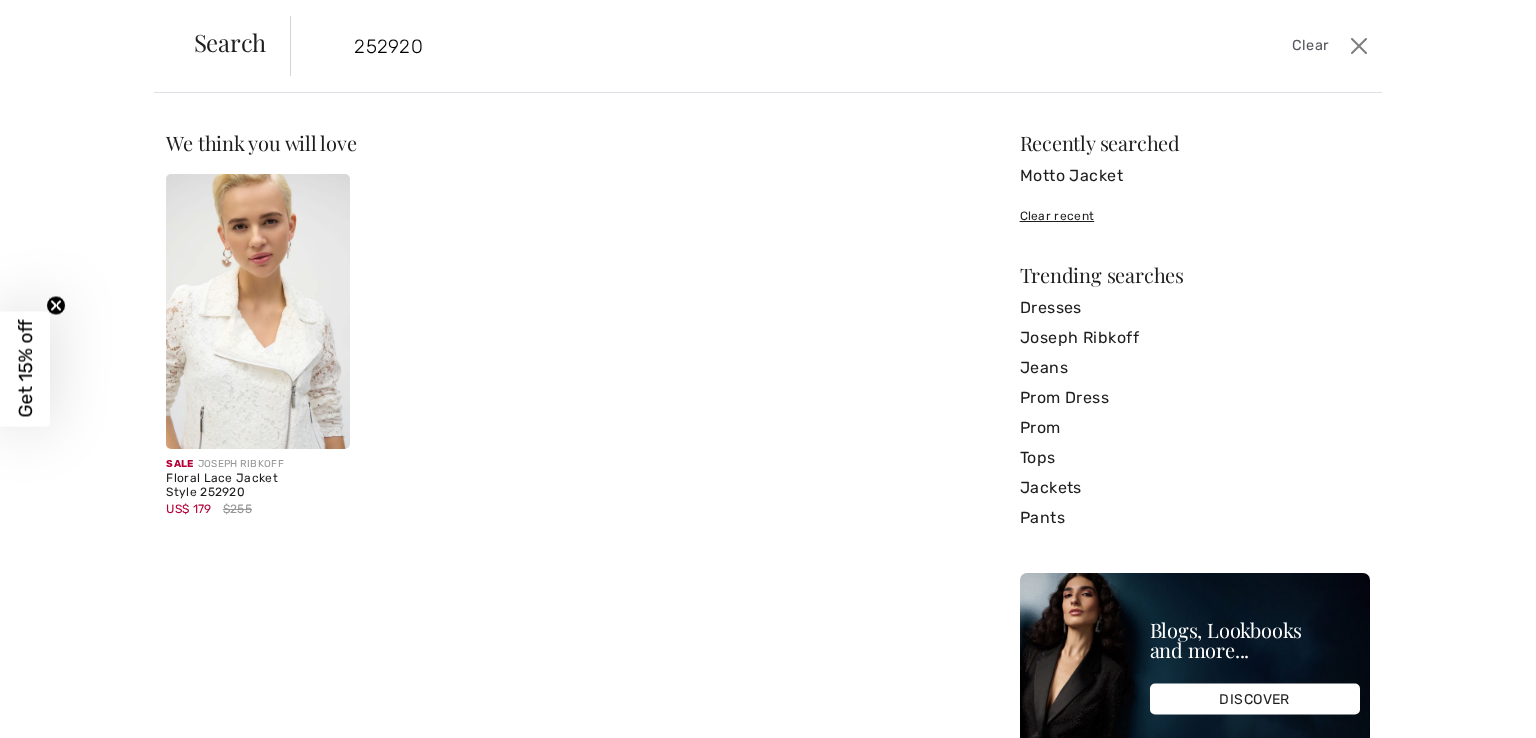 type on "252920" 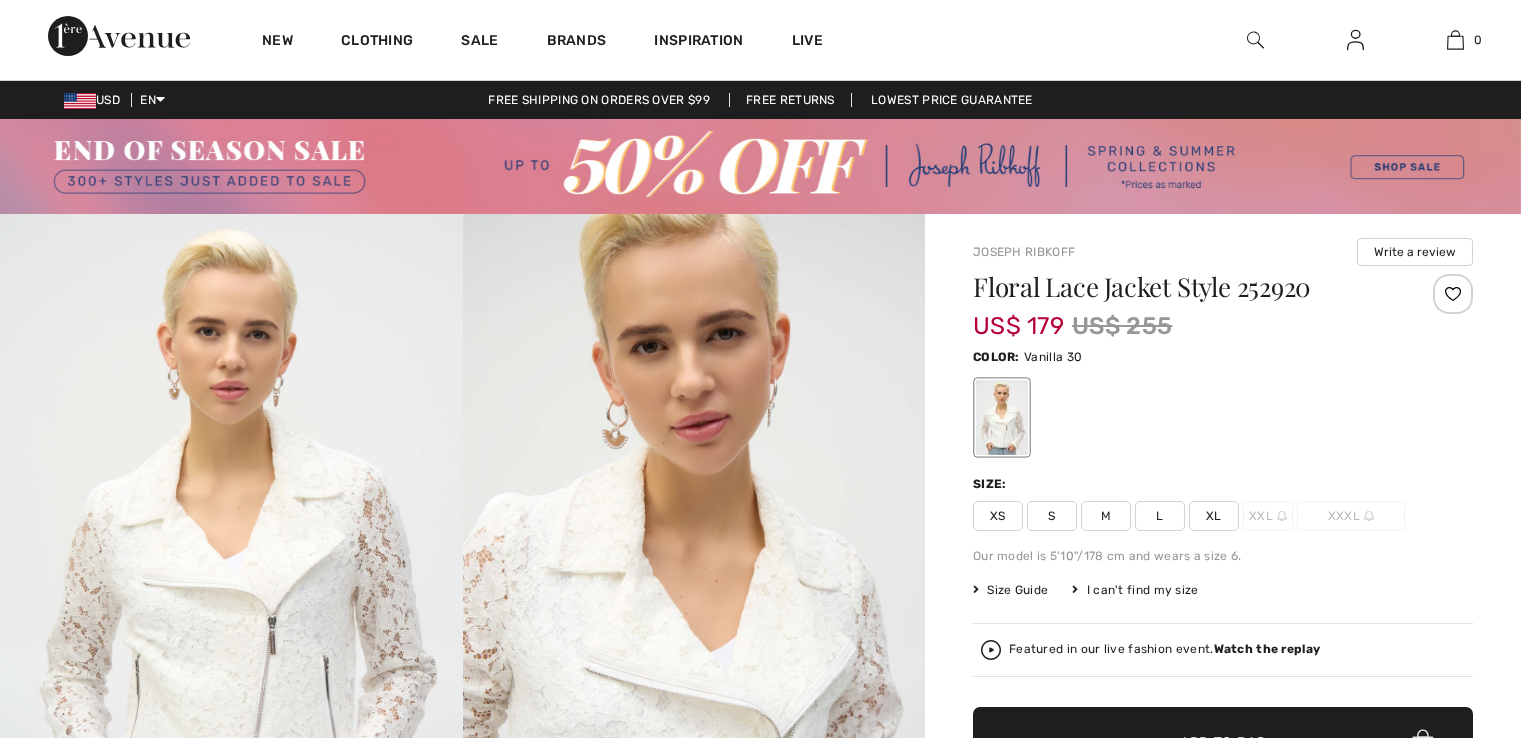 scroll, scrollTop: 0, scrollLeft: 0, axis: both 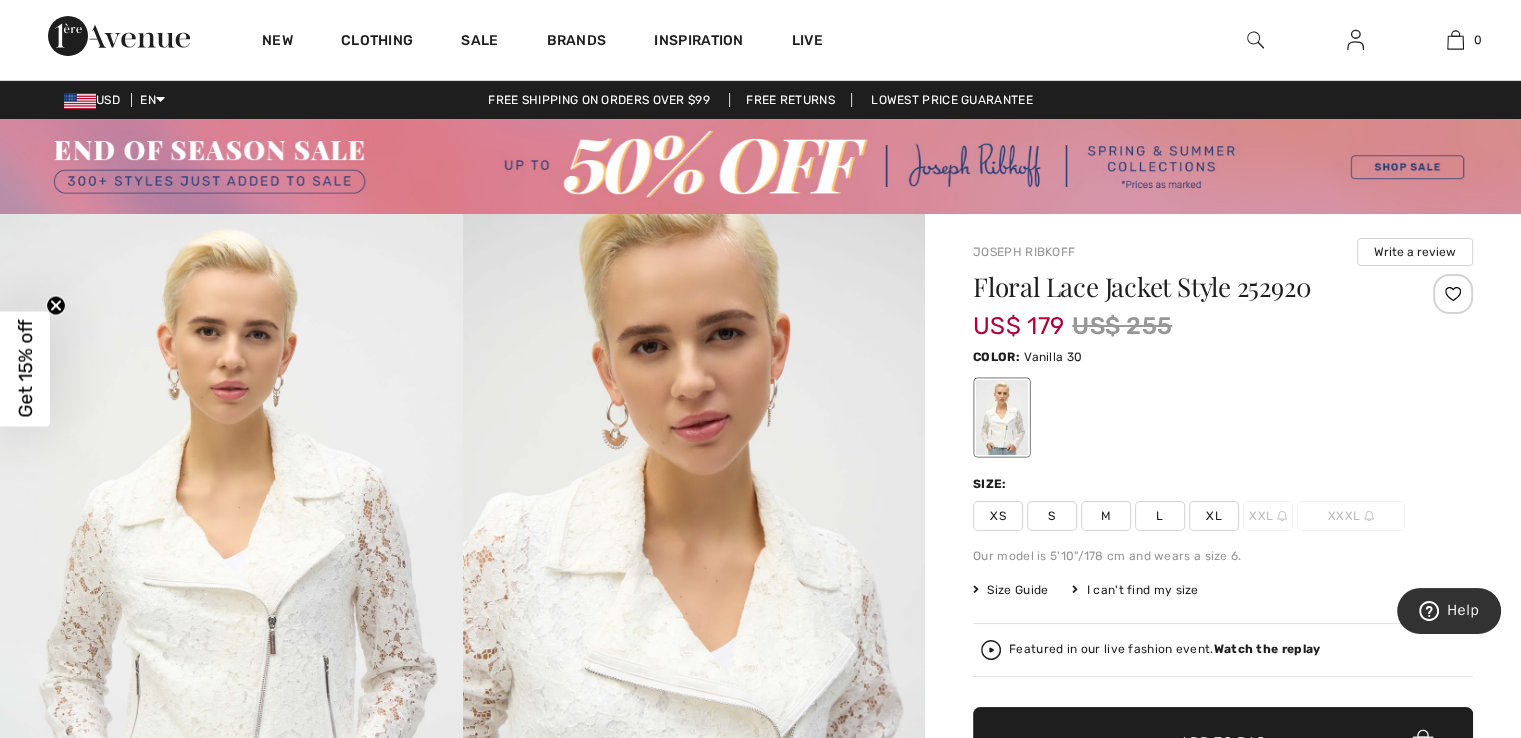 click on "XL" at bounding box center (1214, 516) 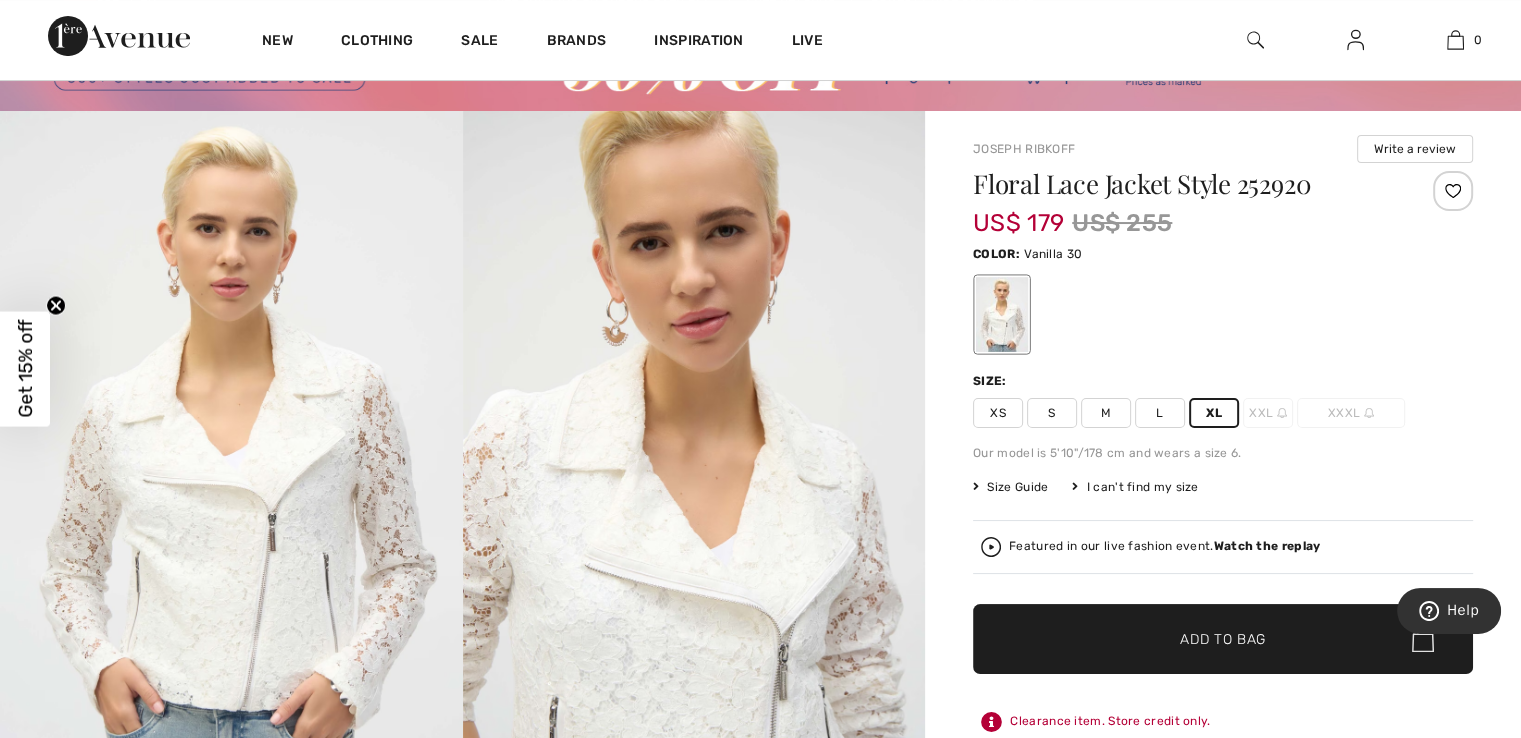 scroll, scrollTop: 200, scrollLeft: 0, axis: vertical 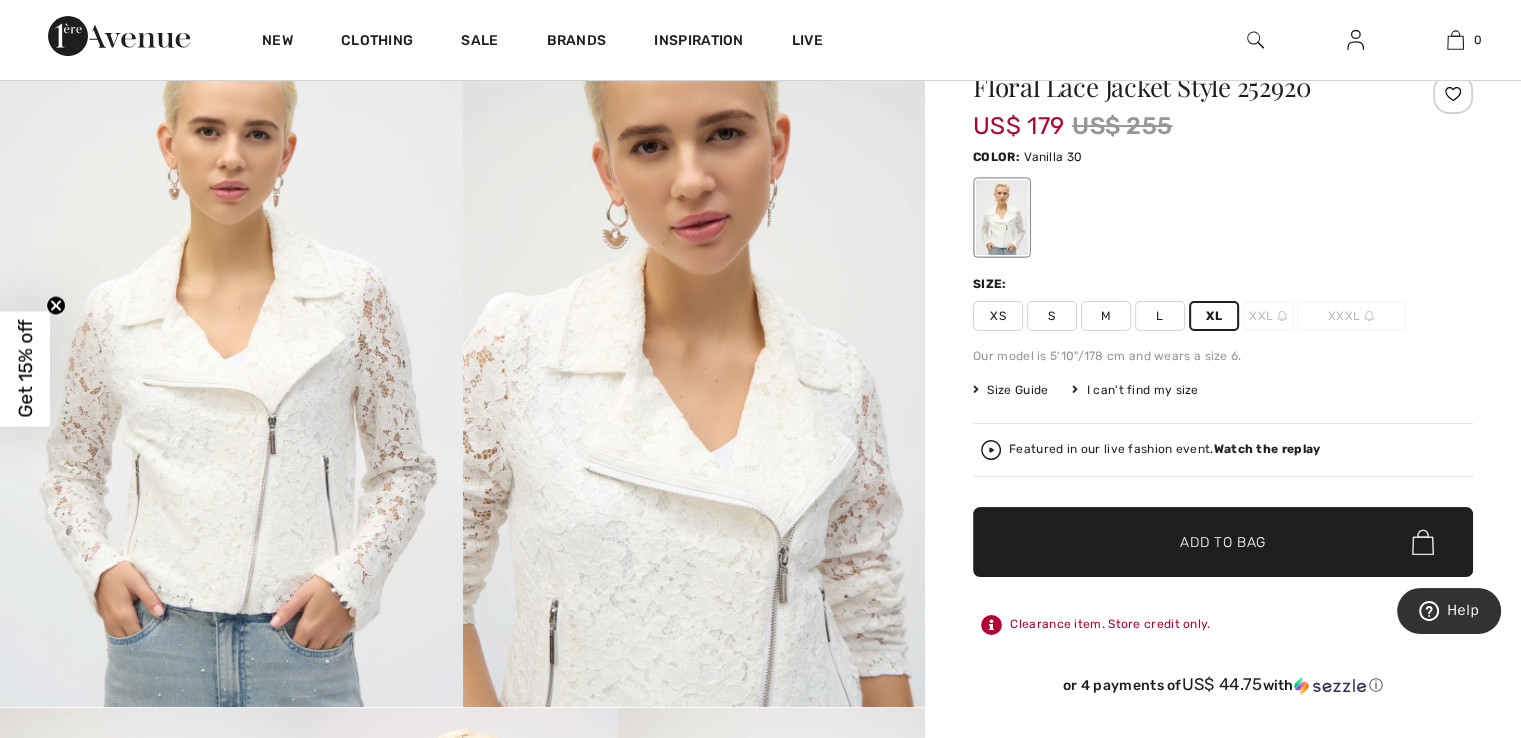 click on "✔ Added to Bag
Add to Bag" at bounding box center [1223, 542] 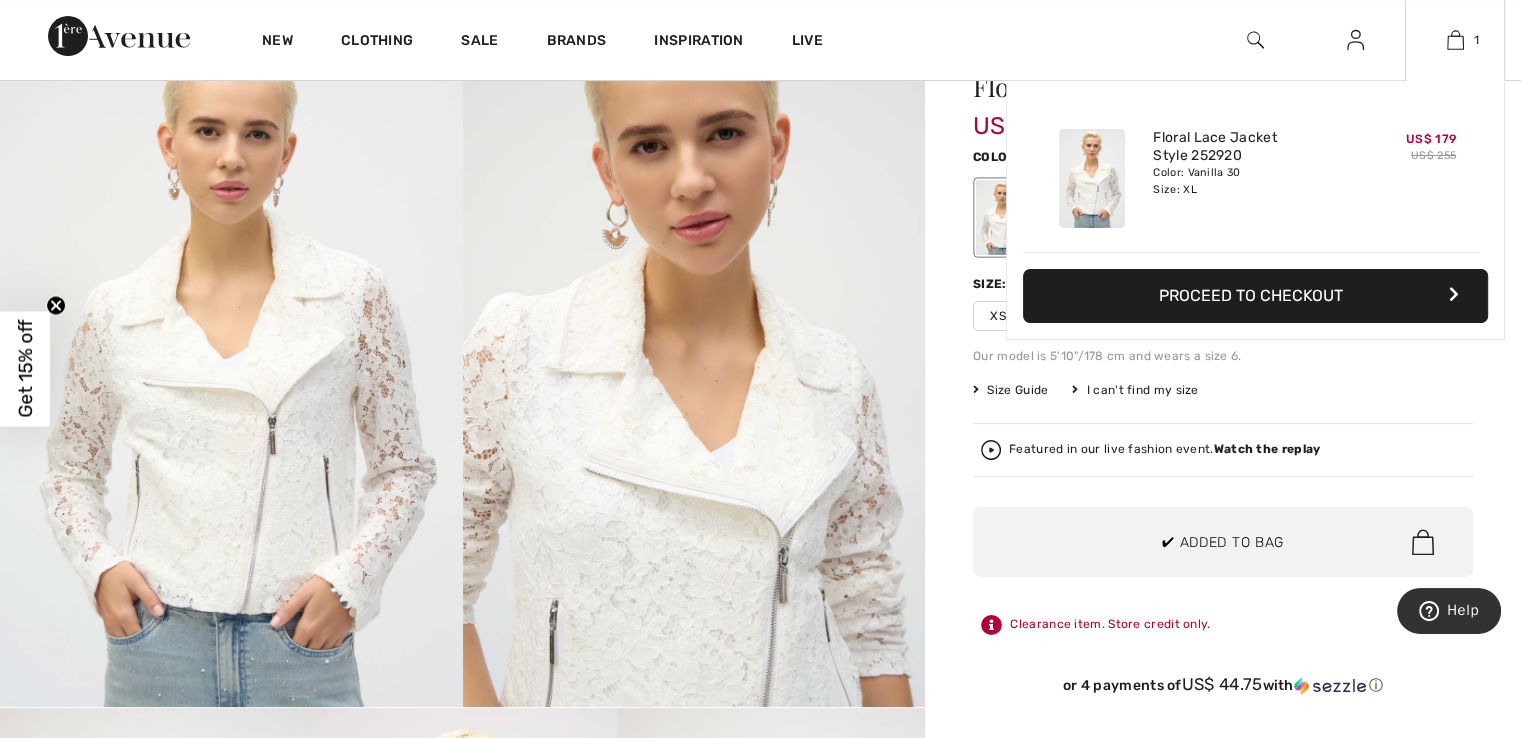 scroll, scrollTop: 0, scrollLeft: 0, axis: both 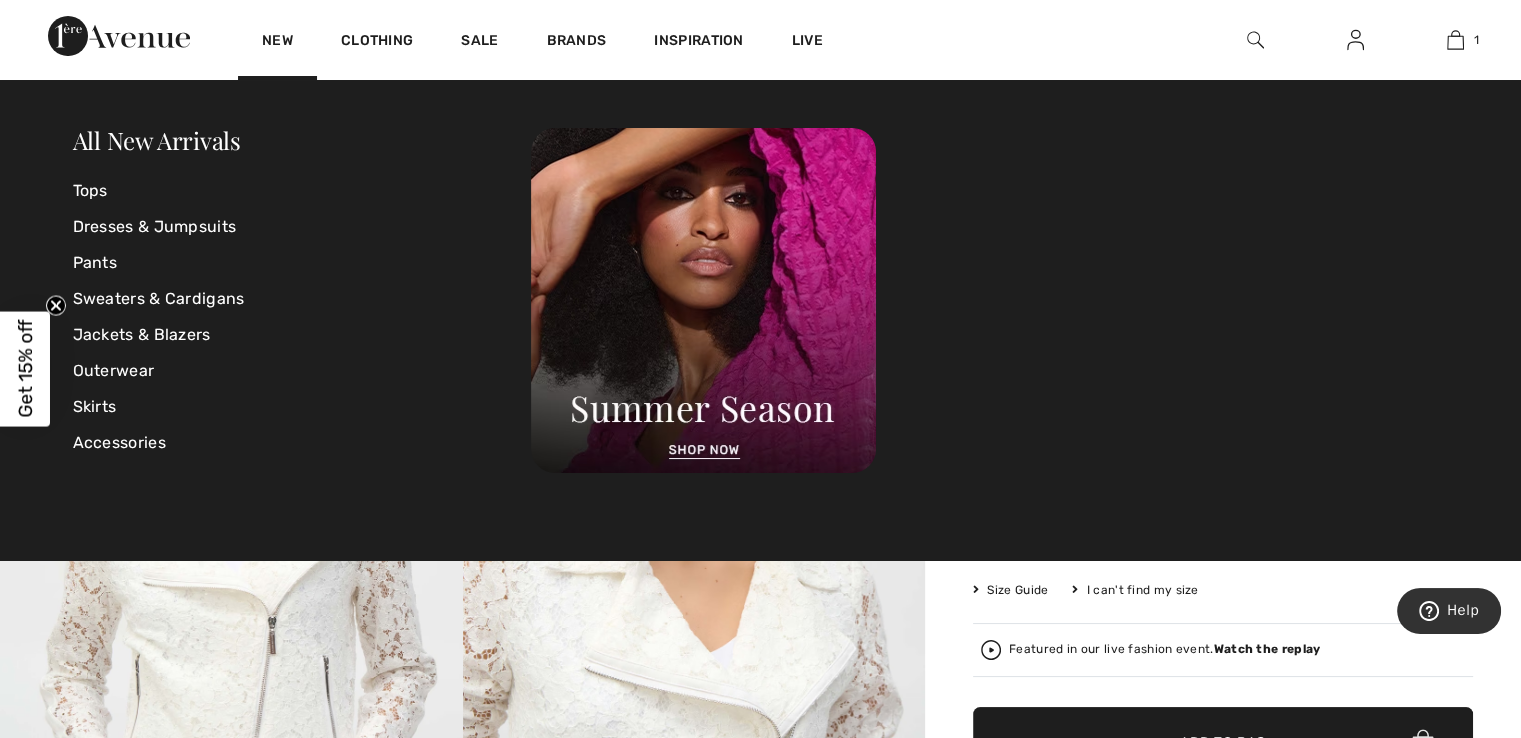 click on "Get 15% off" at bounding box center [25, 369] 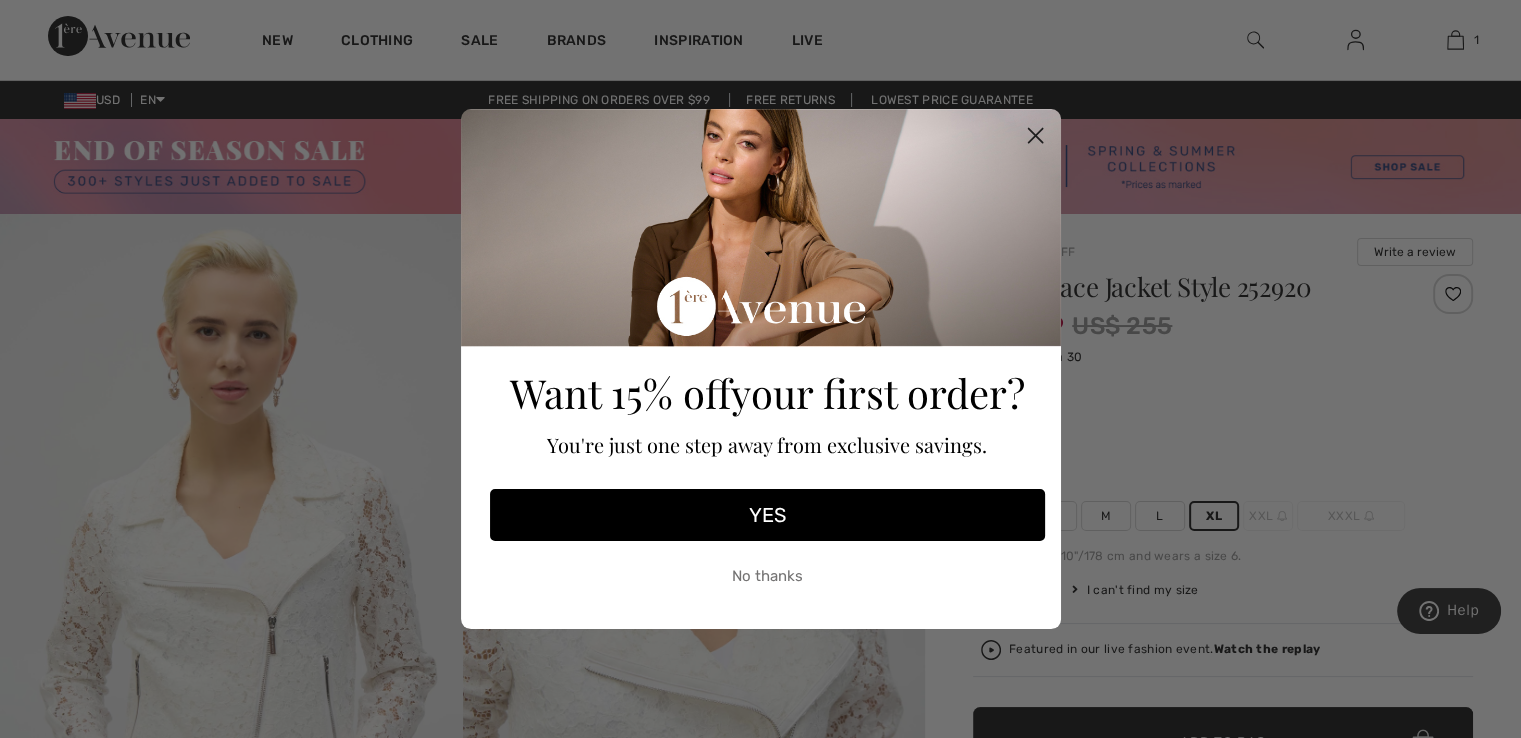 click on "YES" at bounding box center [767, 515] 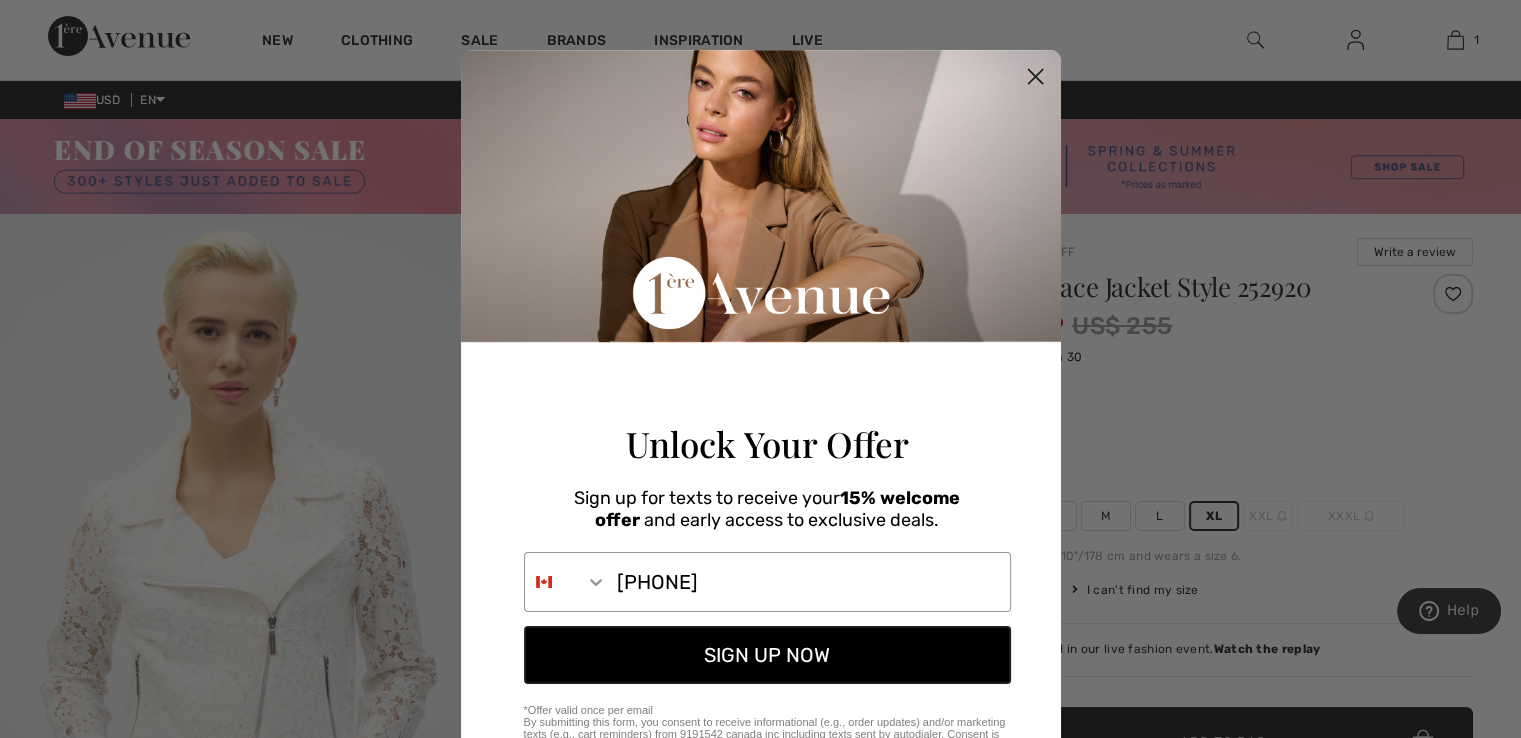 click on "SIGN UP NOW" at bounding box center [767, 655] 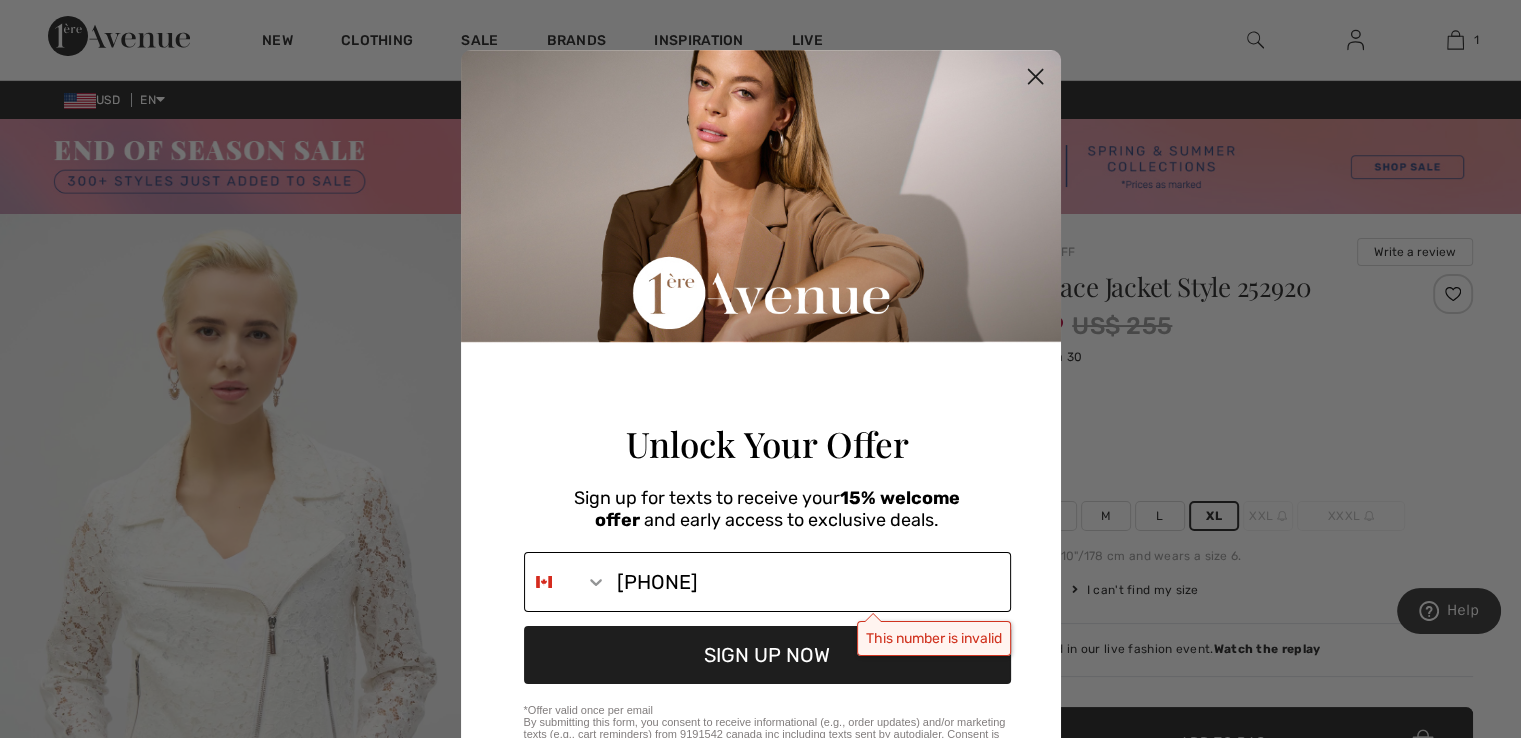 drag, startPoint x: 777, startPoint y: 601, endPoint x: 592, endPoint y: 585, distance: 185.6906 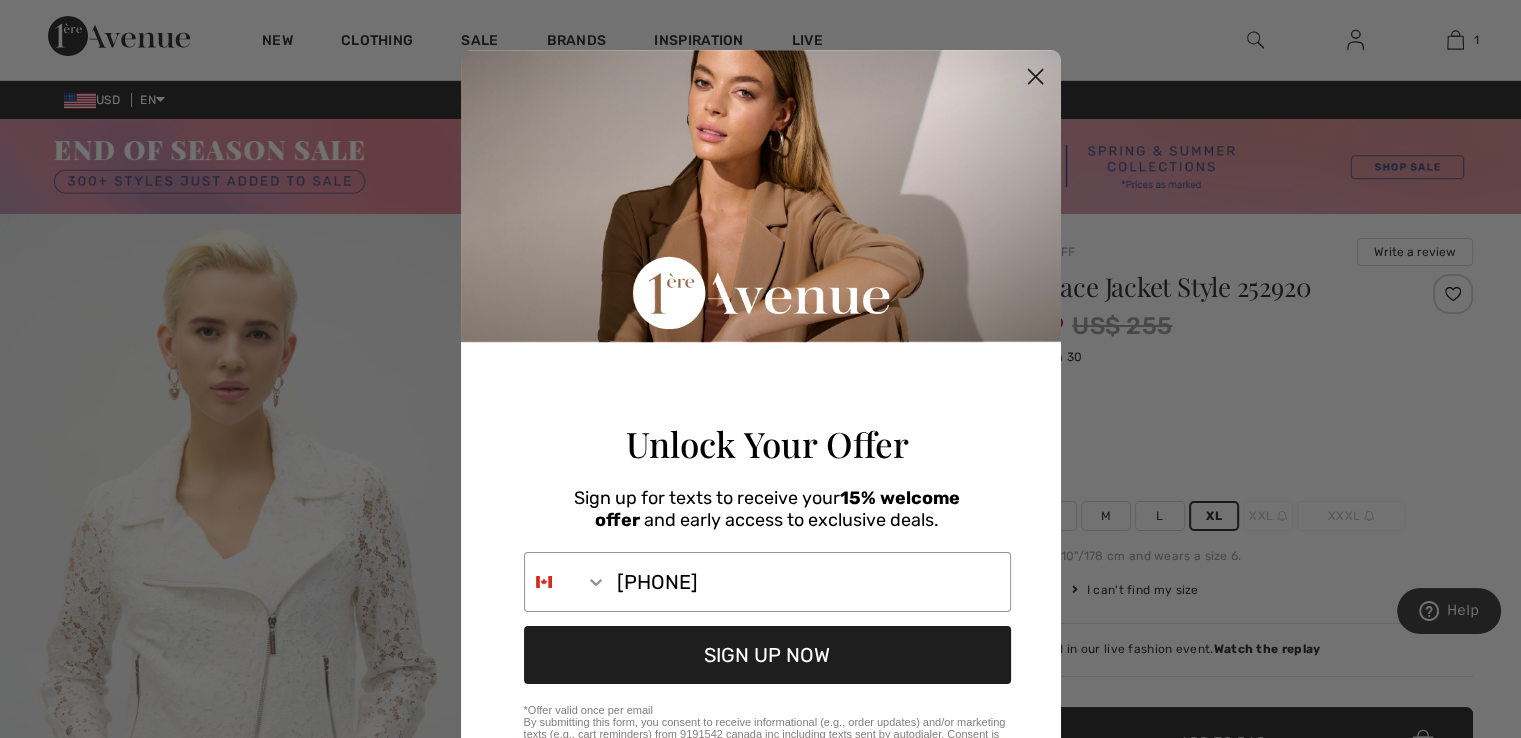 type on "347-891" 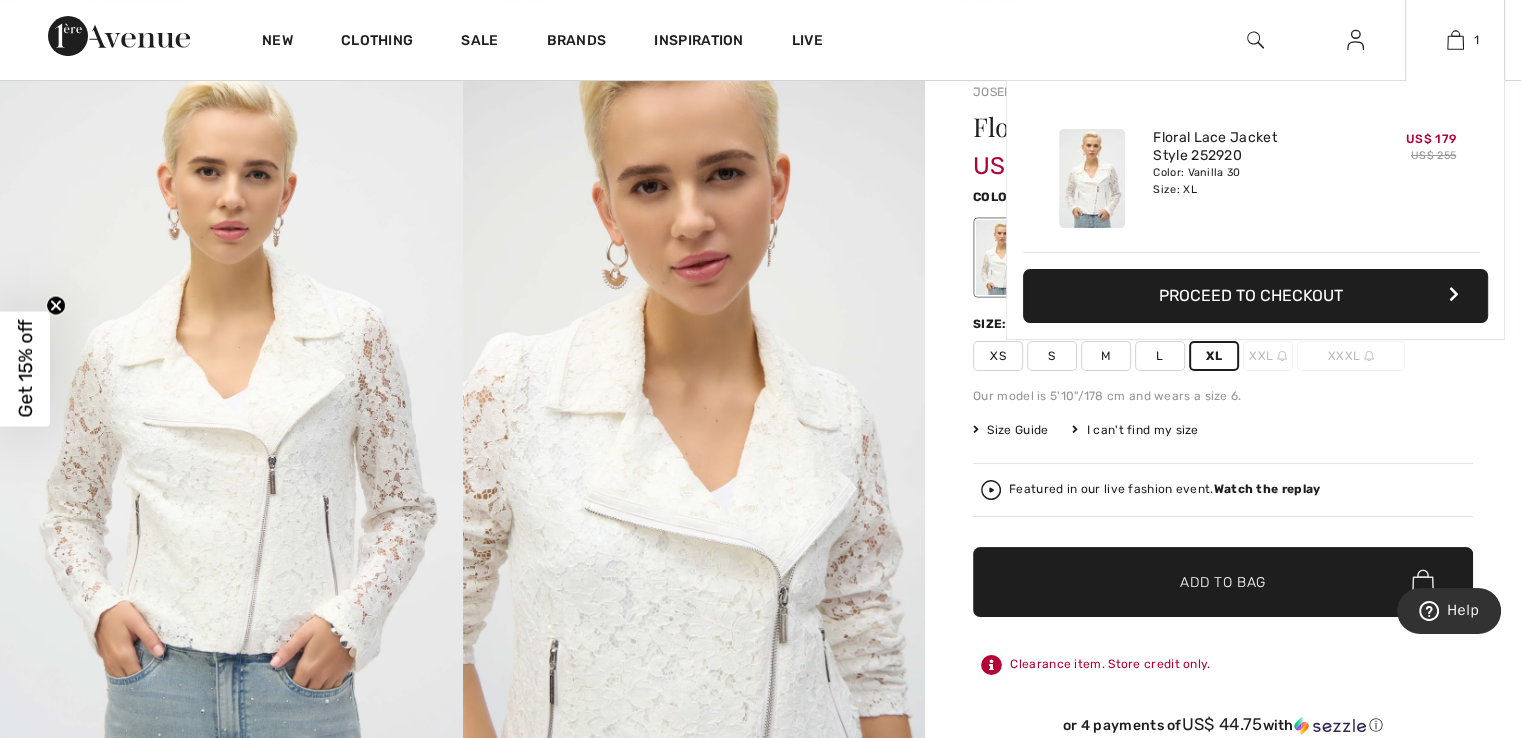 scroll, scrollTop: 100, scrollLeft: 0, axis: vertical 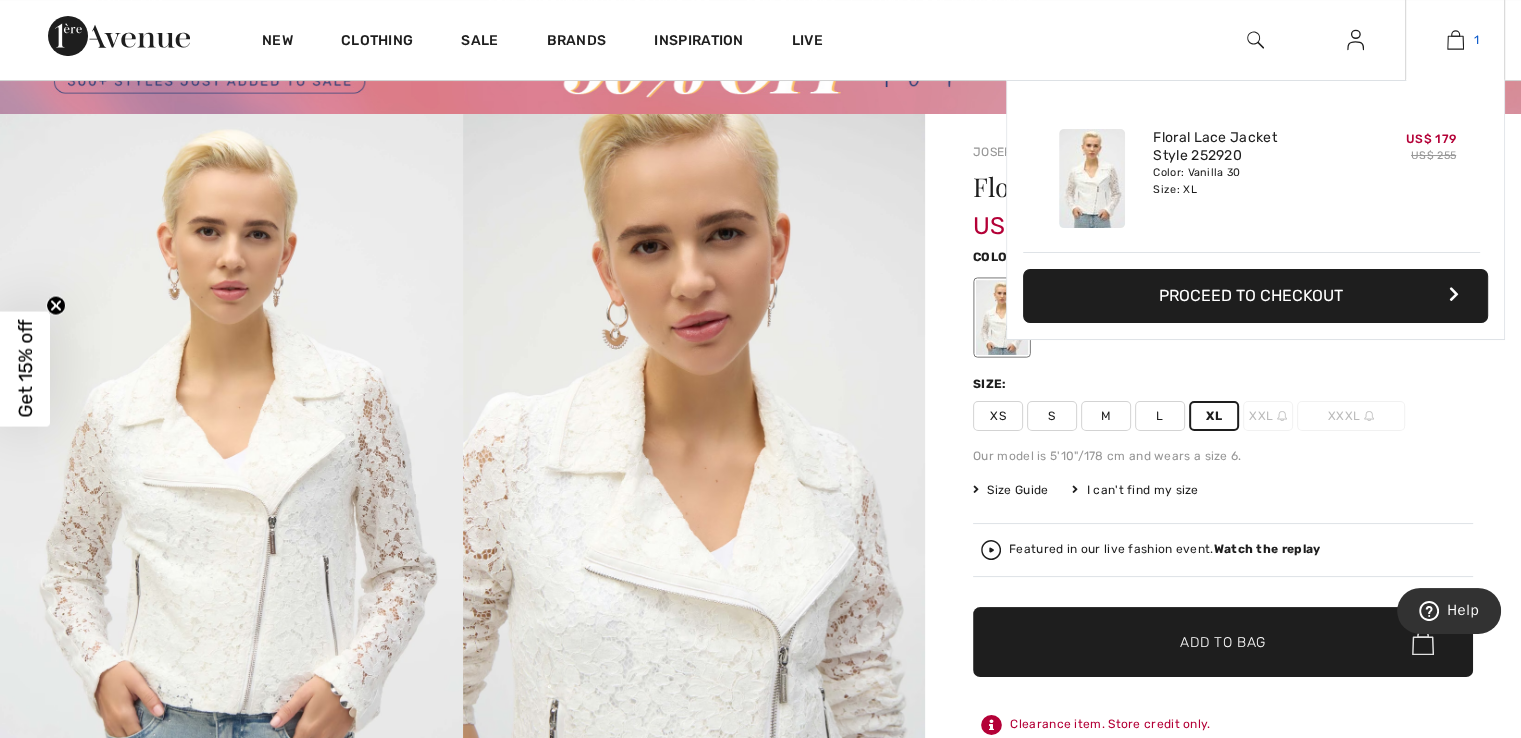 click at bounding box center (1455, 40) 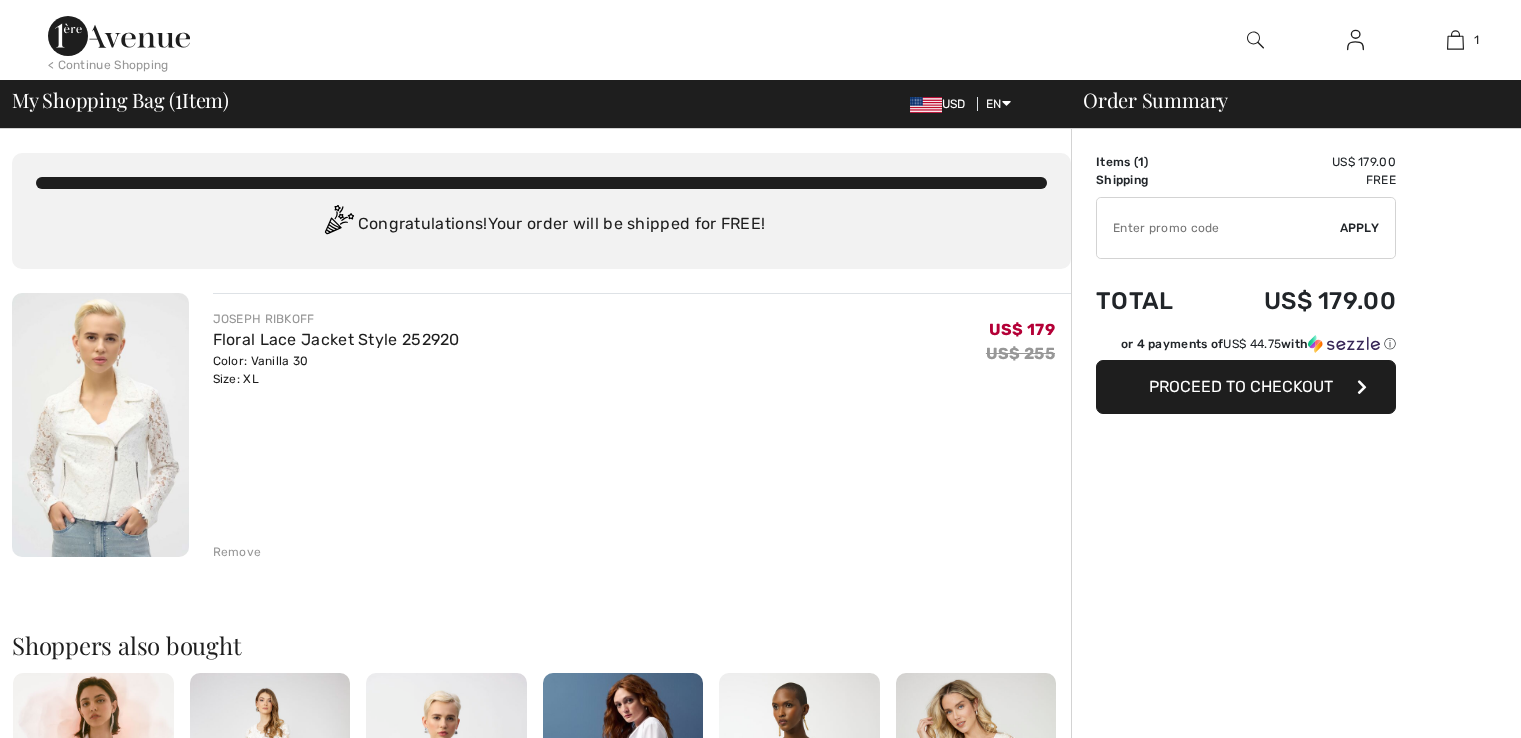 scroll, scrollTop: 0, scrollLeft: 0, axis: both 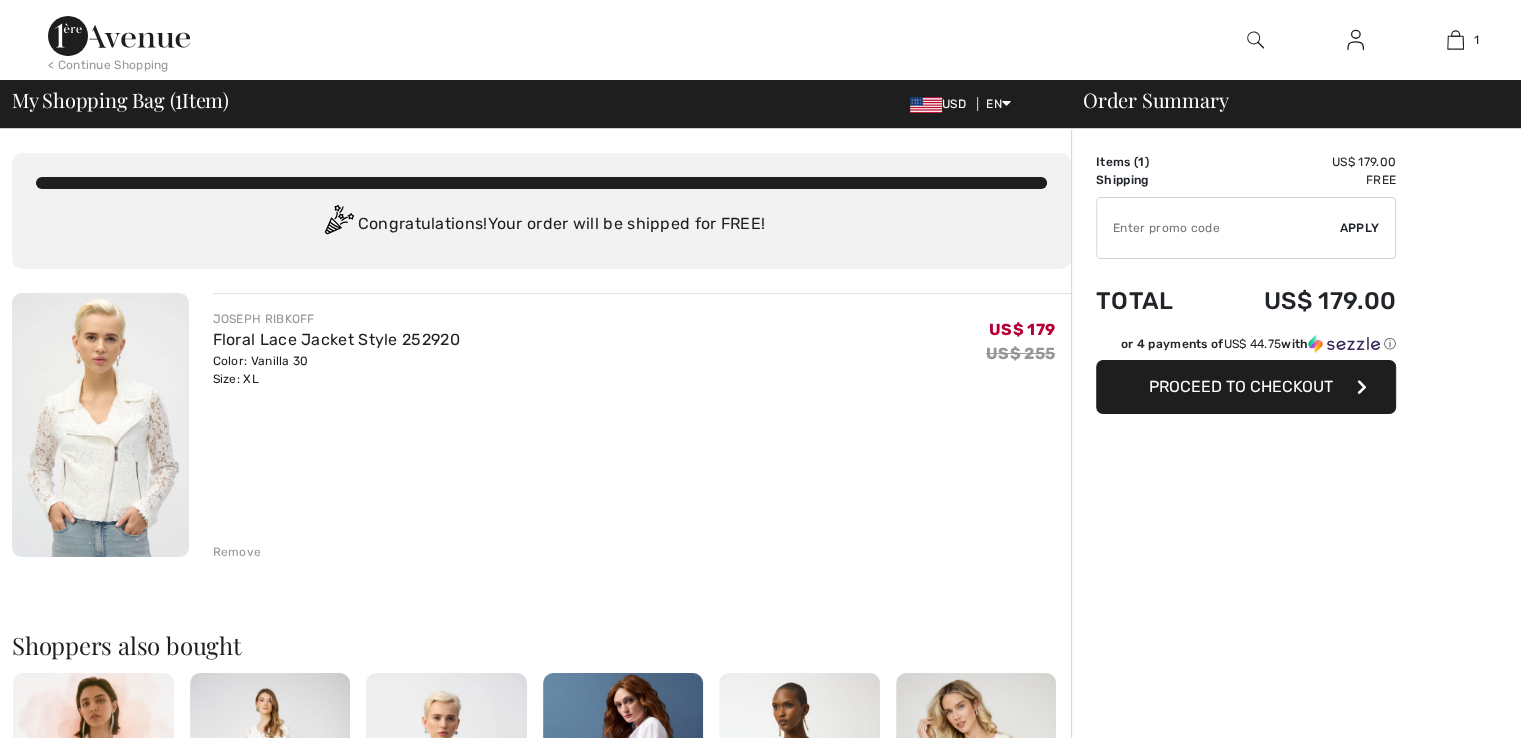 click at bounding box center [1218, 228] 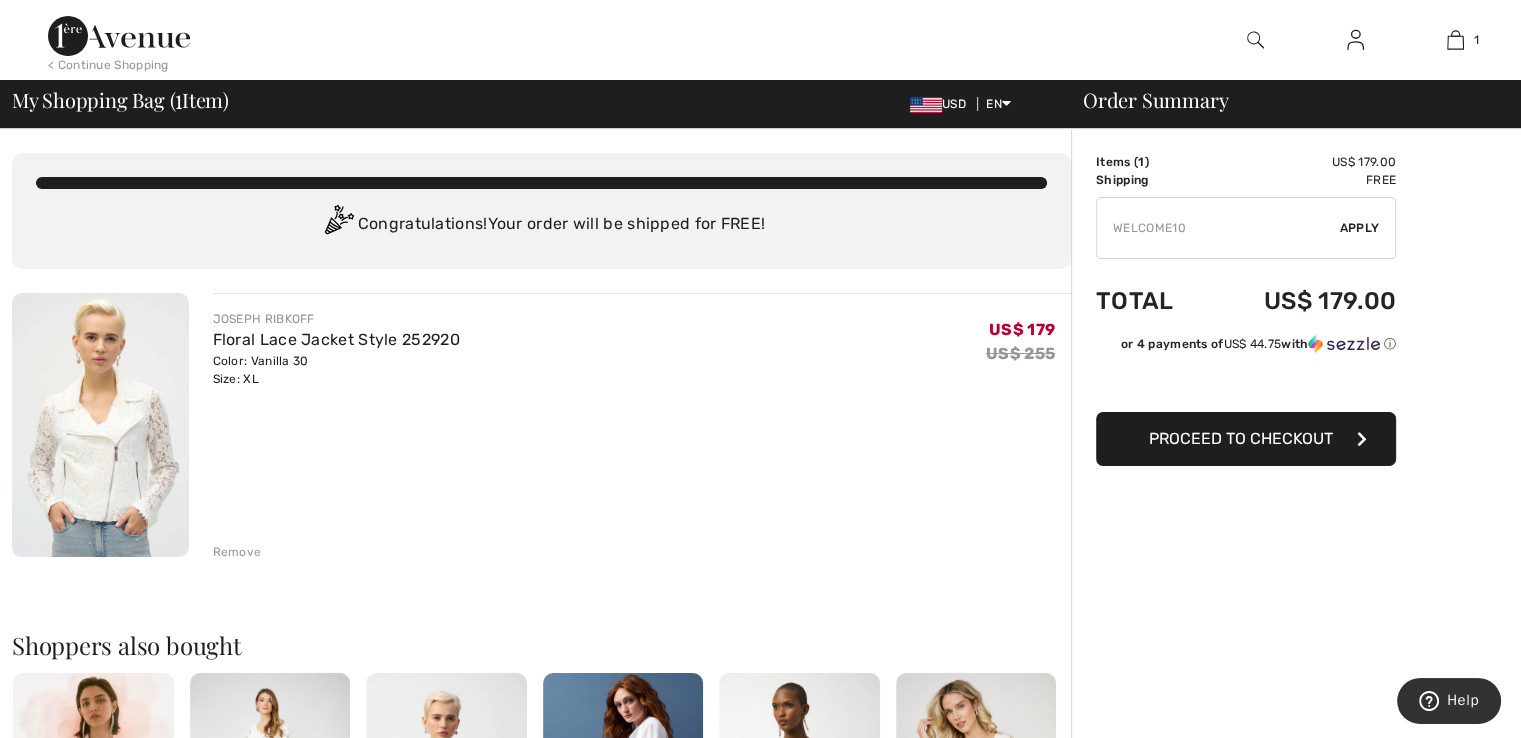 click on "Apply" at bounding box center (1360, 228) 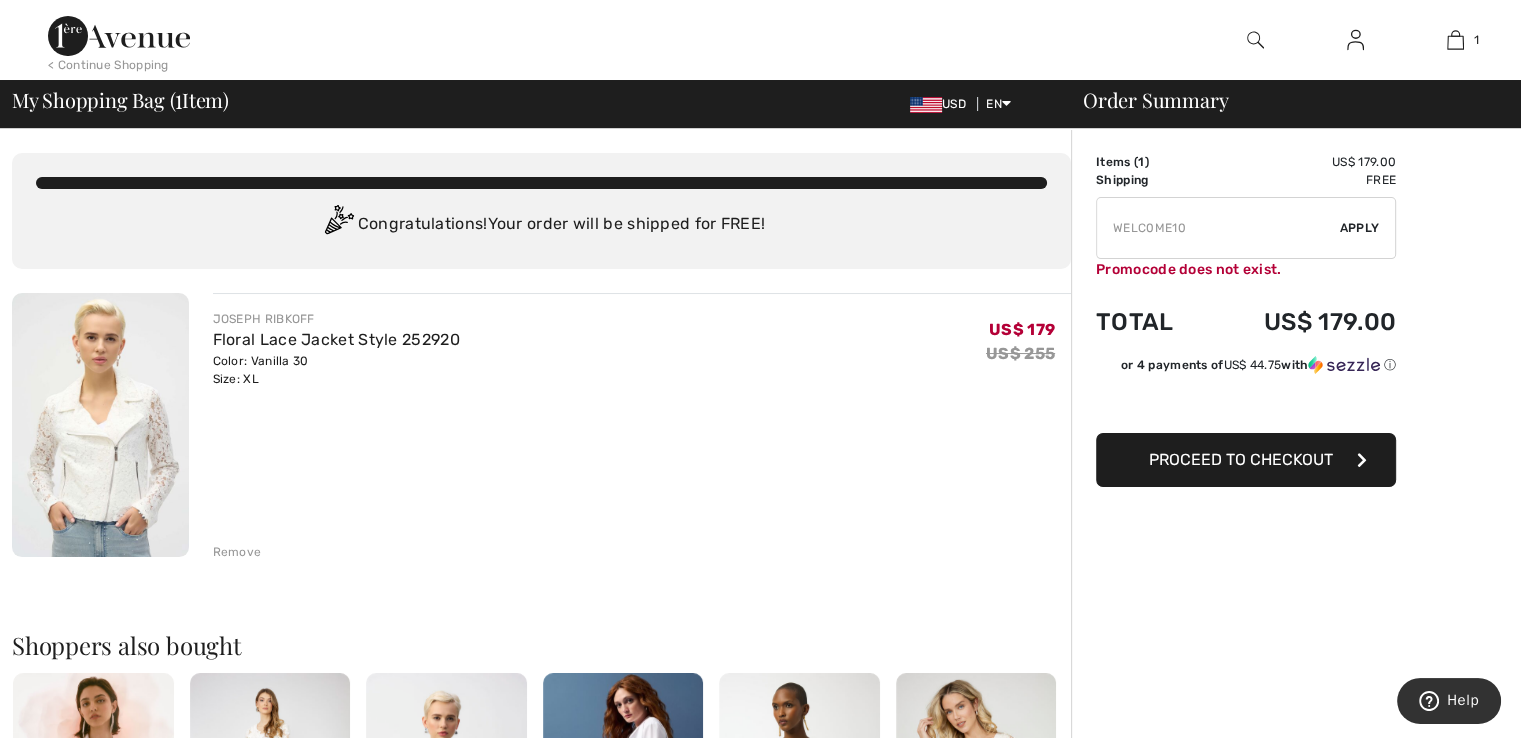drag, startPoint x: 1249, startPoint y: 237, endPoint x: 1001, endPoint y: 229, distance: 248.129 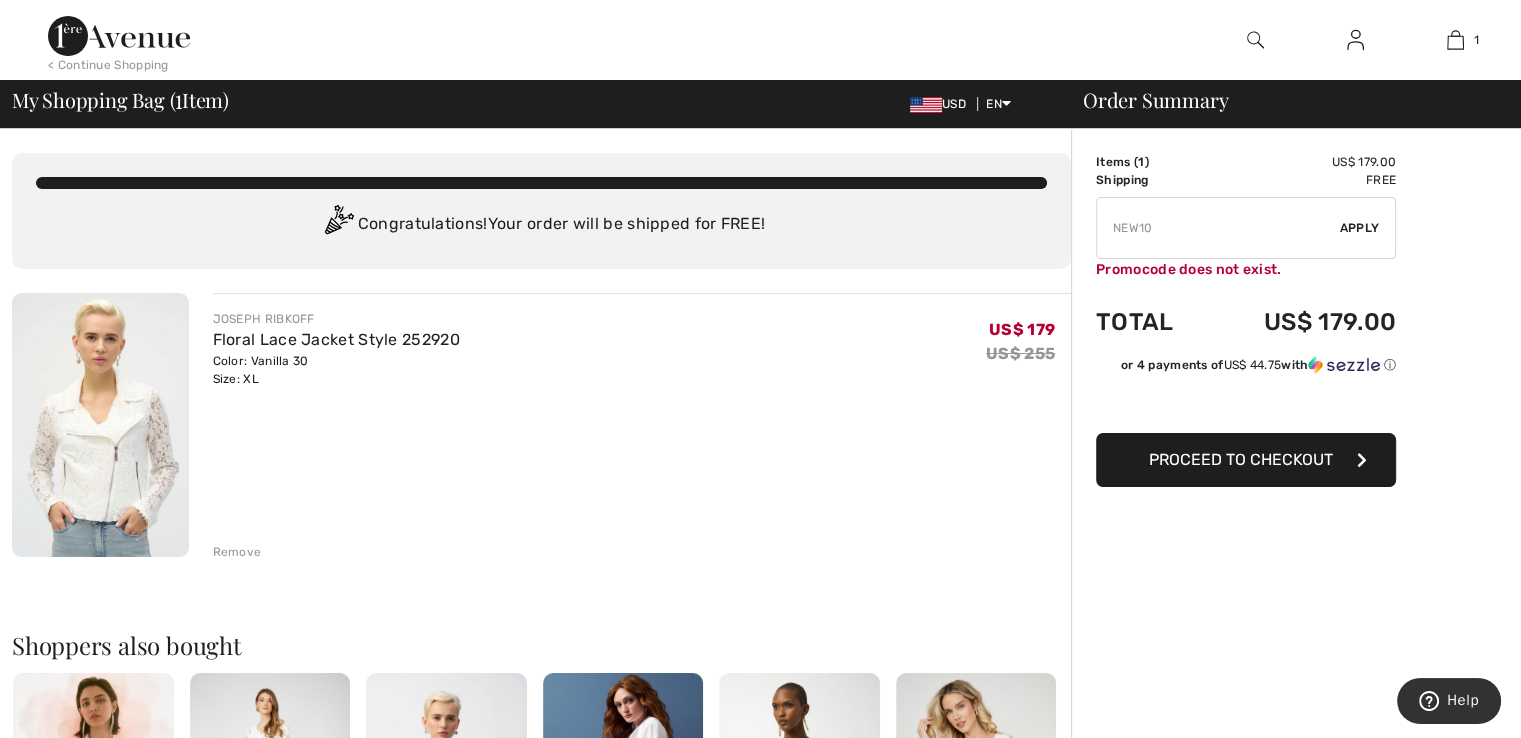 type on "NEW10" 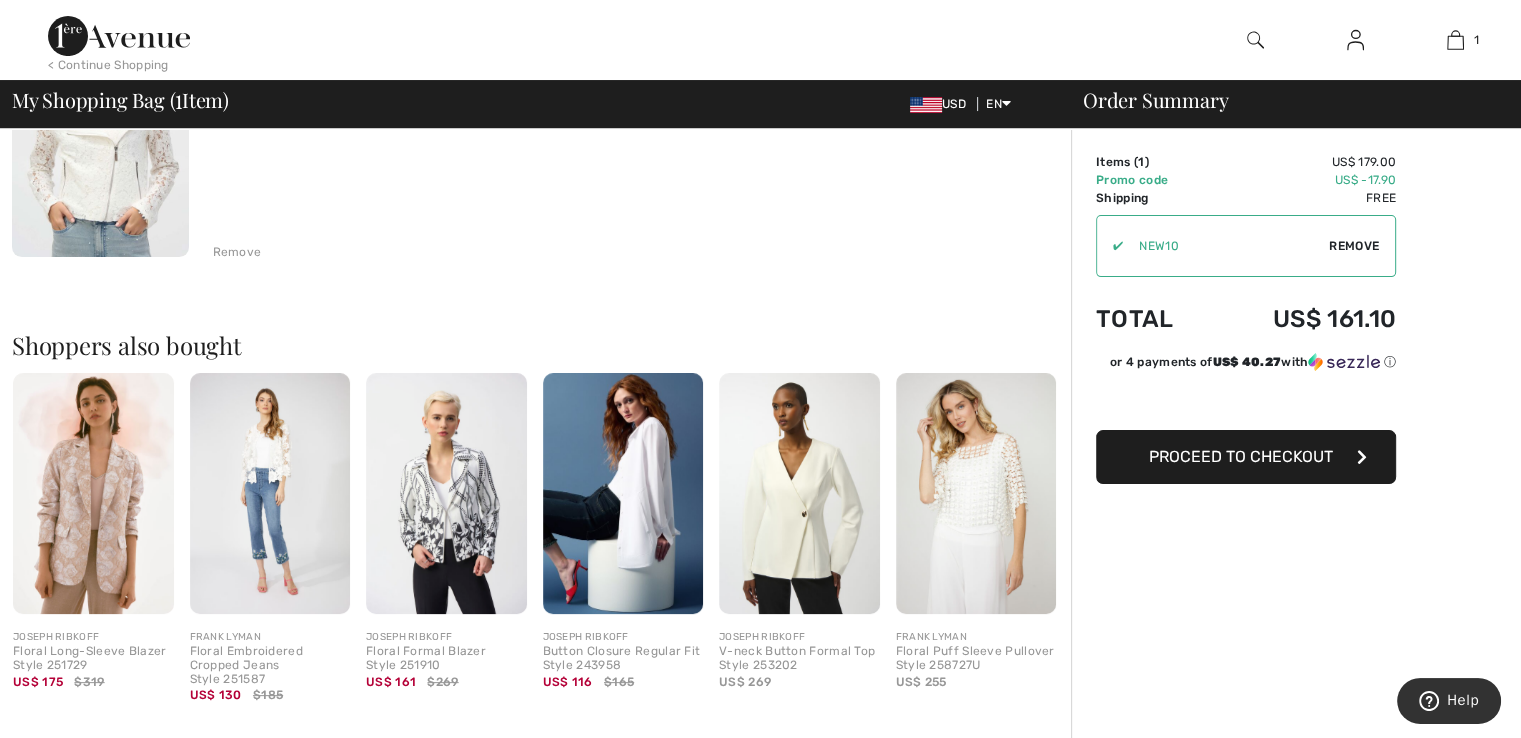 scroll, scrollTop: 0, scrollLeft: 0, axis: both 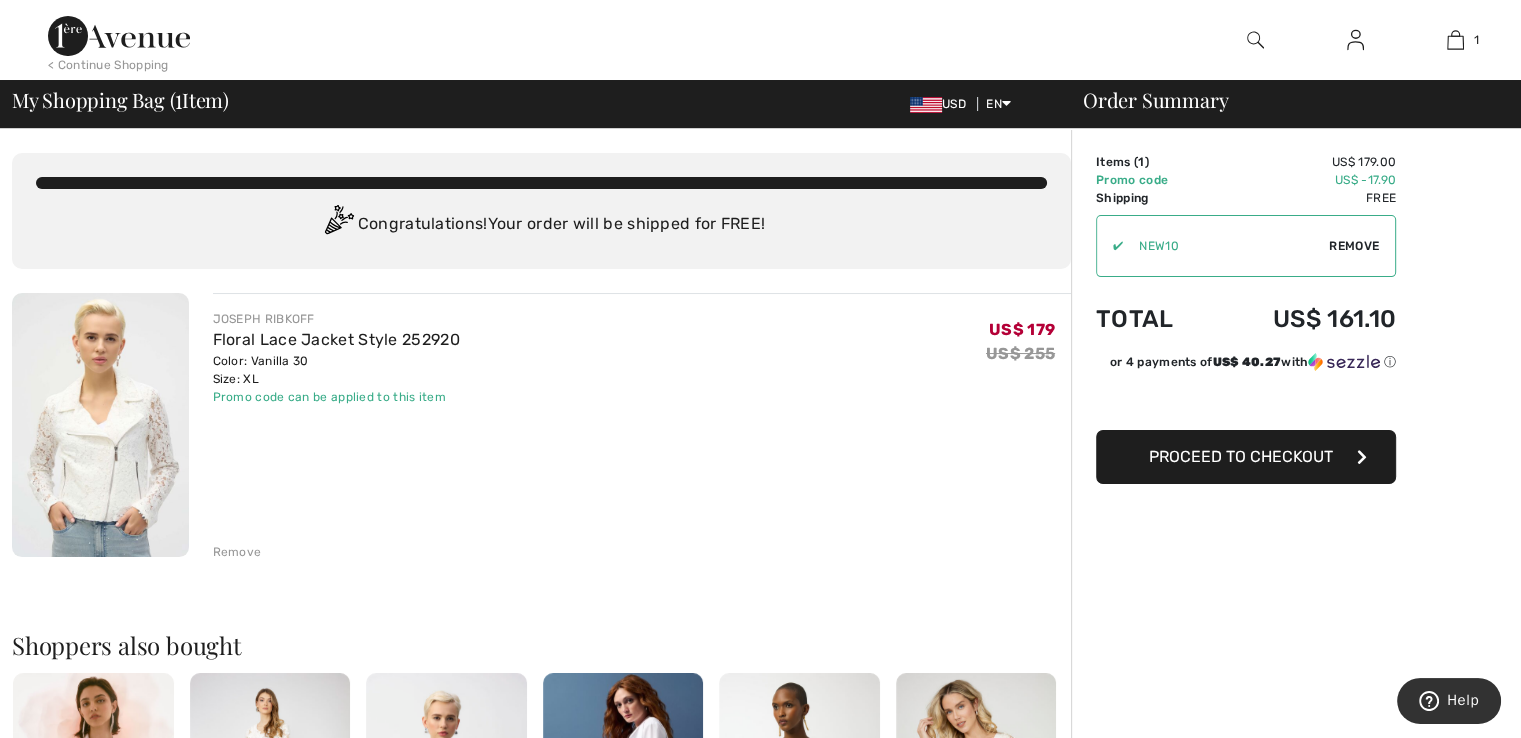 click on "Proceed to Checkout" at bounding box center [1246, 457] 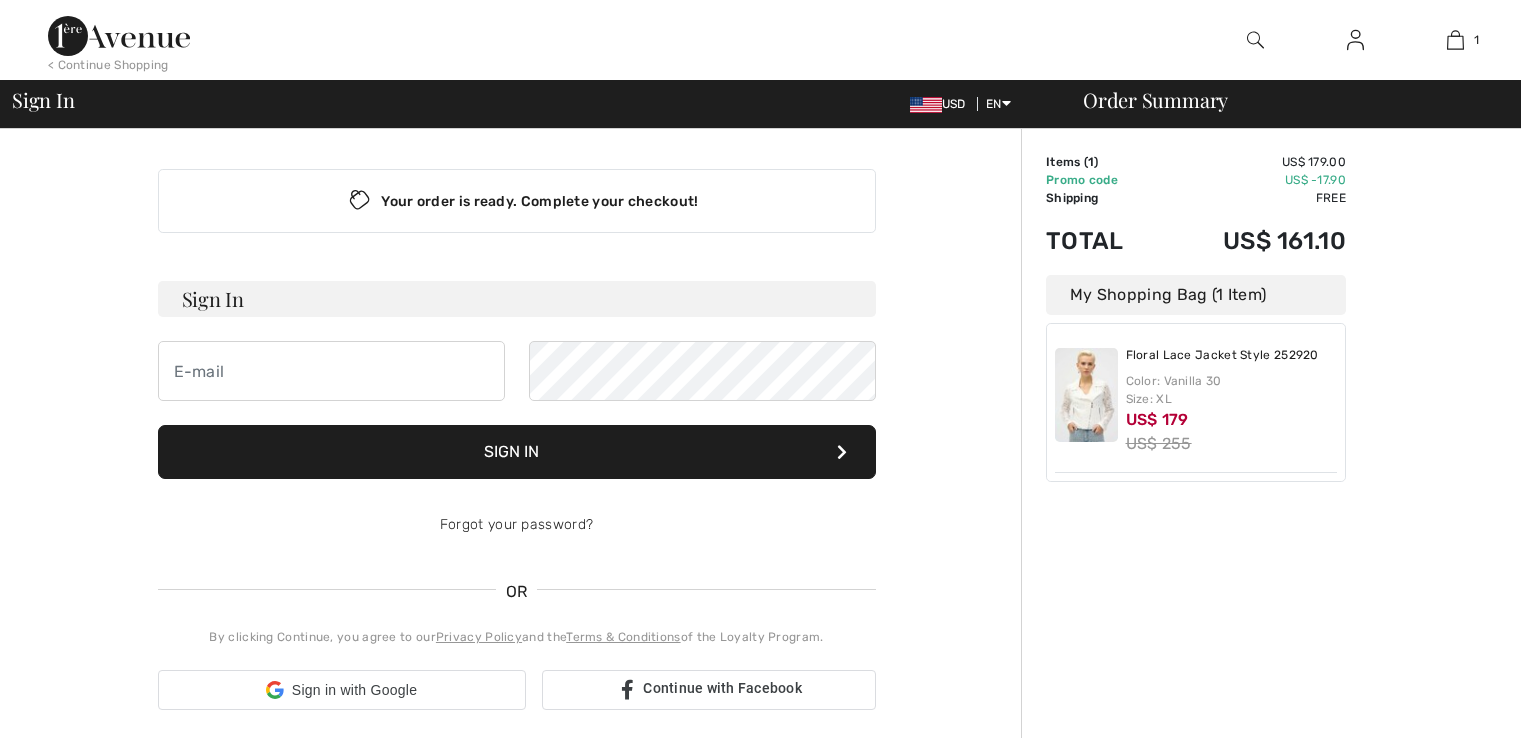 scroll, scrollTop: 0, scrollLeft: 0, axis: both 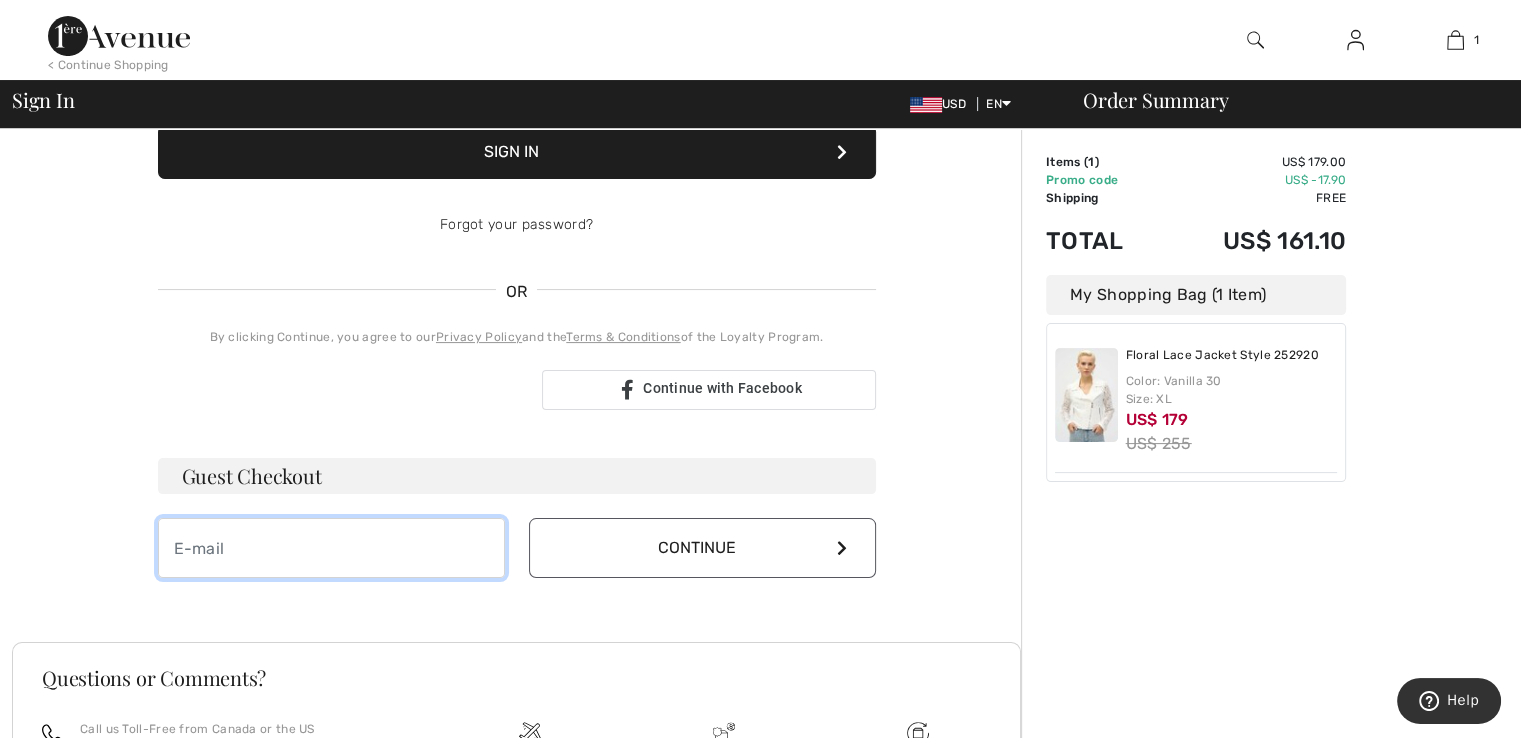 click at bounding box center [331, 548] 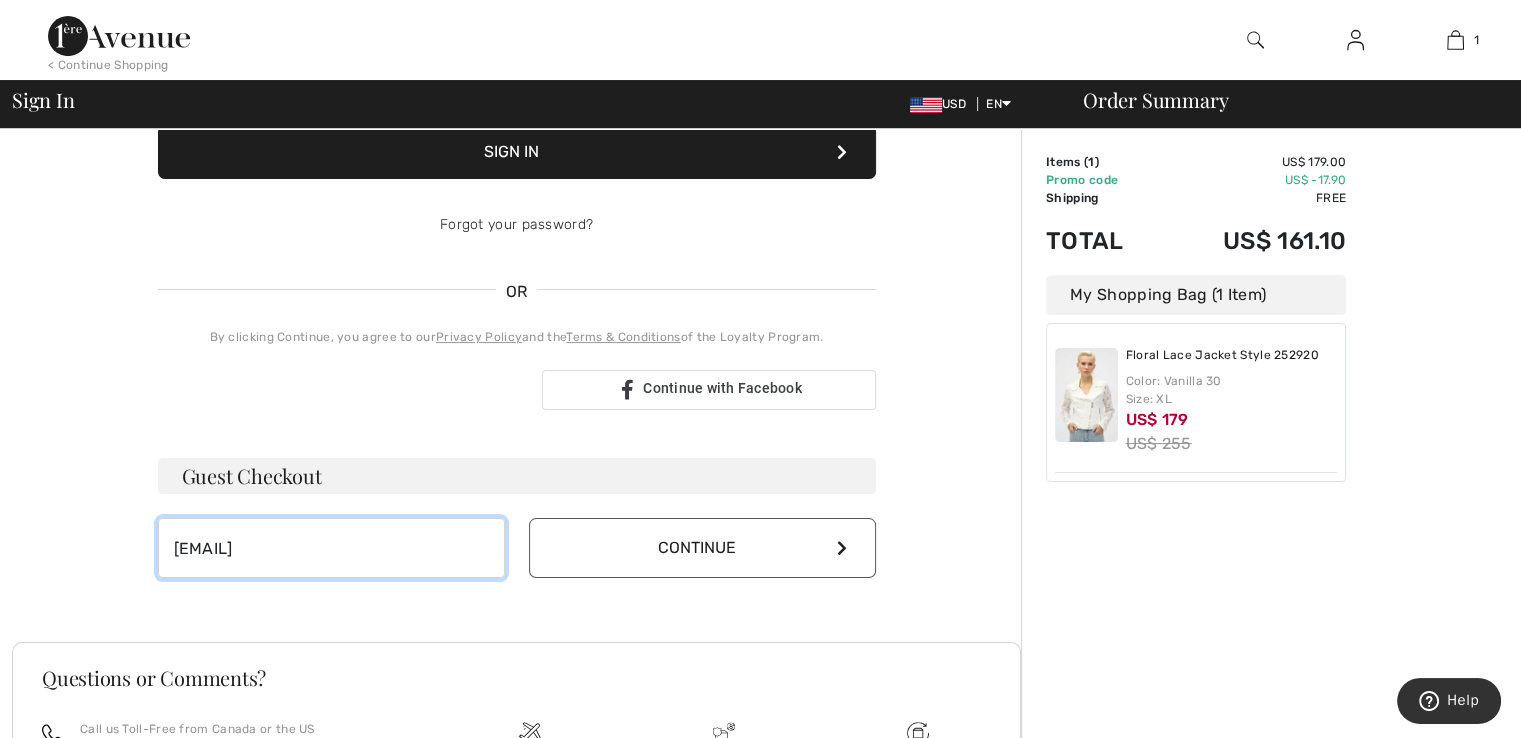 type on "[EMAIL]" 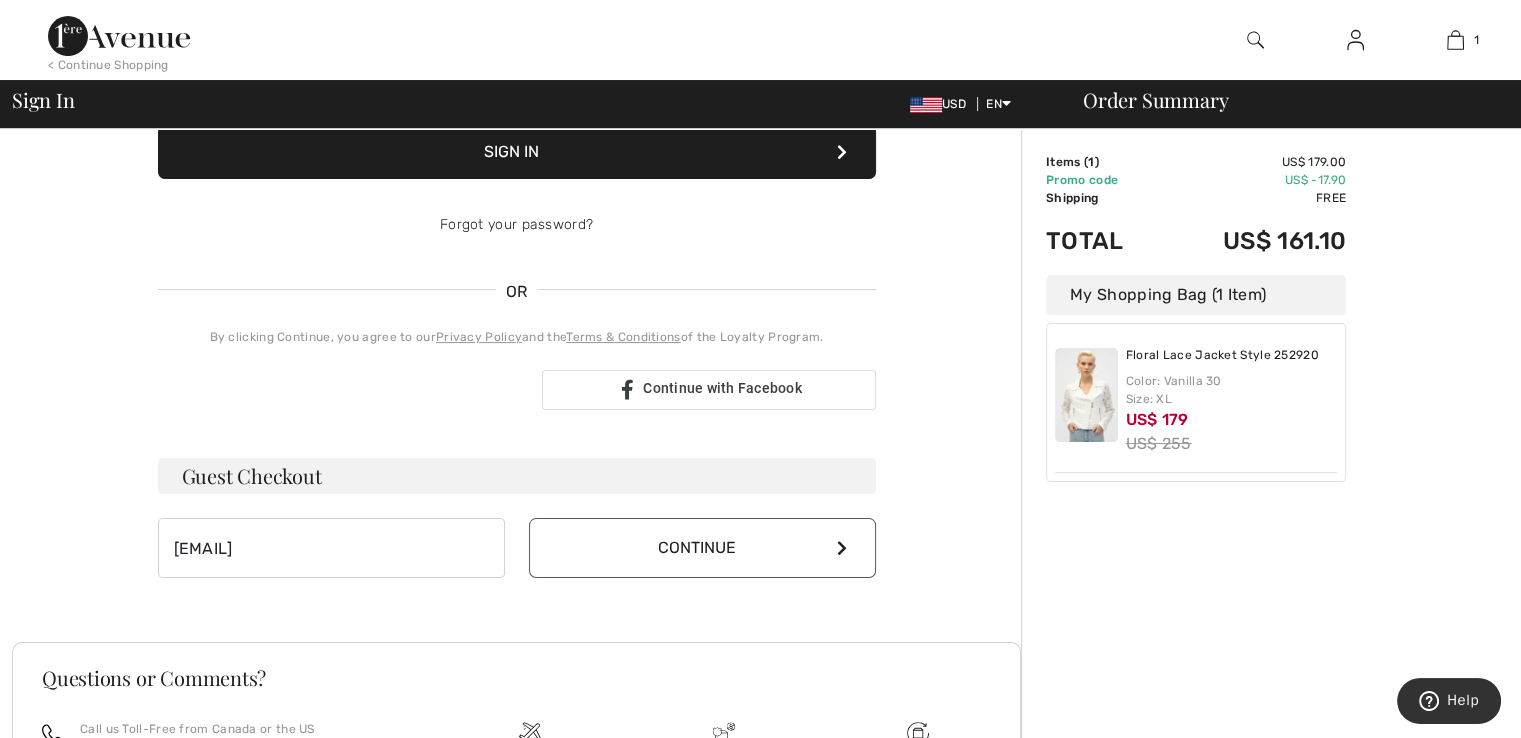 drag, startPoint x: 832, startPoint y: 499, endPoint x: 875, endPoint y: 481, distance: 46.615448 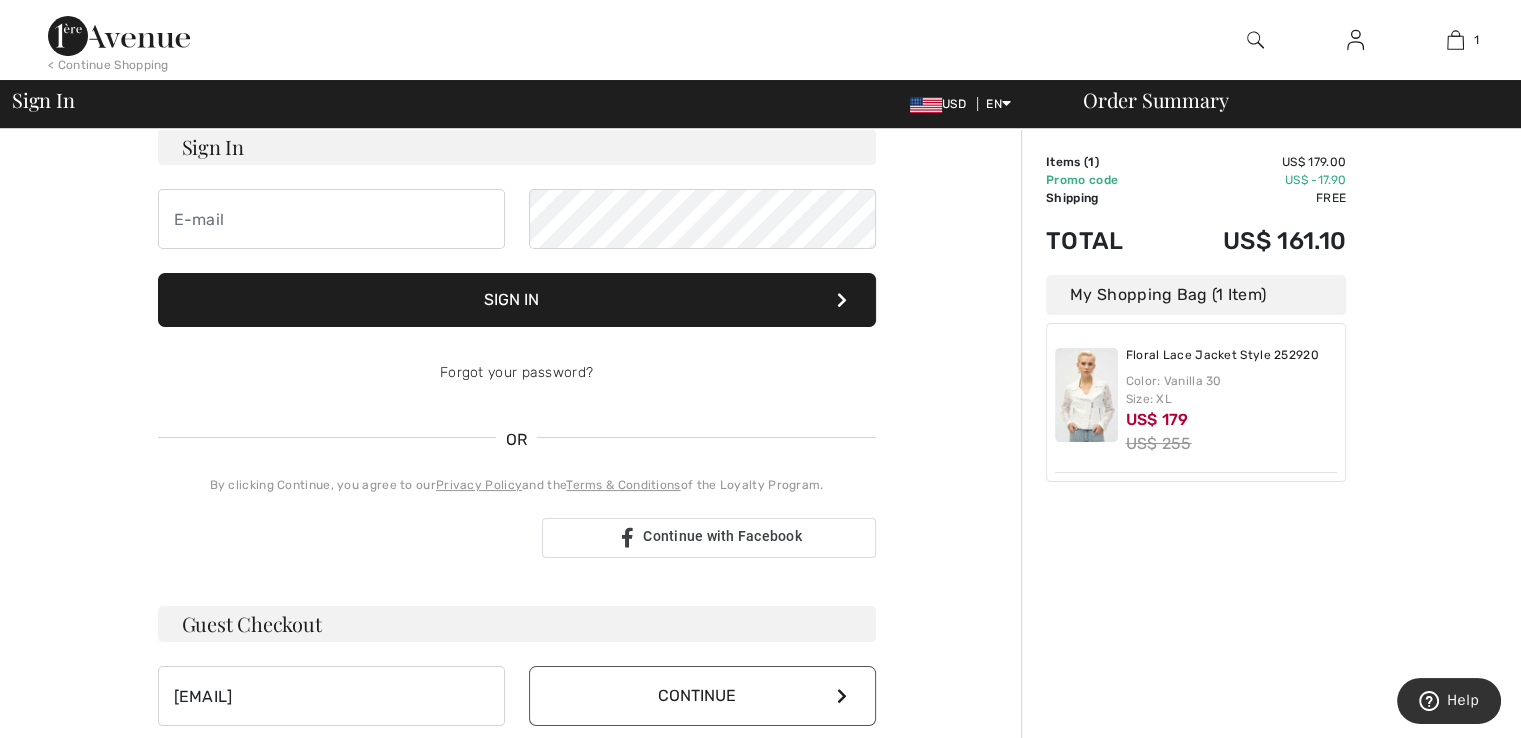 scroll, scrollTop: 300, scrollLeft: 0, axis: vertical 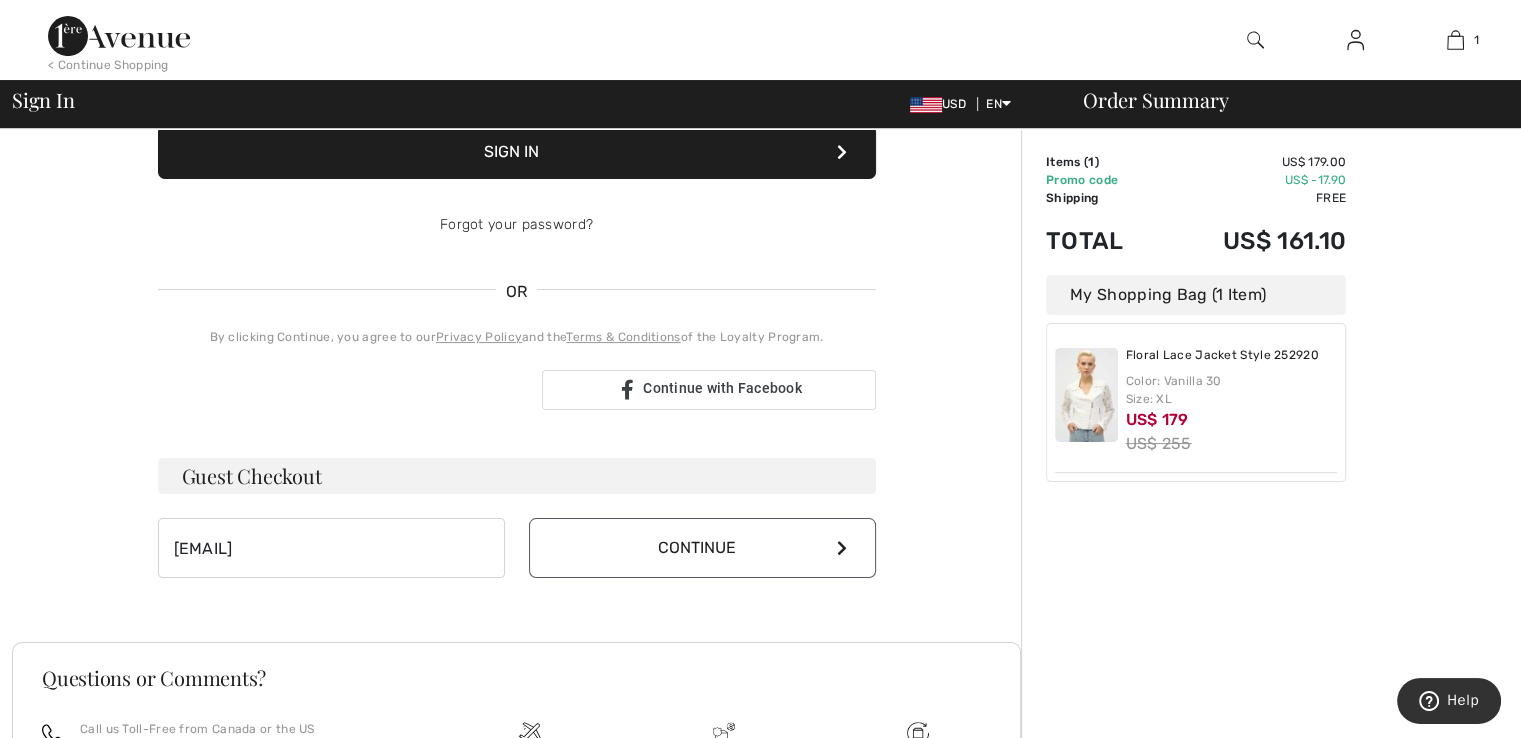click on "Continue" at bounding box center (702, 548) 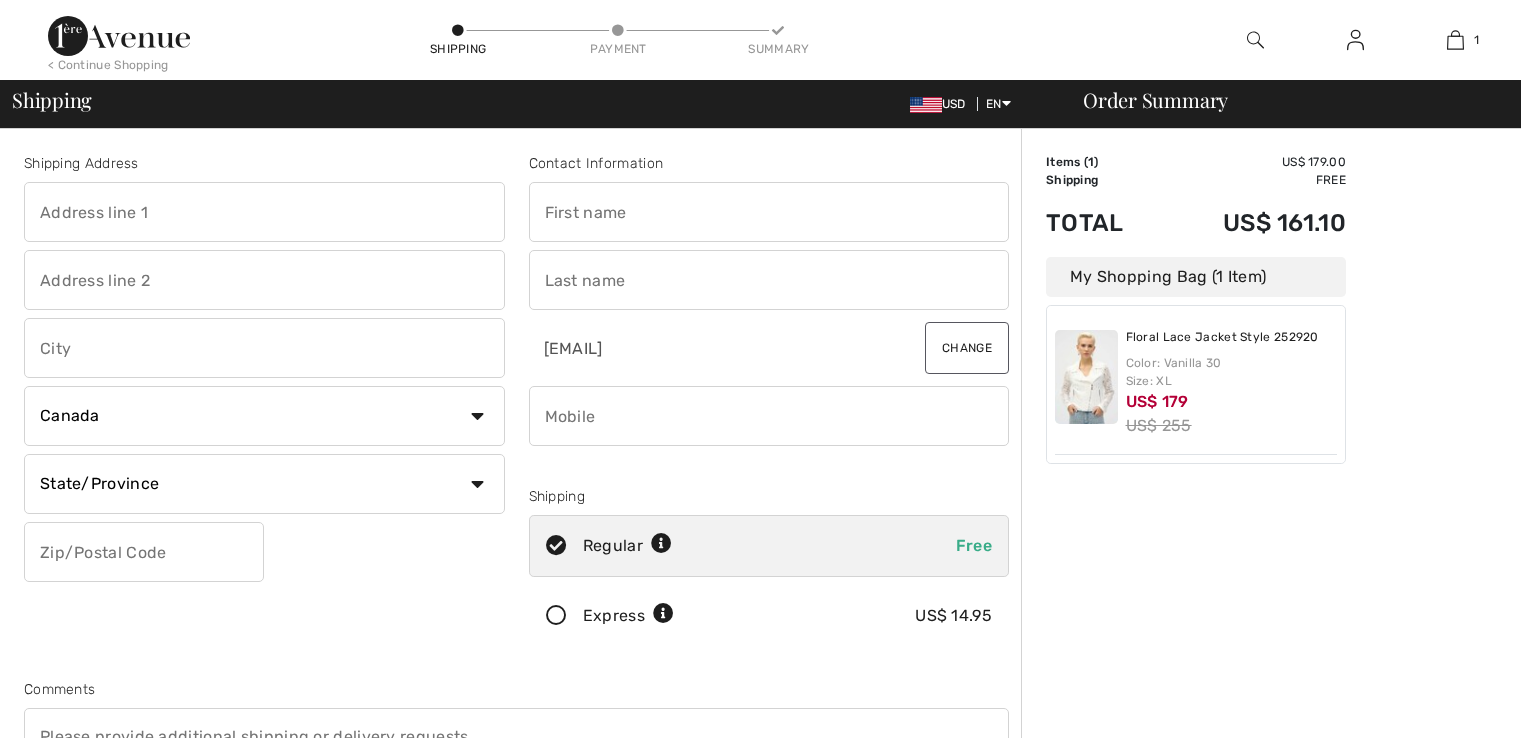 scroll, scrollTop: 0, scrollLeft: 0, axis: both 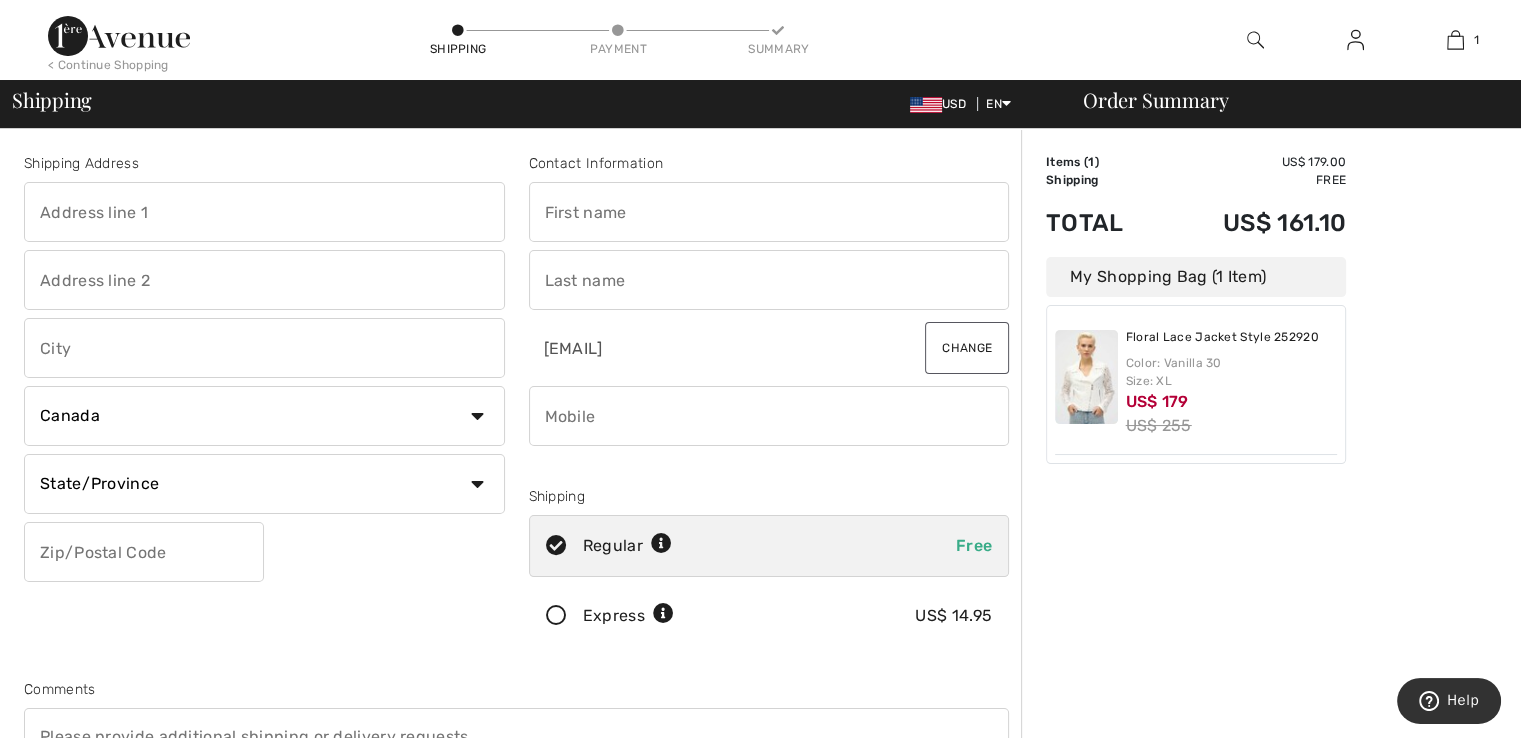 click at bounding box center [264, 212] 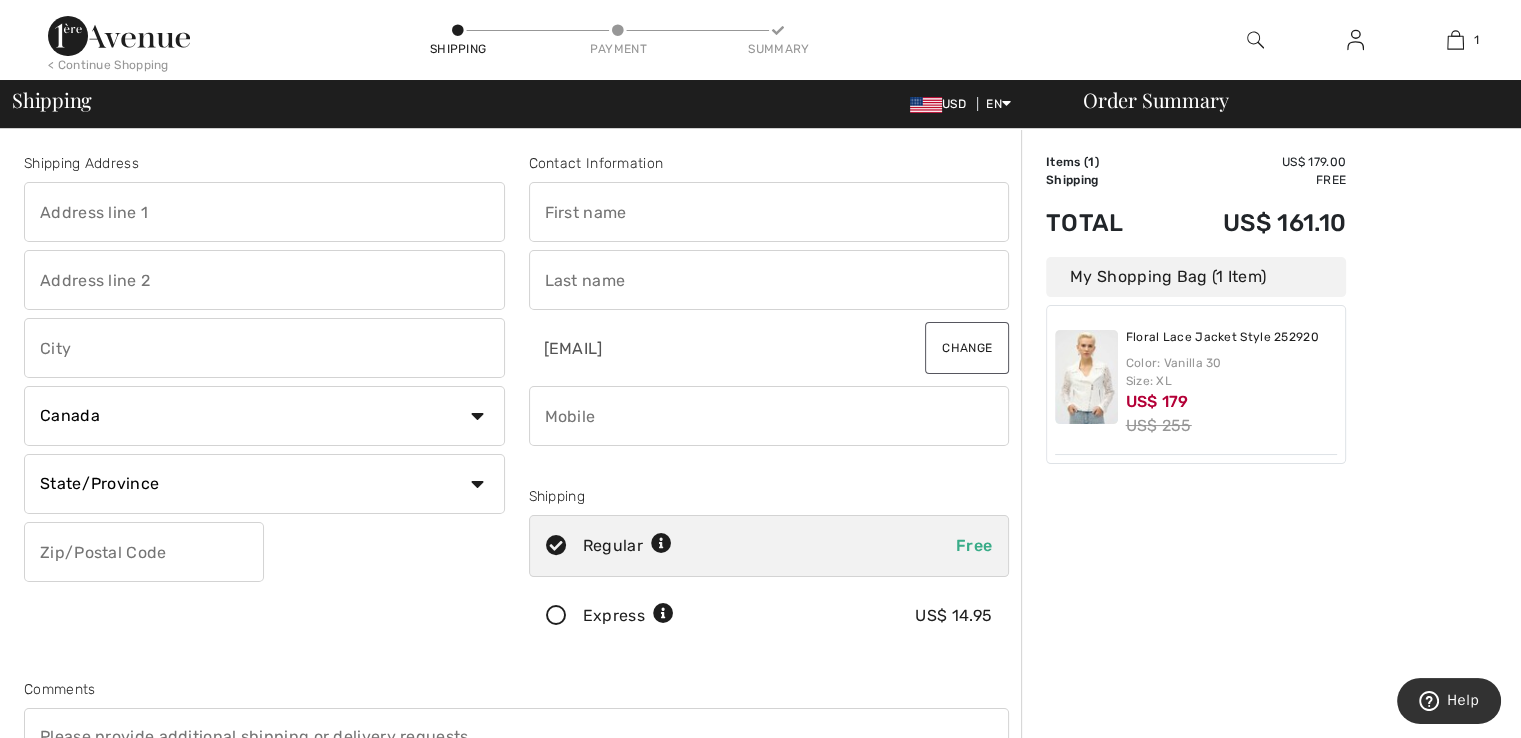 type on "[NUMBER] [STREET]" 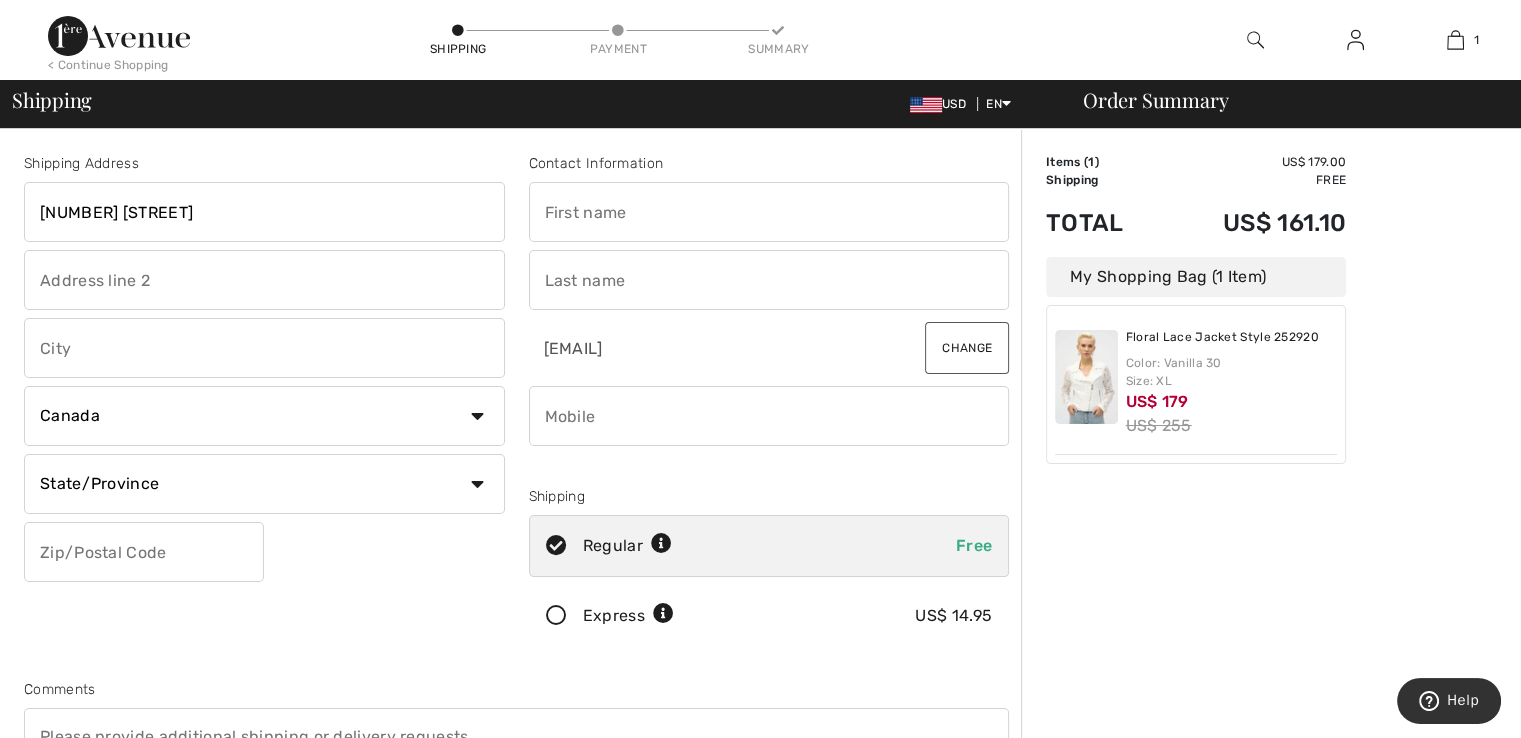 click at bounding box center [264, 348] 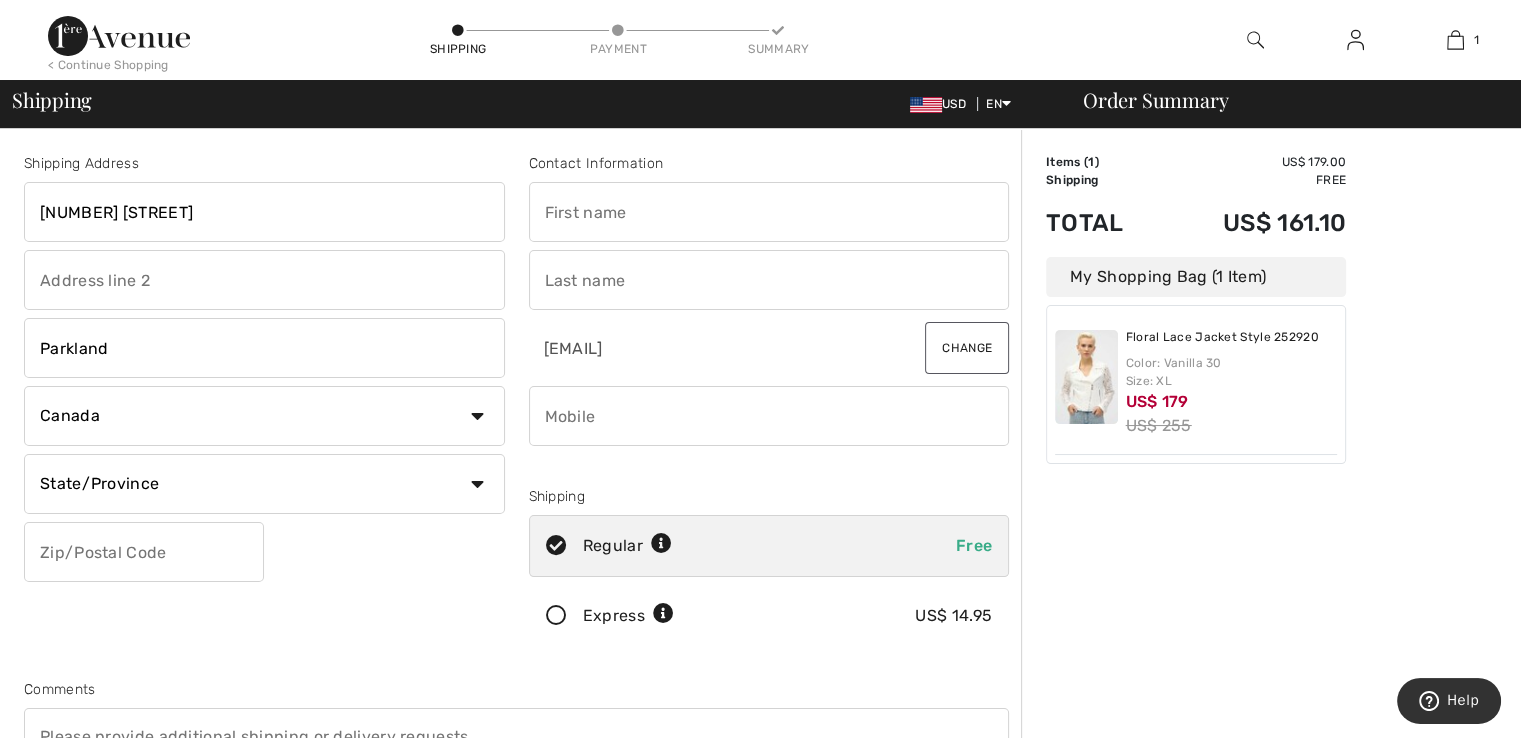 click on "Country
Canada
United States
Afghanistan
Aland Islands
Albania
Algeria
American Samoa
Andorra
Angola
Anguilla
Antarctica
Antigua and Barbuda
Argentina
Armenia
Aruba
Australia
Austria
Azerbaijan
Bahamas
Bahrain
Bangladesh
Barbados
Belarus
Belgium
Belize
Benin
Bermuda
Bhutan
Bolivia
Bonaire
Bosnia and Herzegovina
Botswana
Bouvet Island
Brazil
British Indian Ocean Territory
Brunei Darussalam
Bulgaria
Burkina Faso
Burundi
Cambodia
Cameroon
Cape Verde
Cayman Islands
Central African Republic
Chad
Chile China" at bounding box center [264, 416] 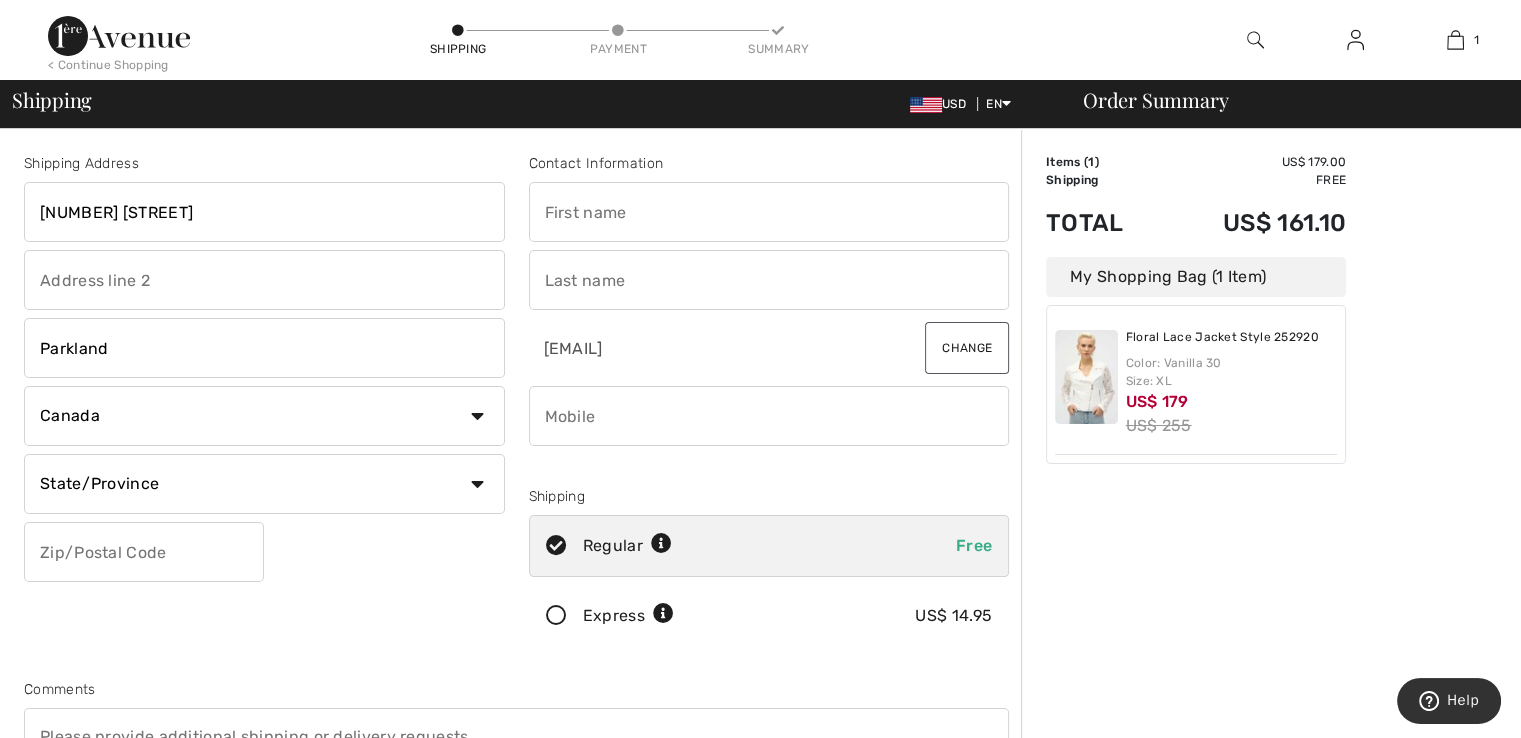 select on "US" 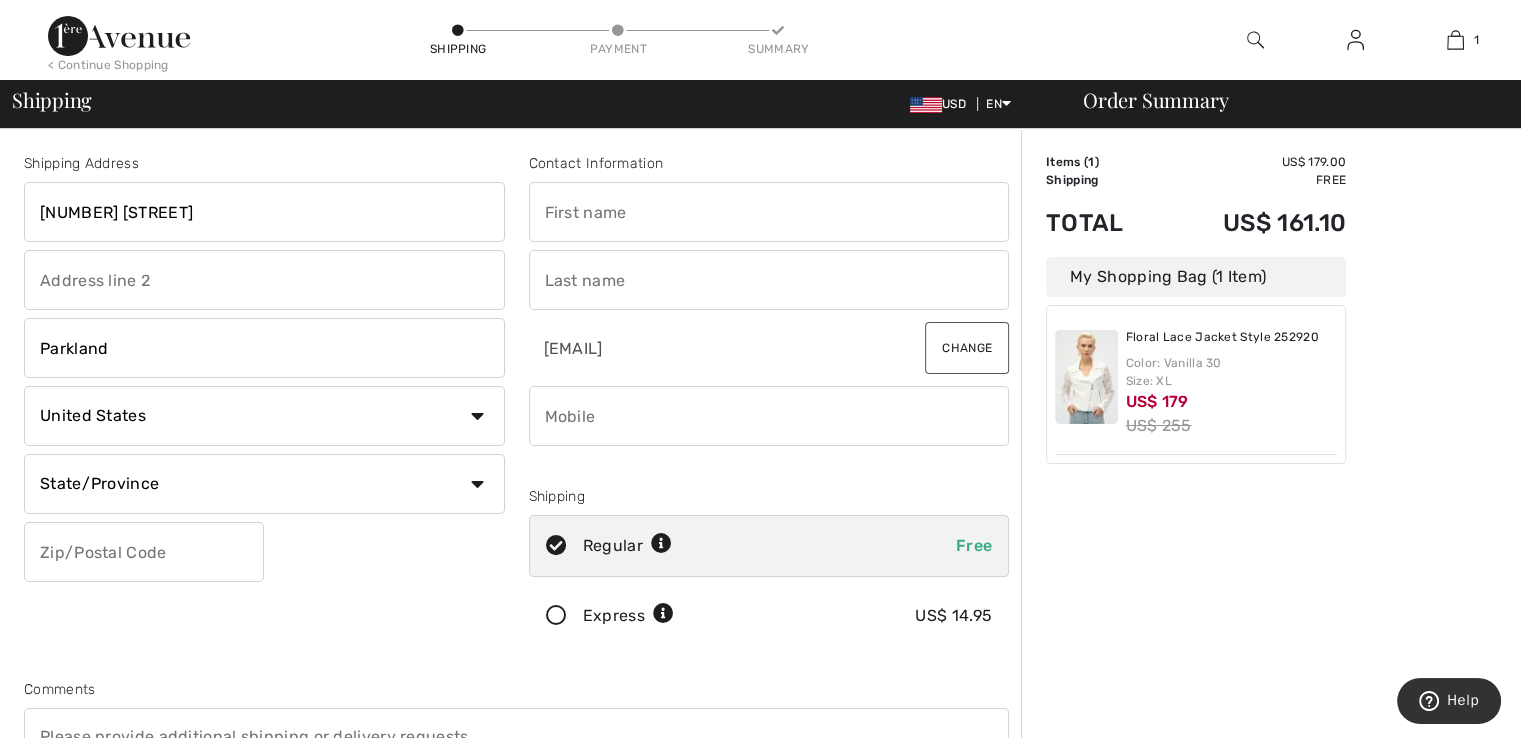 click on "Country
Canada
United States
Afghanistan
Aland Islands
Albania
Algeria
American Samoa
Andorra
Angola
Anguilla
Antarctica
Antigua and Barbuda
Argentina
Armenia
Aruba
Australia
Austria
Azerbaijan
Bahamas
Bahrain
Bangladesh
Barbados
Belarus
Belgium
Belize
Benin
Bermuda
Bhutan
Bolivia
Bonaire
Bosnia and Herzegovina
Botswana
Bouvet Island
Brazil
British Indian Ocean Territory
Brunei Darussalam
Bulgaria
Burkina Faso
Burundi
Cambodia
Cameroon
Cape Verde
Cayman Islands
Central African Republic
Chad
Chile China" at bounding box center [264, 416] 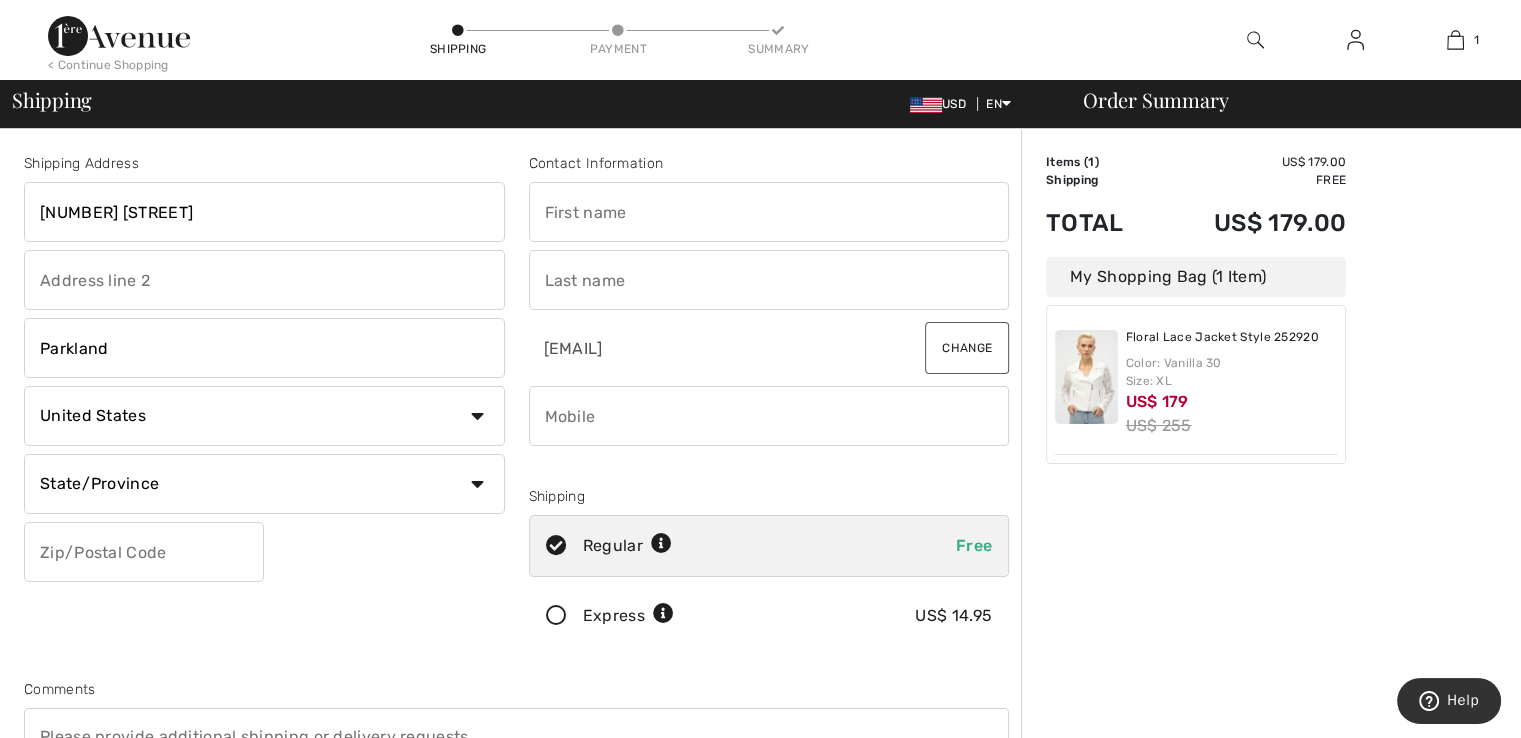 click on "State/Province
Alabama
Alaska
American Samoa
Arizona
Arkansas
California
Colorado
Connecticut
D.C.
Delaware
Florida
Georgia
Guam
Hawaii
Idaho
Illinois
Indiana
Iowa
Kansas
Kentucky
Louisiana
Maine
Marianas
Marshall Islands
Maryland
Massachusetts
Michigan
Micronesia
Minnesota
Mississippi
Missouri
Montana
Nebraska
Nevada
New Hampshire
New Jersey
New Mexico
New York
North Carolina
North Dakota
Ohio
Oklahoma
Oregon
Palau
Pennsylvania
Puerto Rico
Rhode Island
South Carolina
Texas" at bounding box center [264, 484] 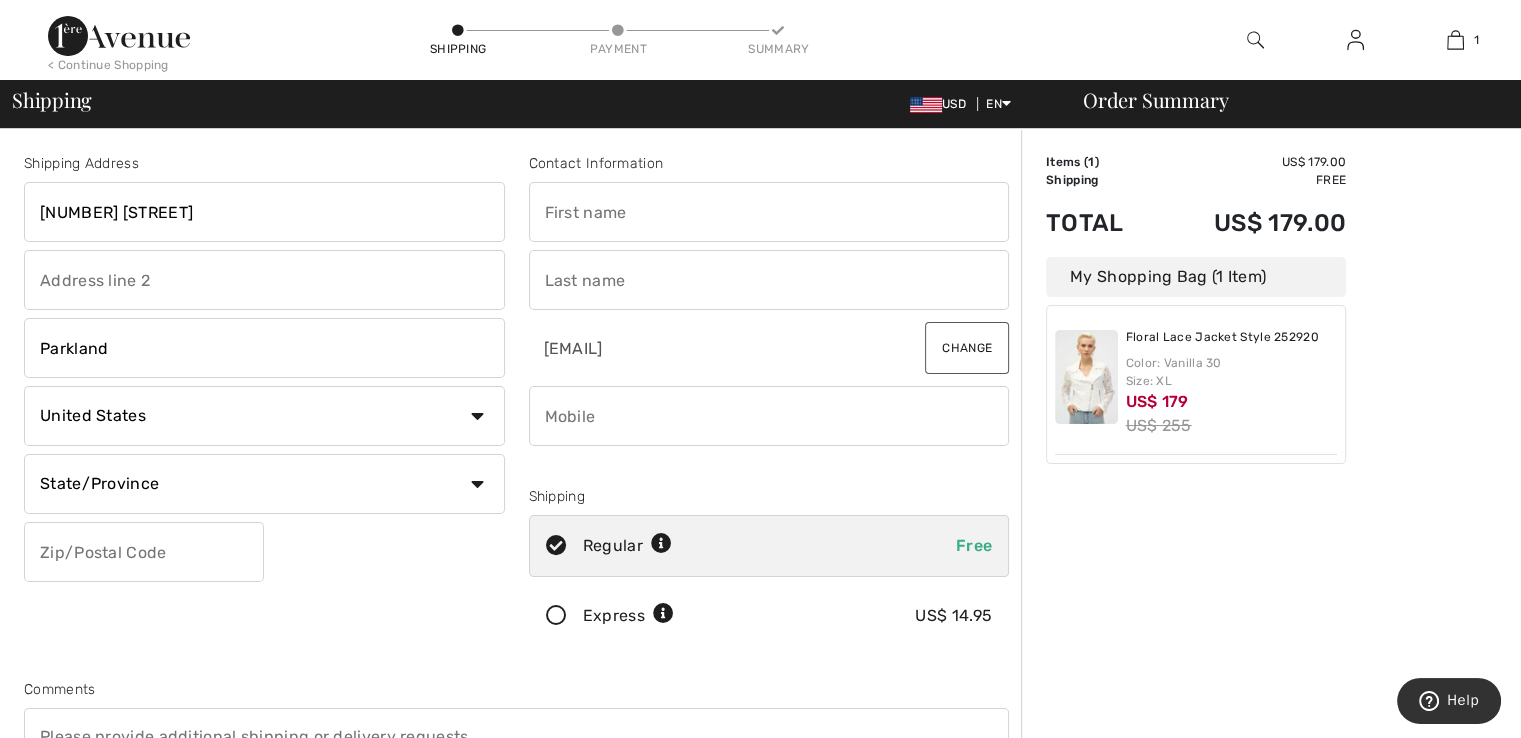 select on "FL" 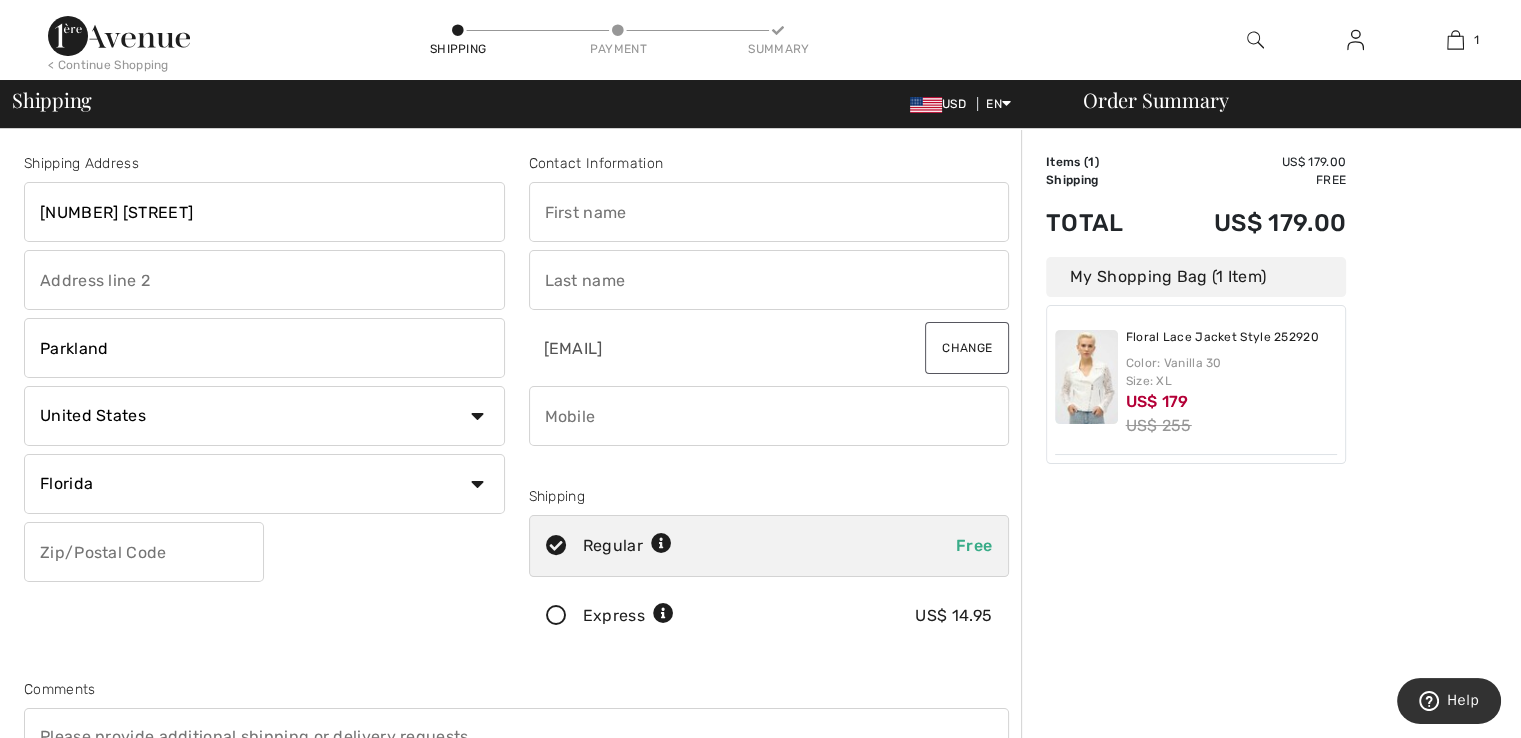 click on "State/Province
Alabama
Alaska
American Samoa
Arizona
Arkansas
California
Colorado
Connecticut
D.C.
Delaware
Florida
Georgia
Guam
Hawaii
Idaho
Illinois
Indiana
Iowa
Kansas
Kentucky
Louisiana
Maine
Marianas
Marshall Islands
Maryland
Massachusetts
Michigan
Micronesia
Minnesota
Mississippi
Missouri
Montana
Nebraska
Nevada
New Hampshire
New Jersey
New Mexico
New York
North Carolina
North Dakota
Ohio
Oklahoma
Oregon
Palau
Pennsylvania
Puerto Rico
Rhode Island
South Carolina
Texas" at bounding box center (264, 484) 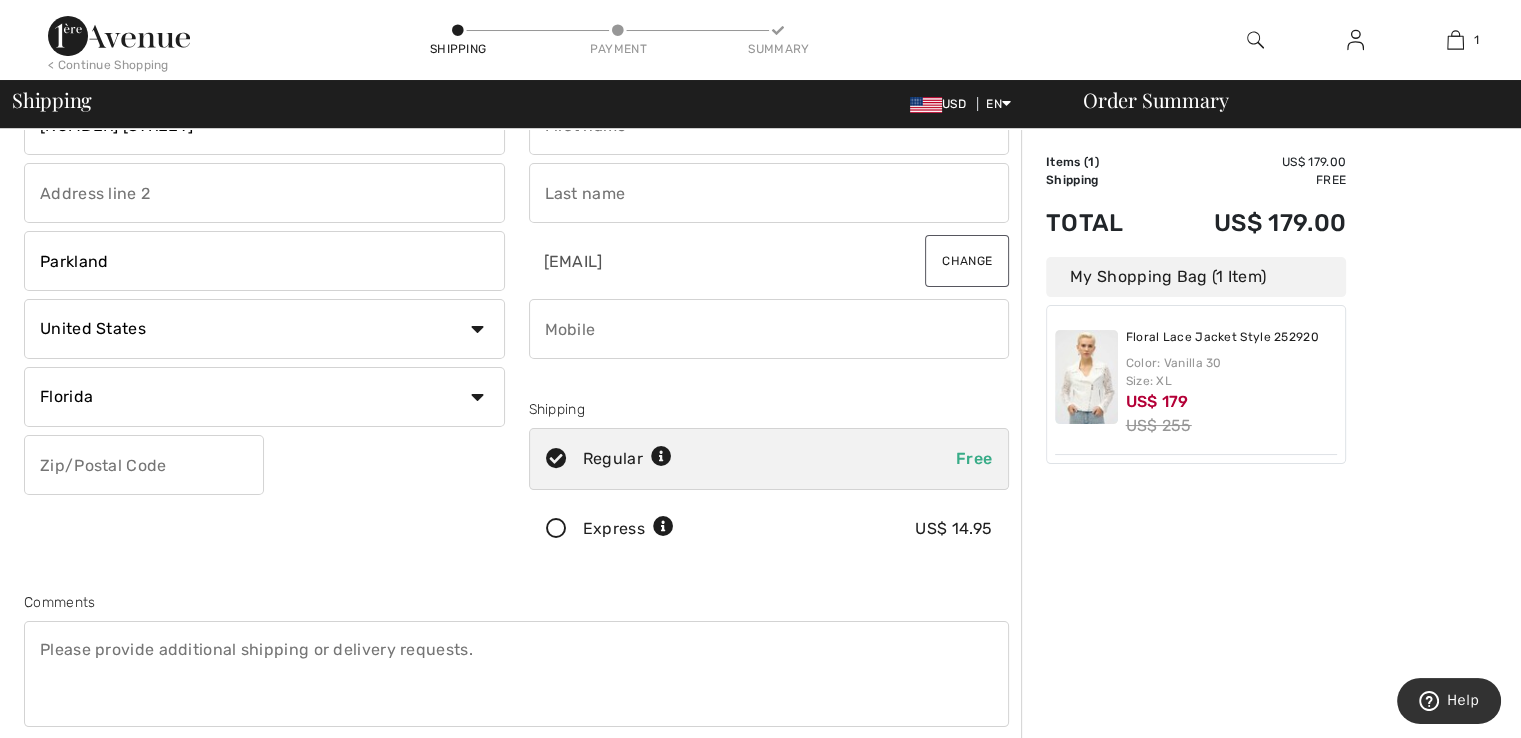 scroll, scrollTop: 0, scrollLeft: 0, axis: both 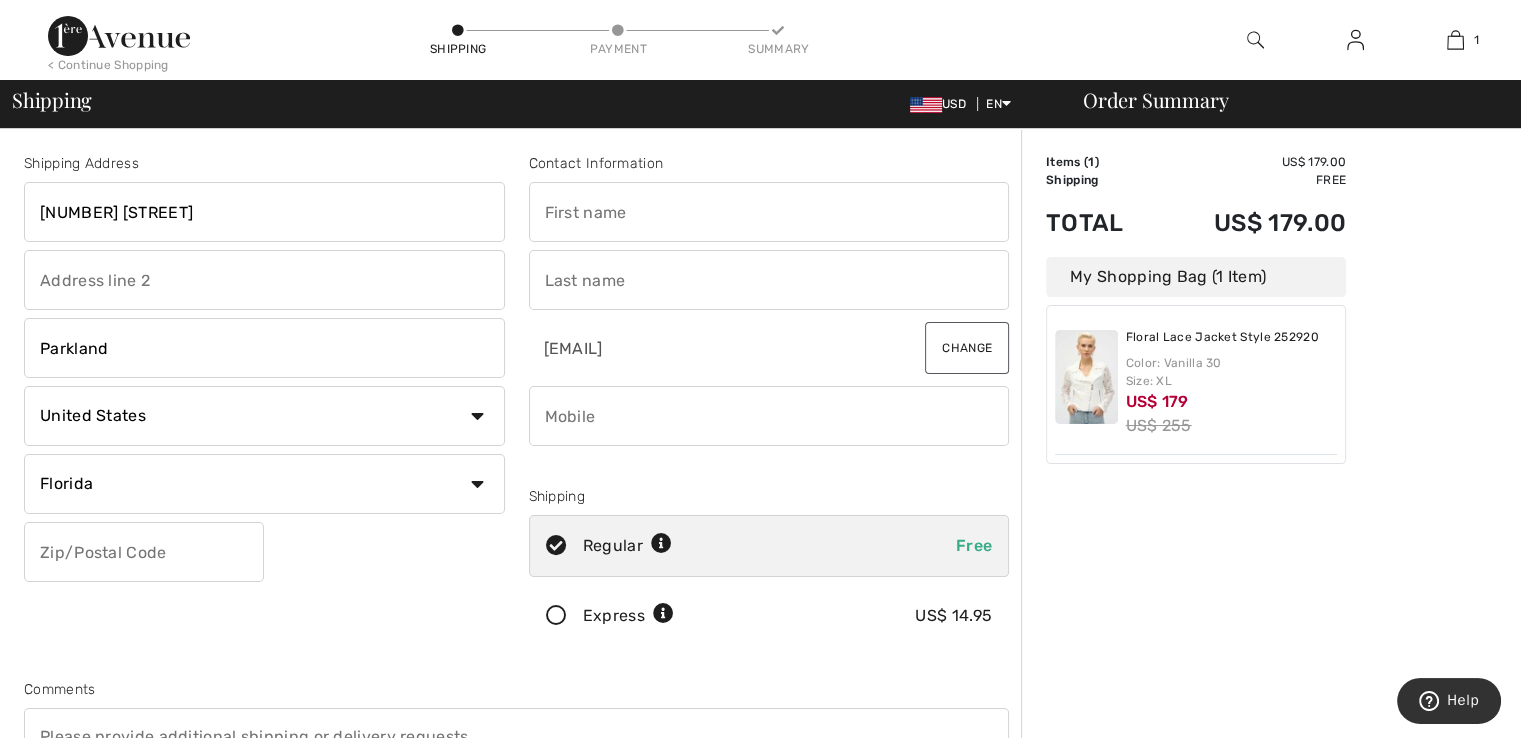 click at bounding box center (144, 552) 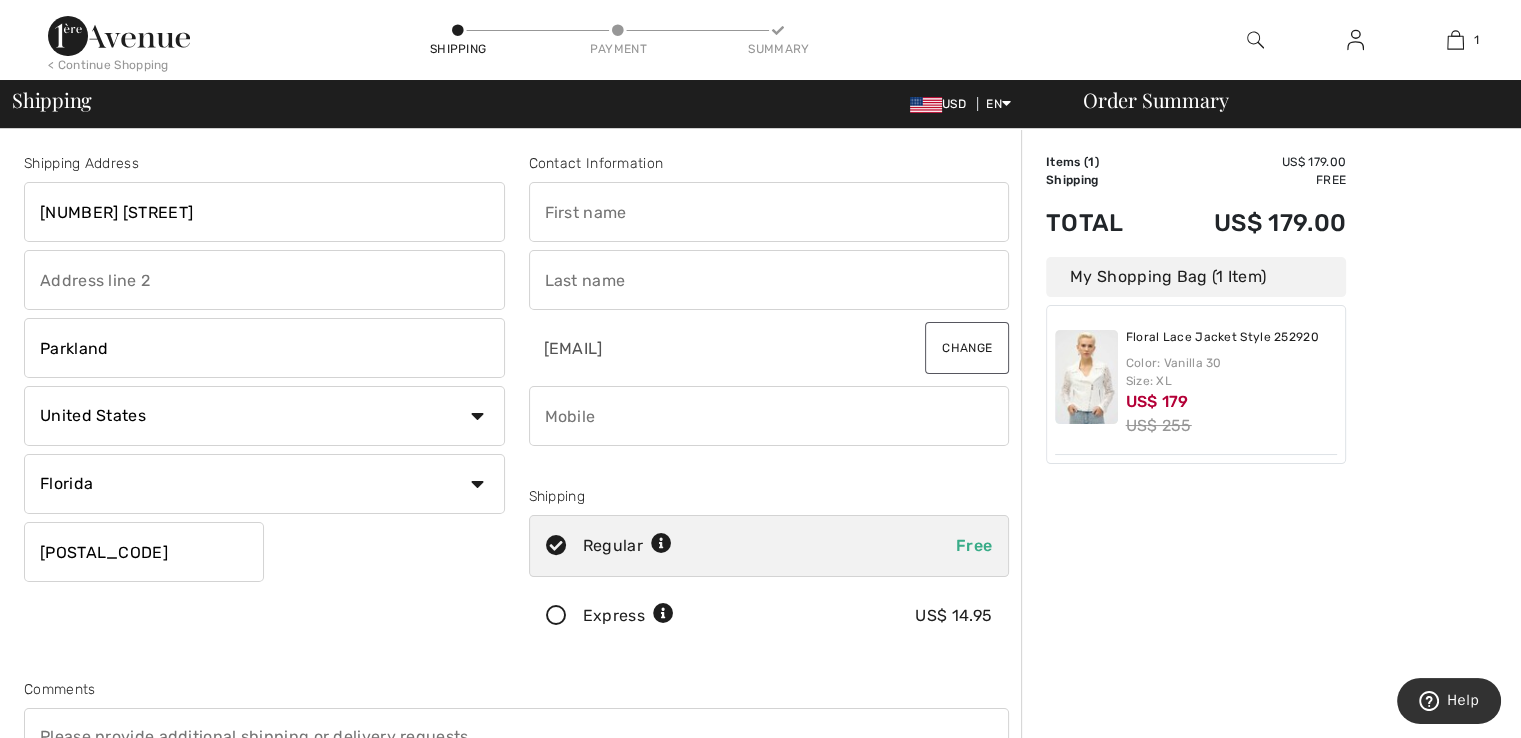 click at bounding box center [769, 212] 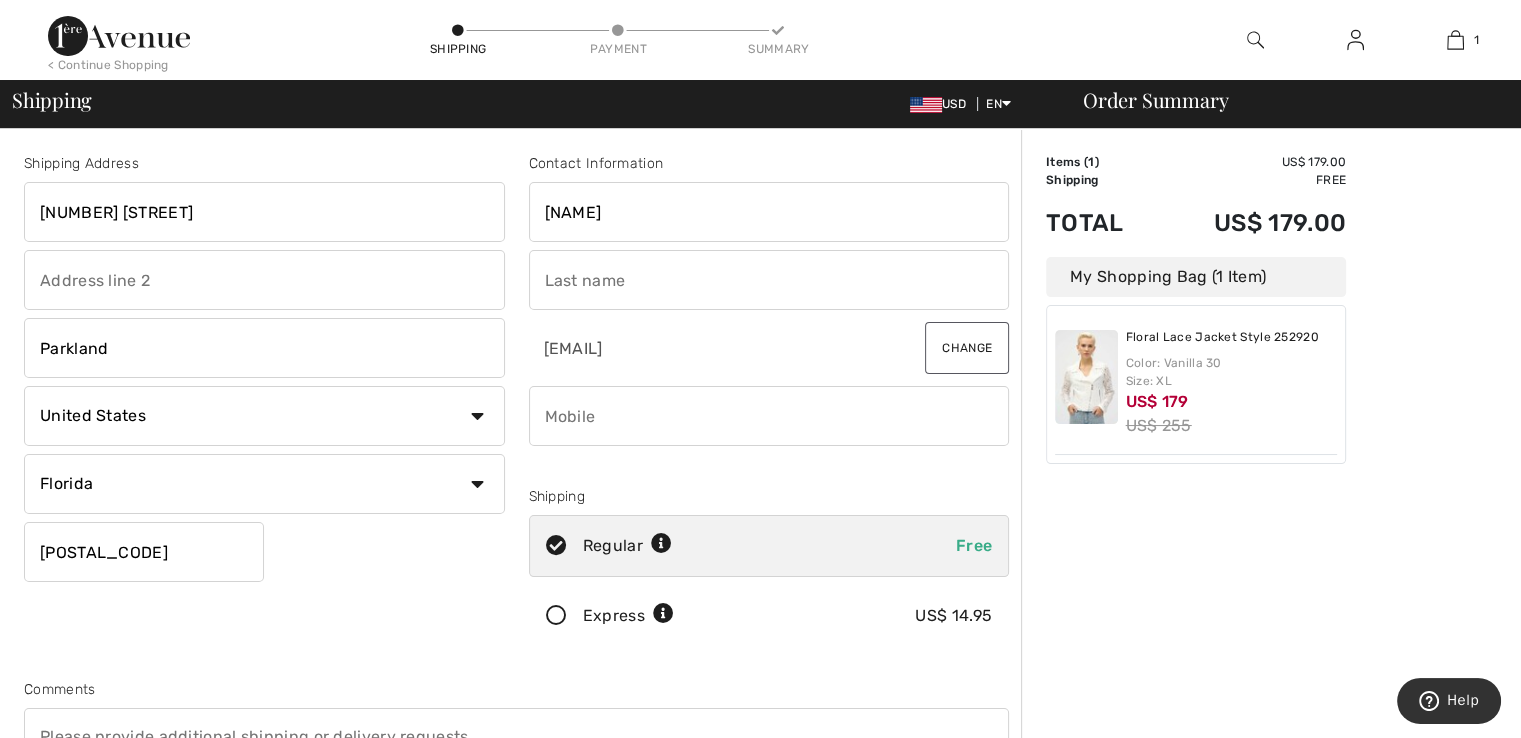 click at bounding box center (769, 280) 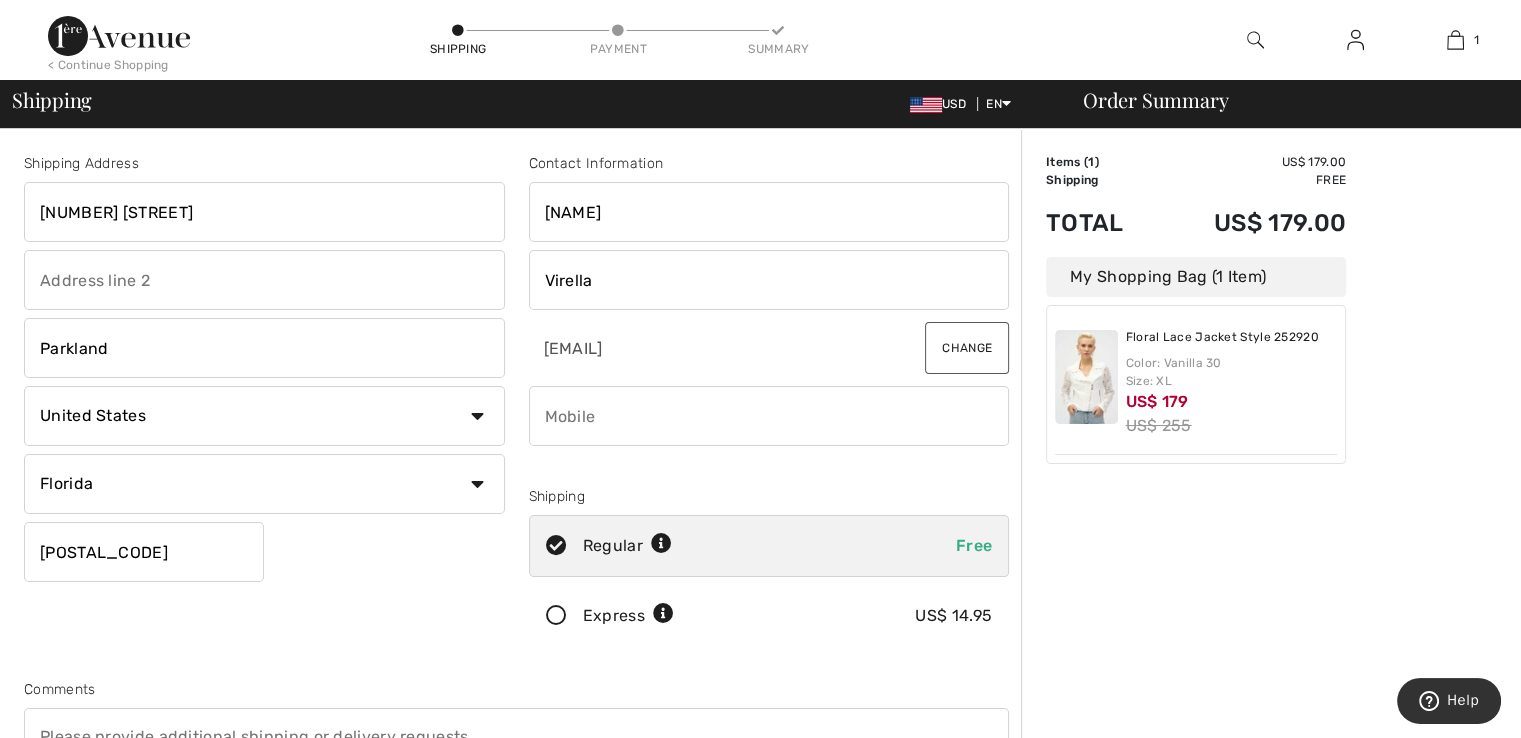 click at bounding box center (769, 416) 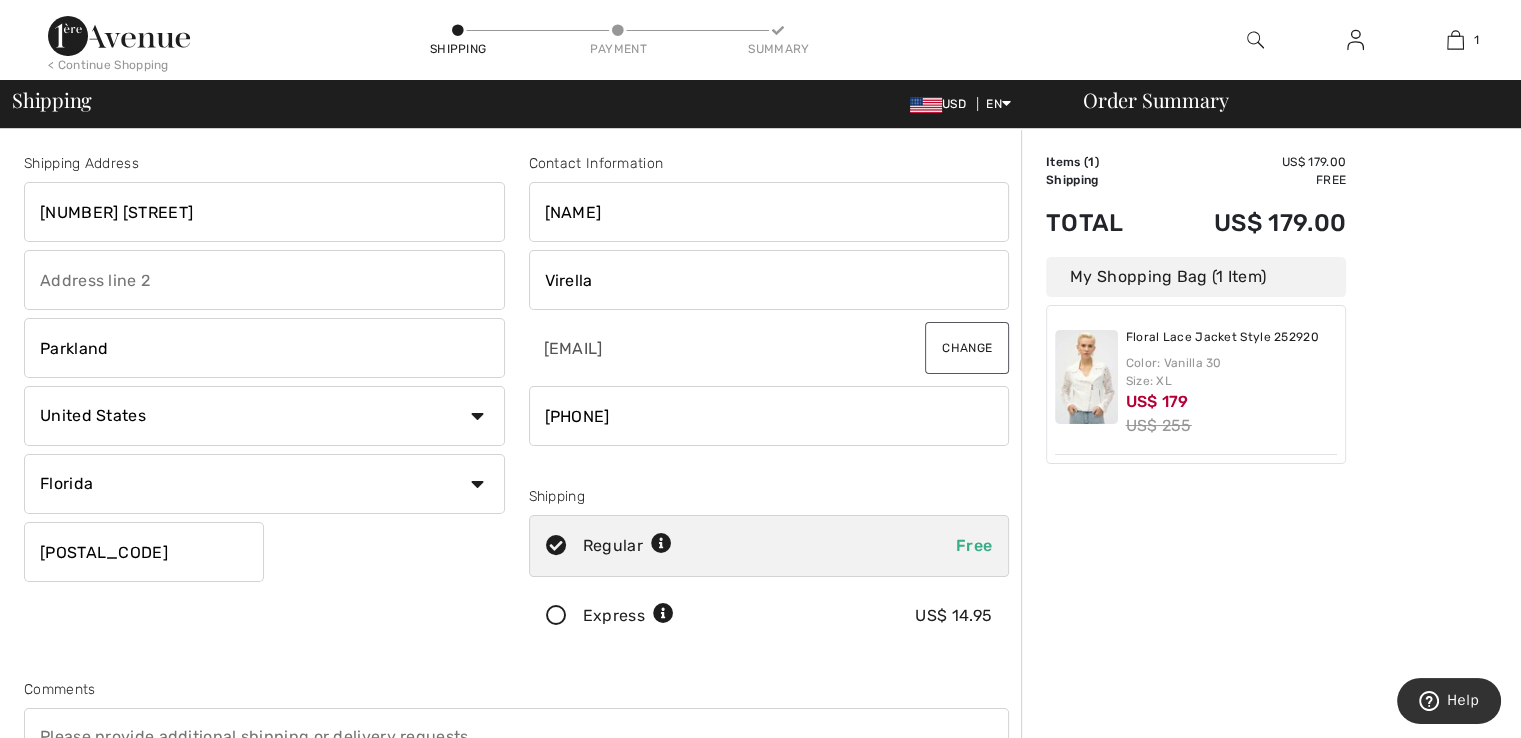type on "19542888910" 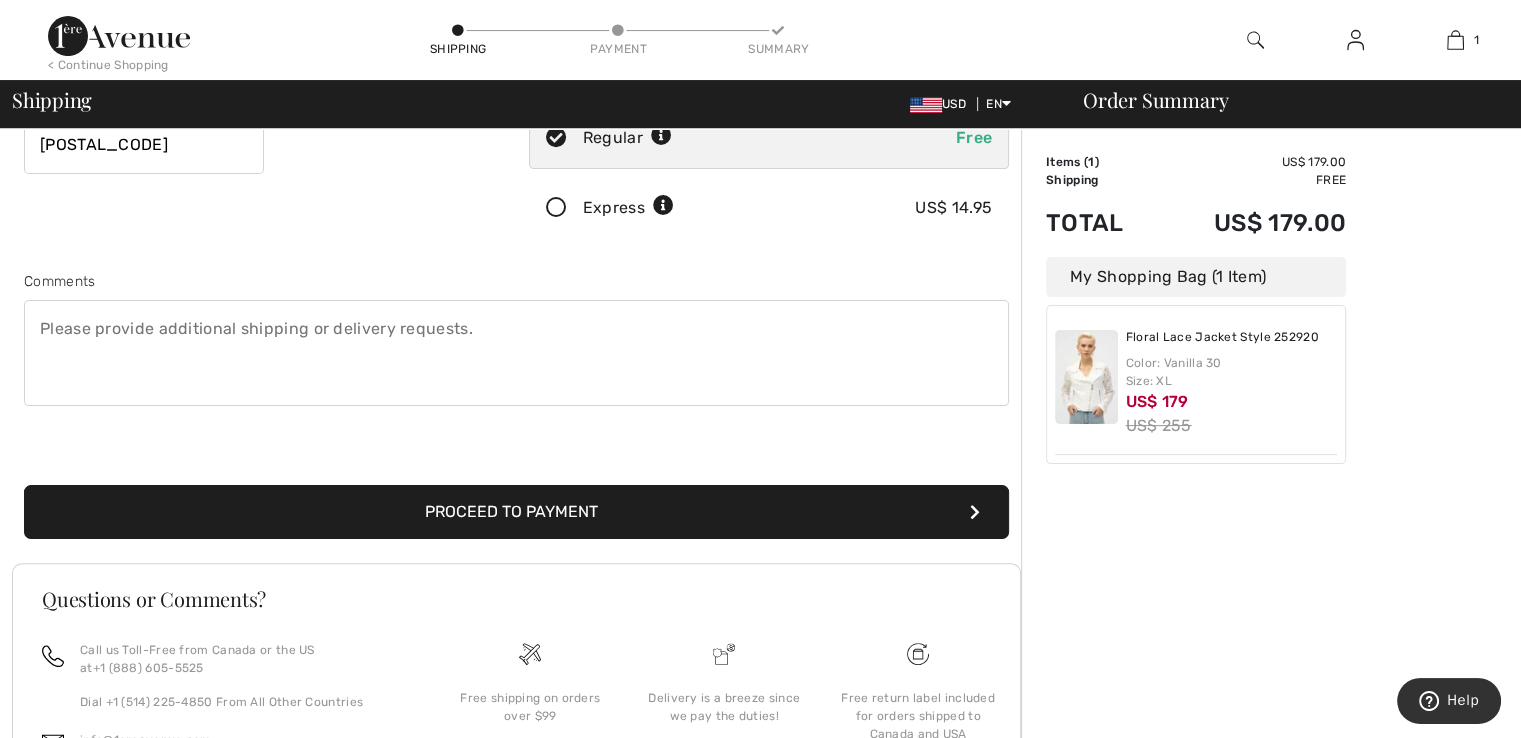 scroll, scrollTop: 500, scrollLeft: 0, axis: vertical 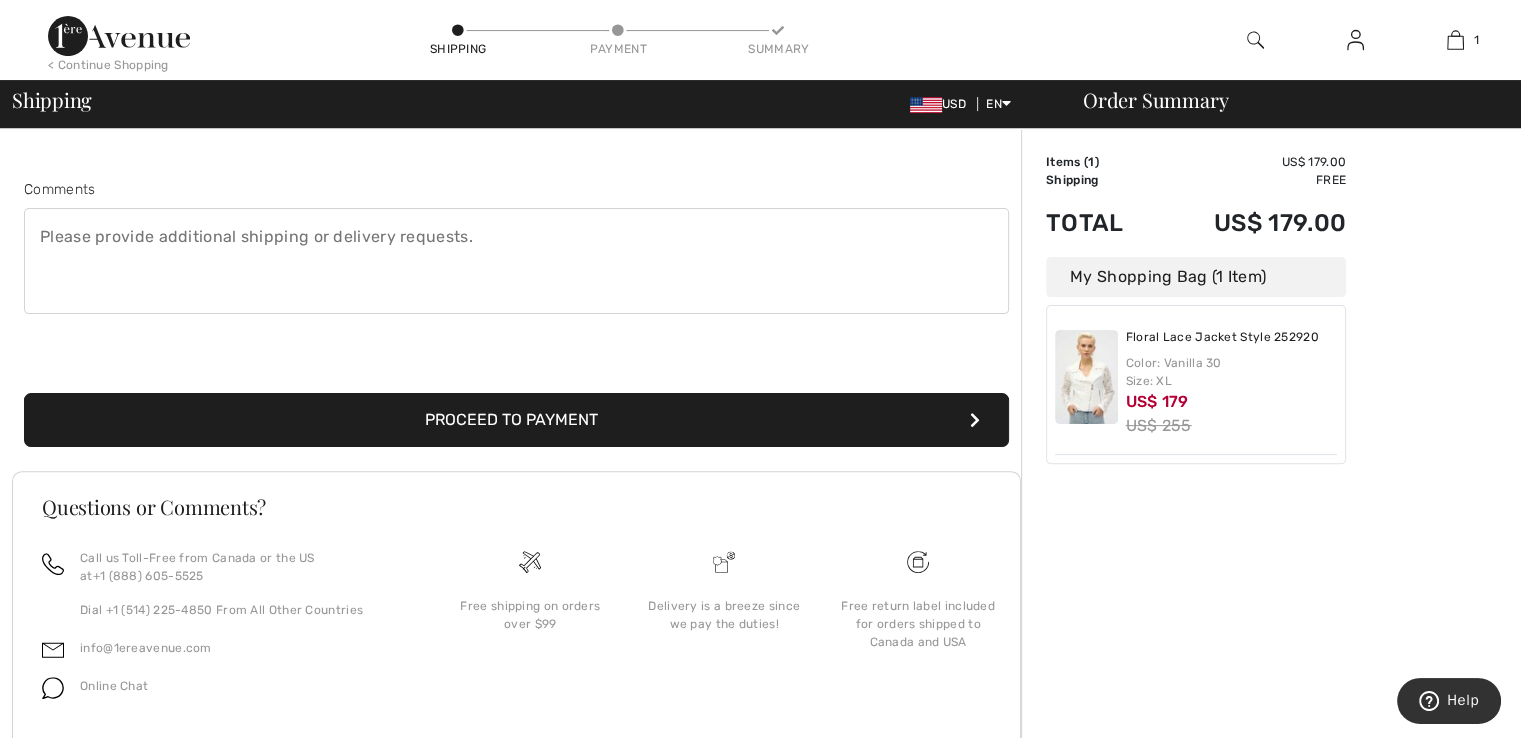 click on "Proceed to Payment" at bounding box center (516, 420) 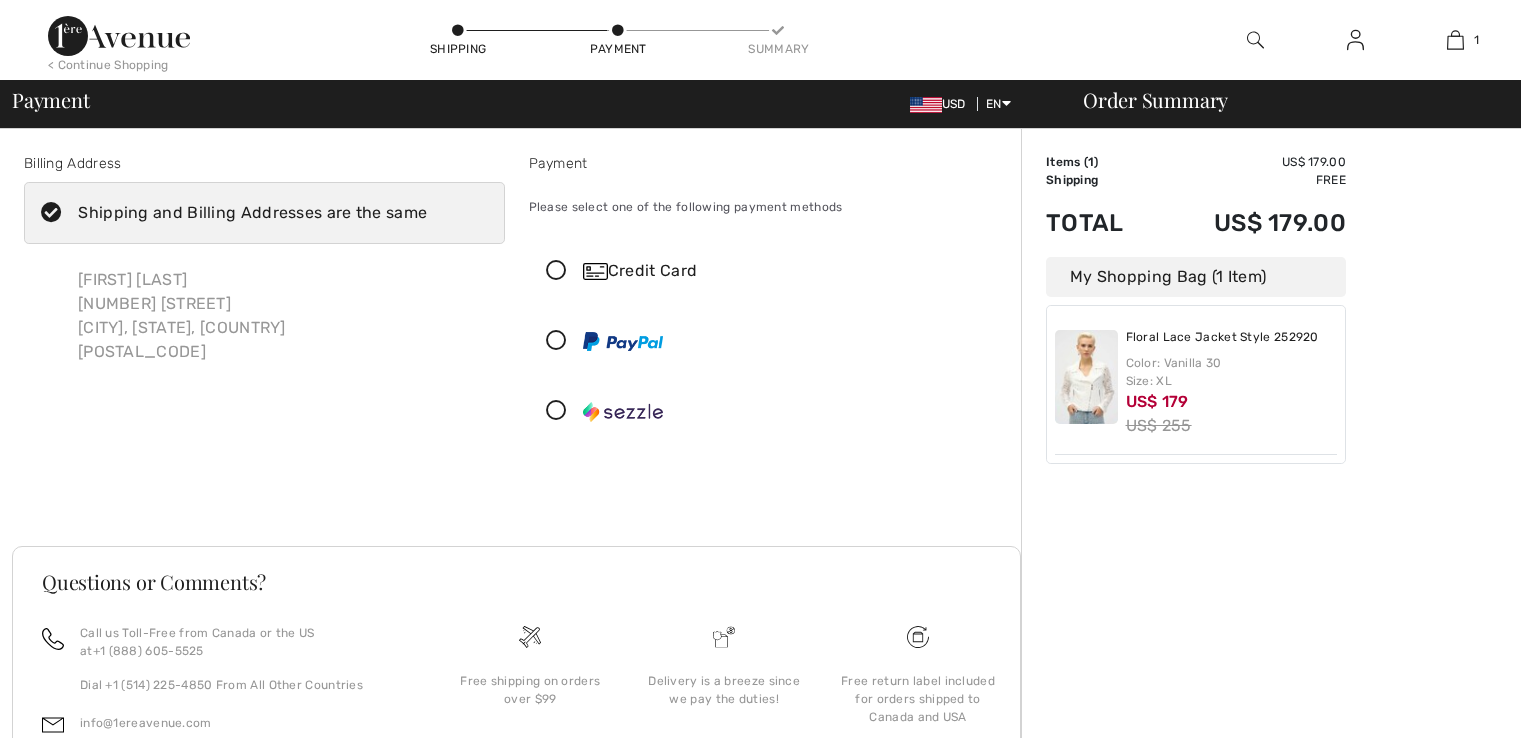 scroll, scrollTop: 0, scrollLeft: 0, axis: both 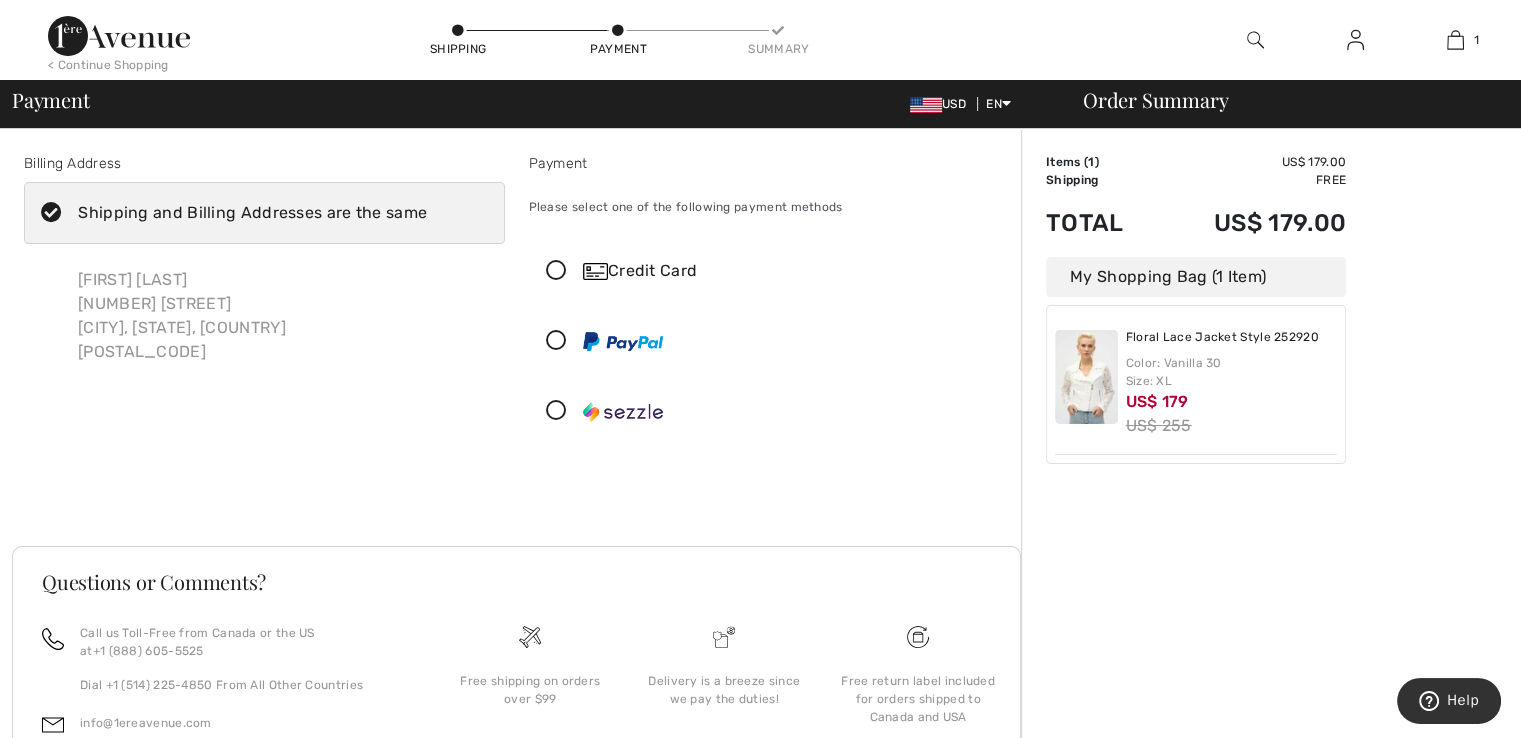 click on "US$ 179.00" at bounding box center [1251, 223] 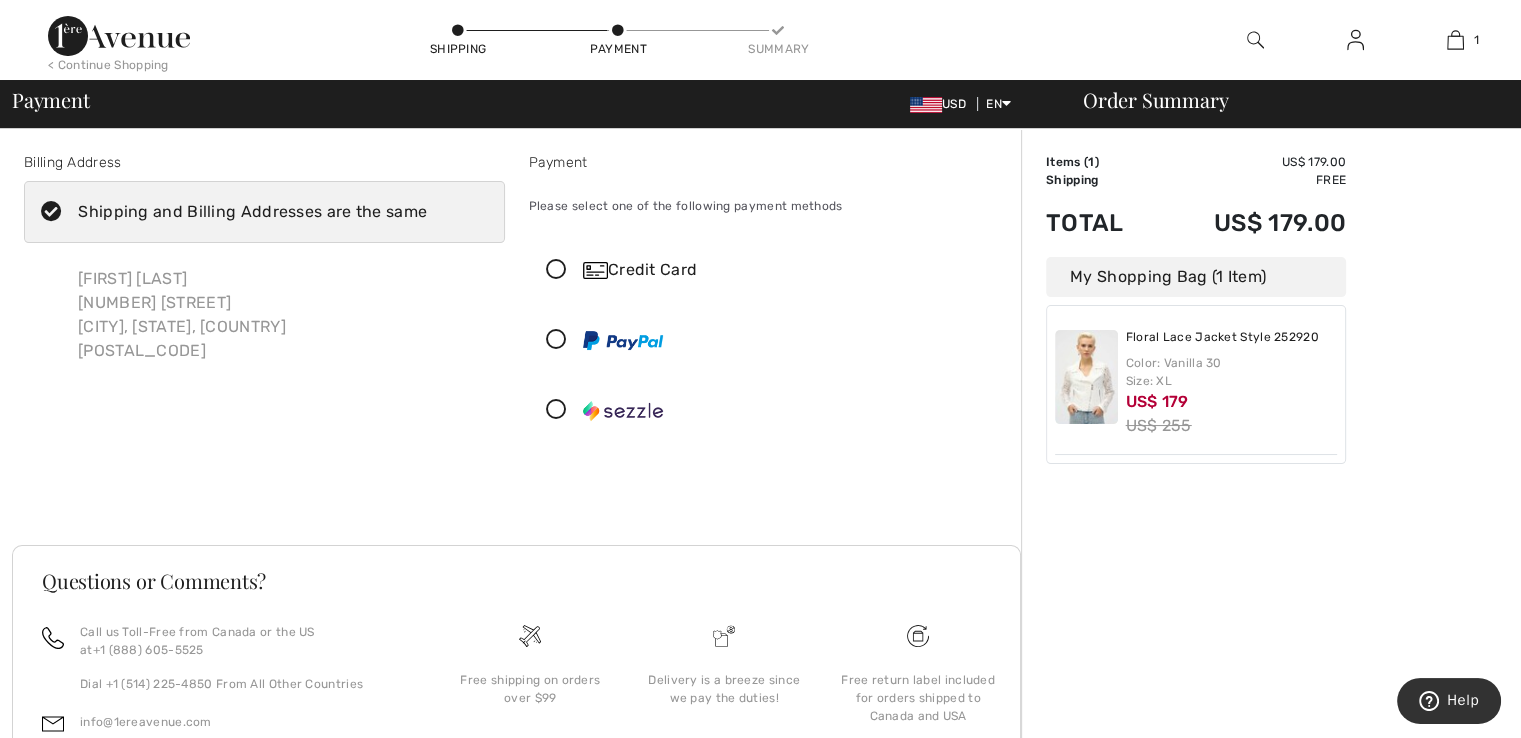 scroll, scrollTop: 0, scrollLeft: 0, axis: both 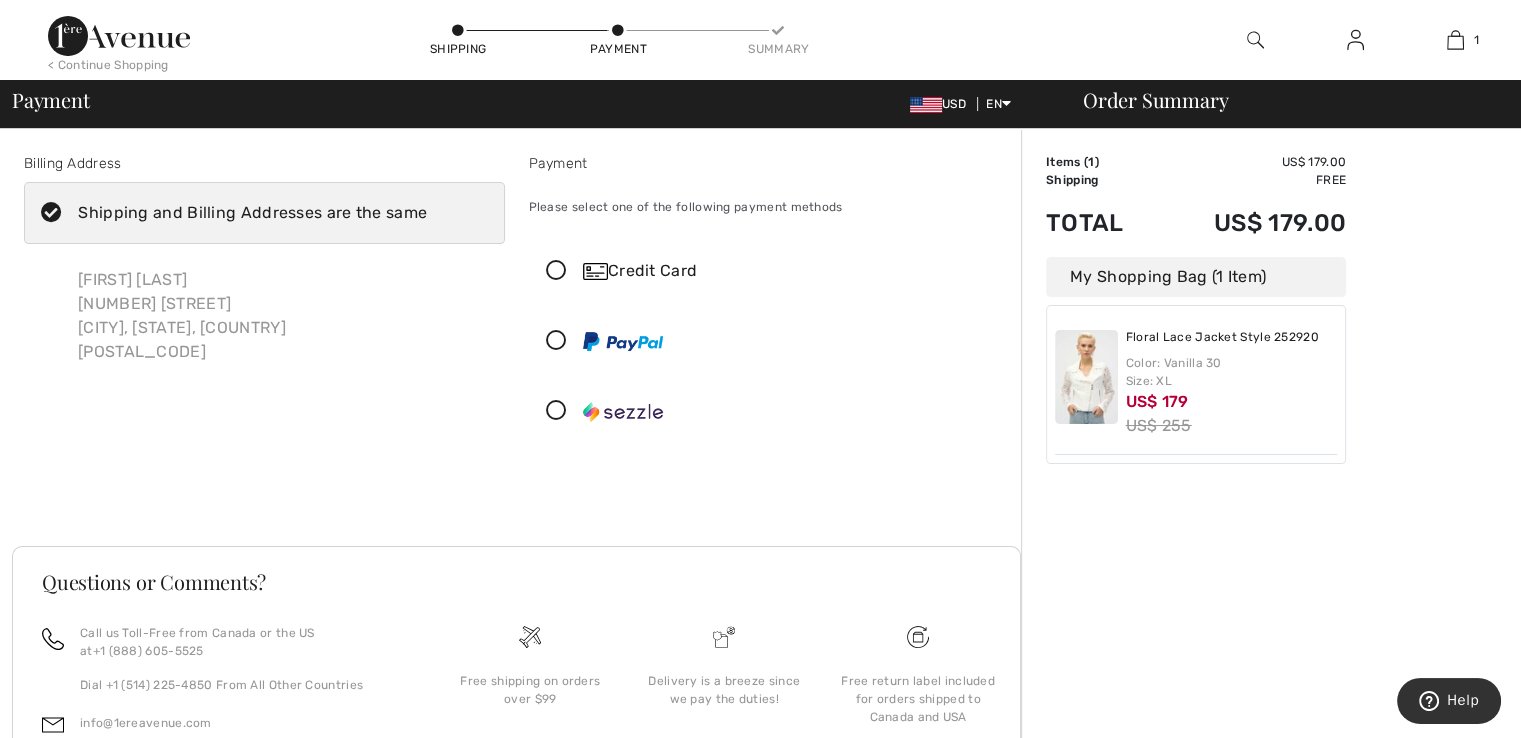 click on "< Continue Shopping" at bounding box center [108, 65] 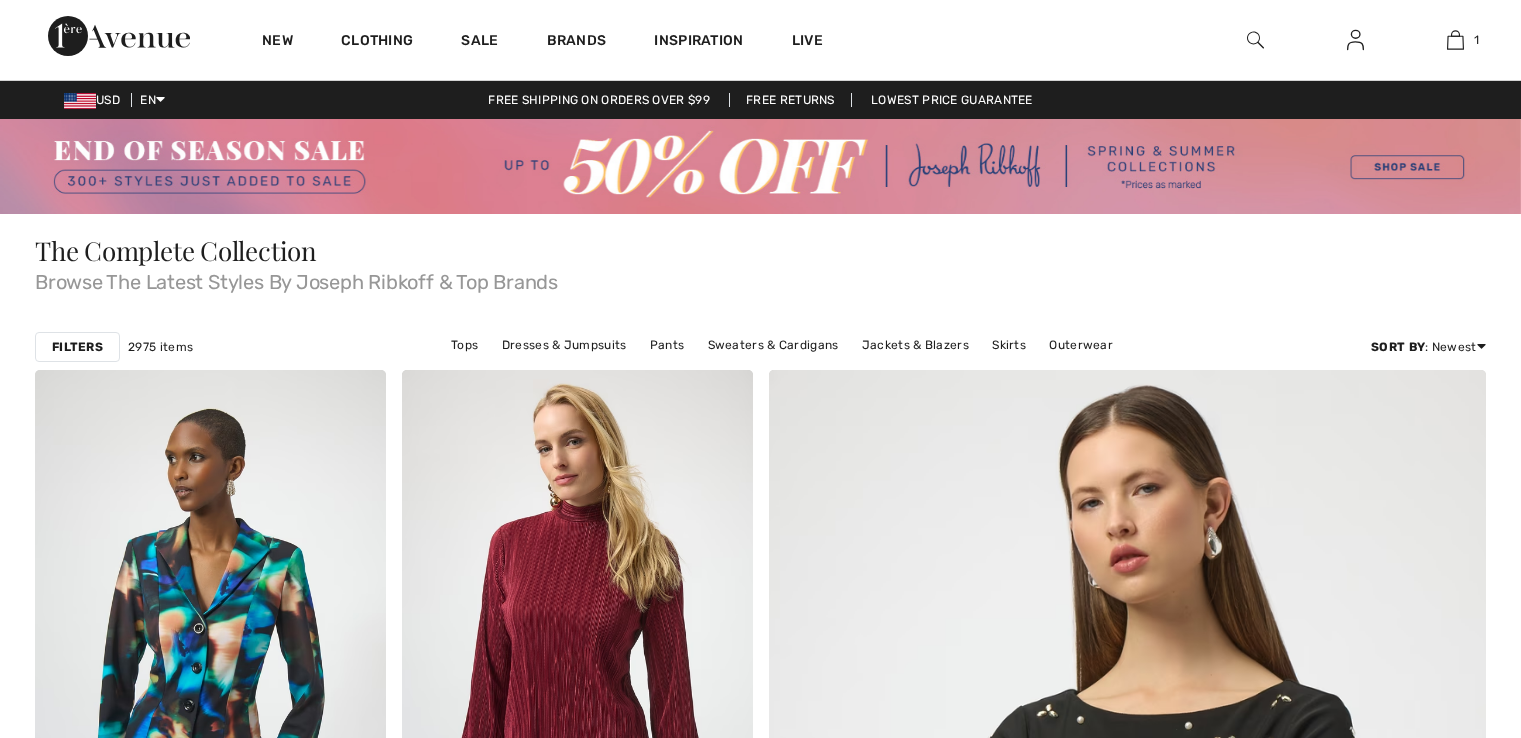 scroll, scrollTop: 0, scrollLeft: 0, axis: both 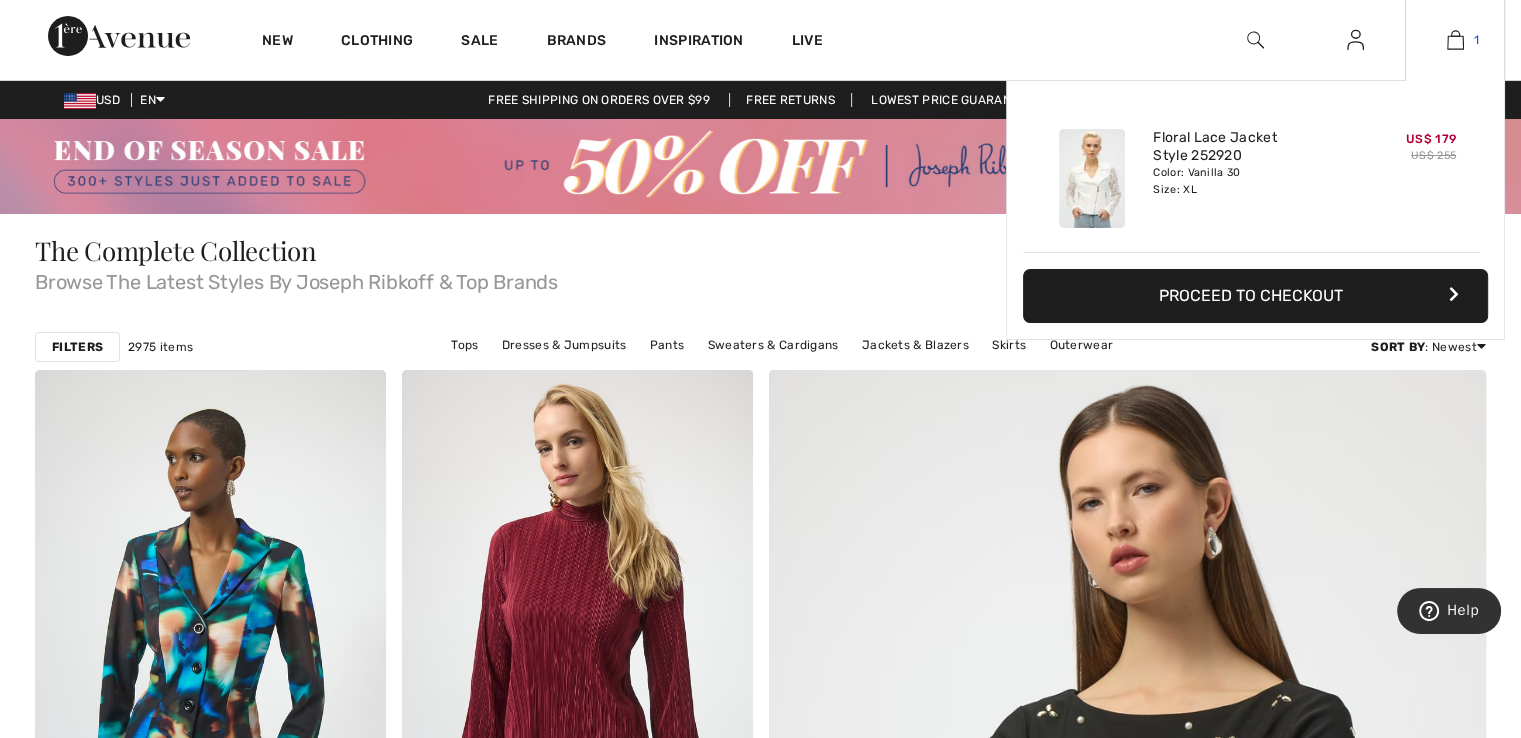 click at bounding box center (1455, 40) 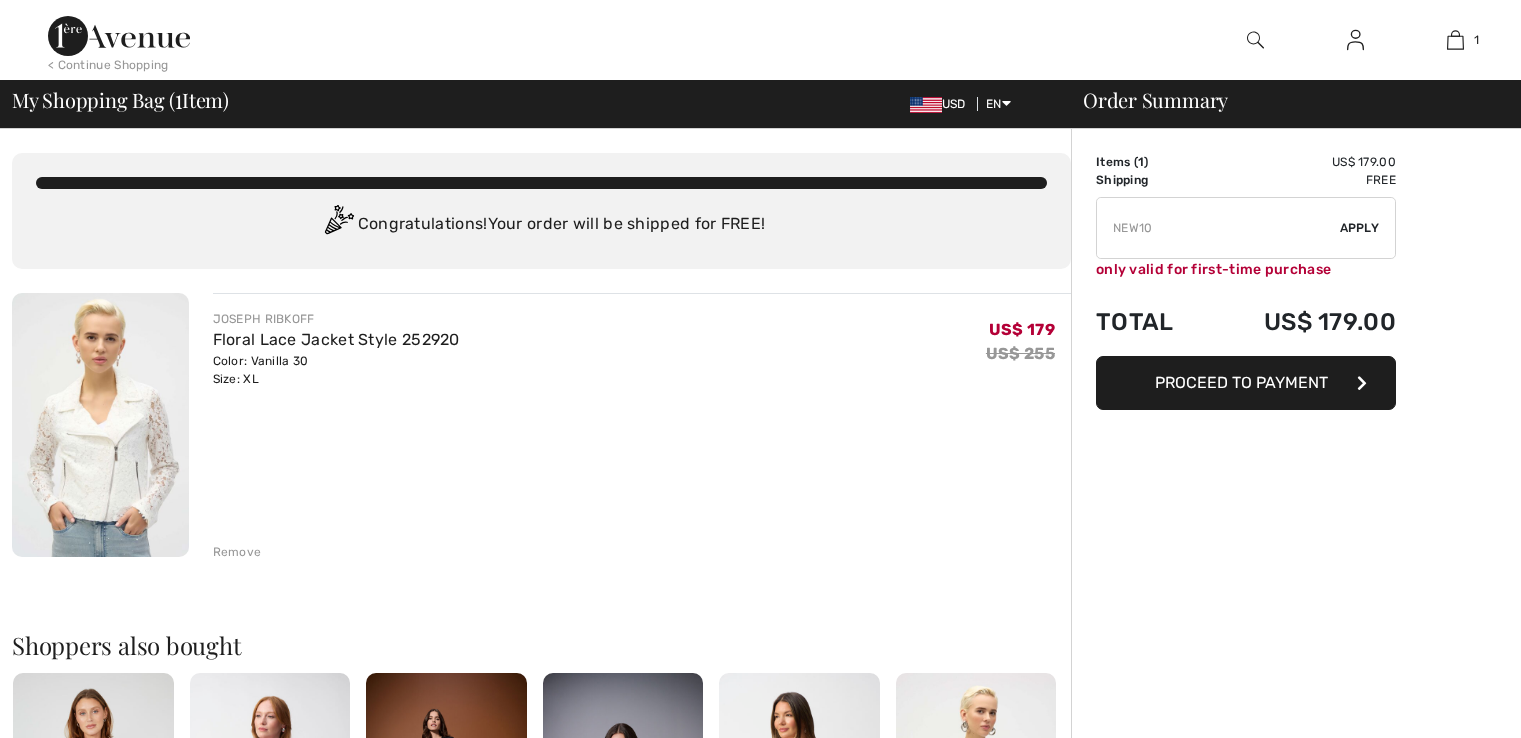 scroll, scrollTop: 0, scrollLeft: 0, axis: both 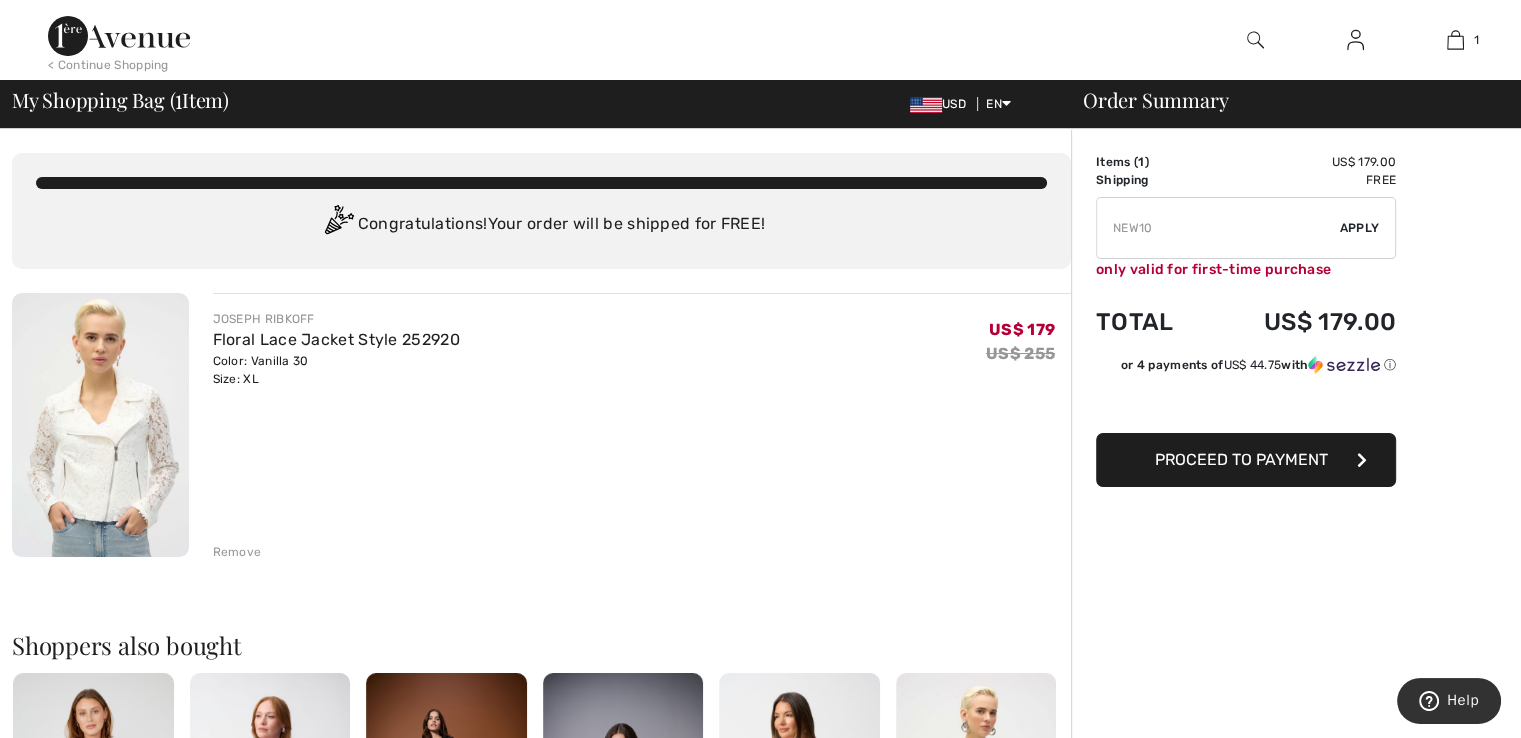 click on "Apply" at bounding box center [1360, 228] 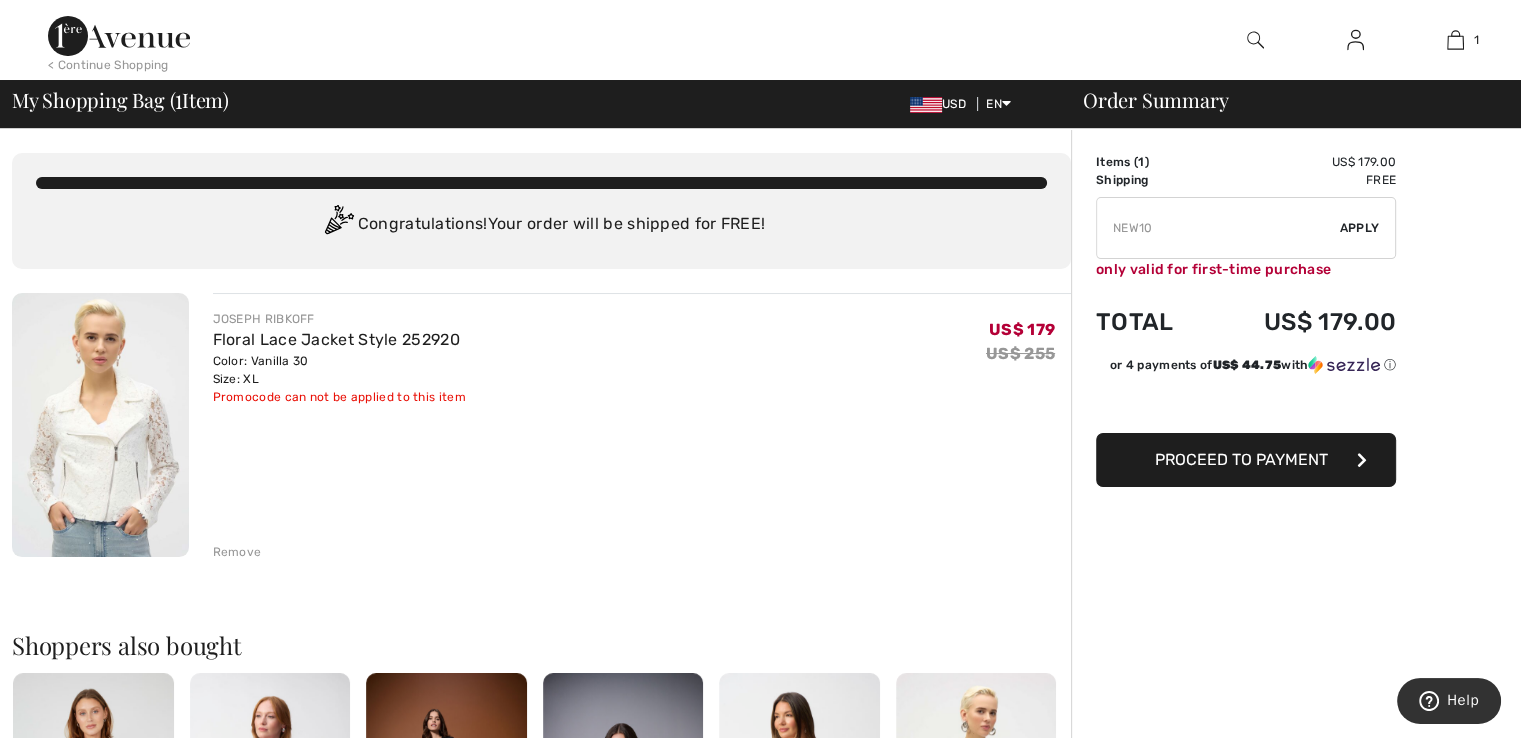 click at bounding box center [1355, 40] 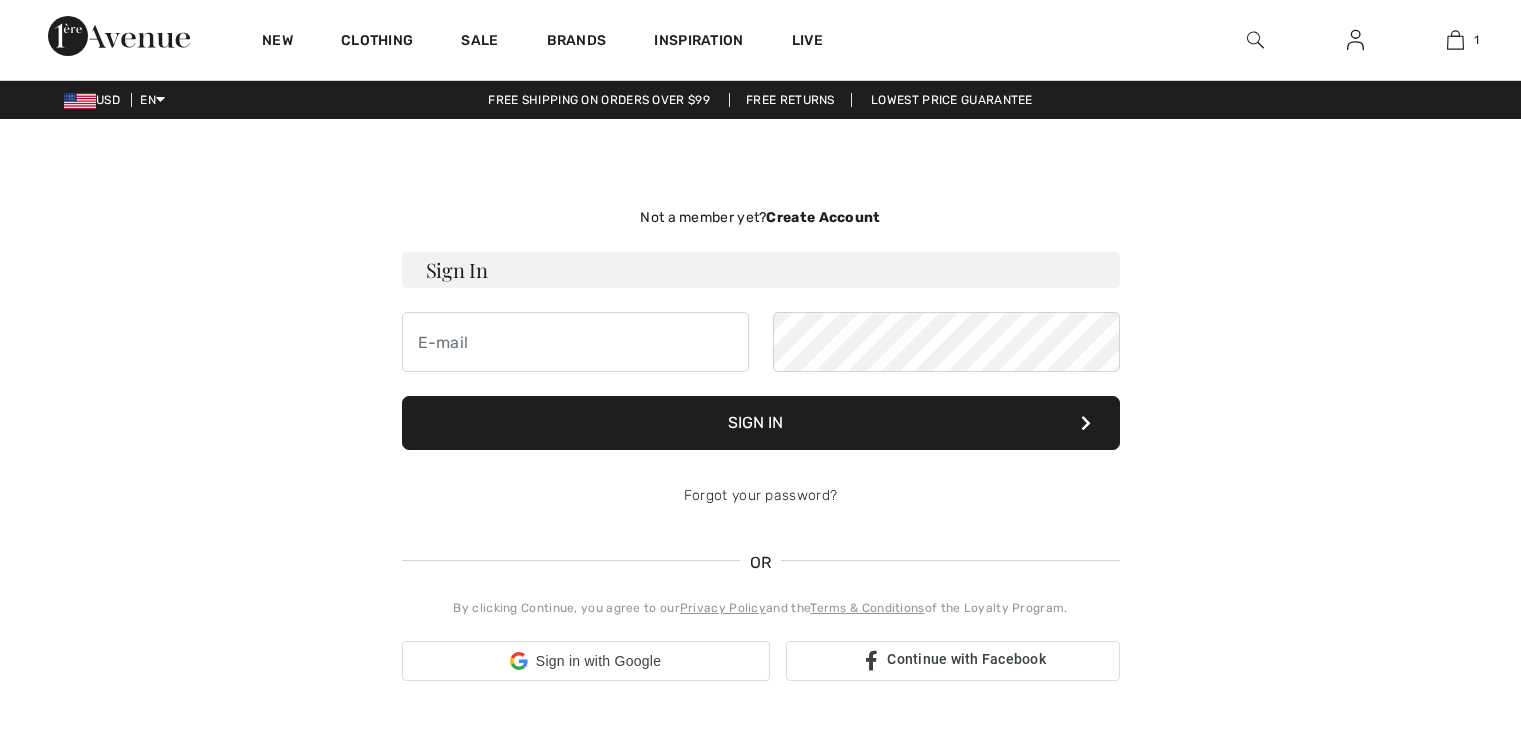 scroll, scrollTop: 0, scrollLeft: 0, axis: both 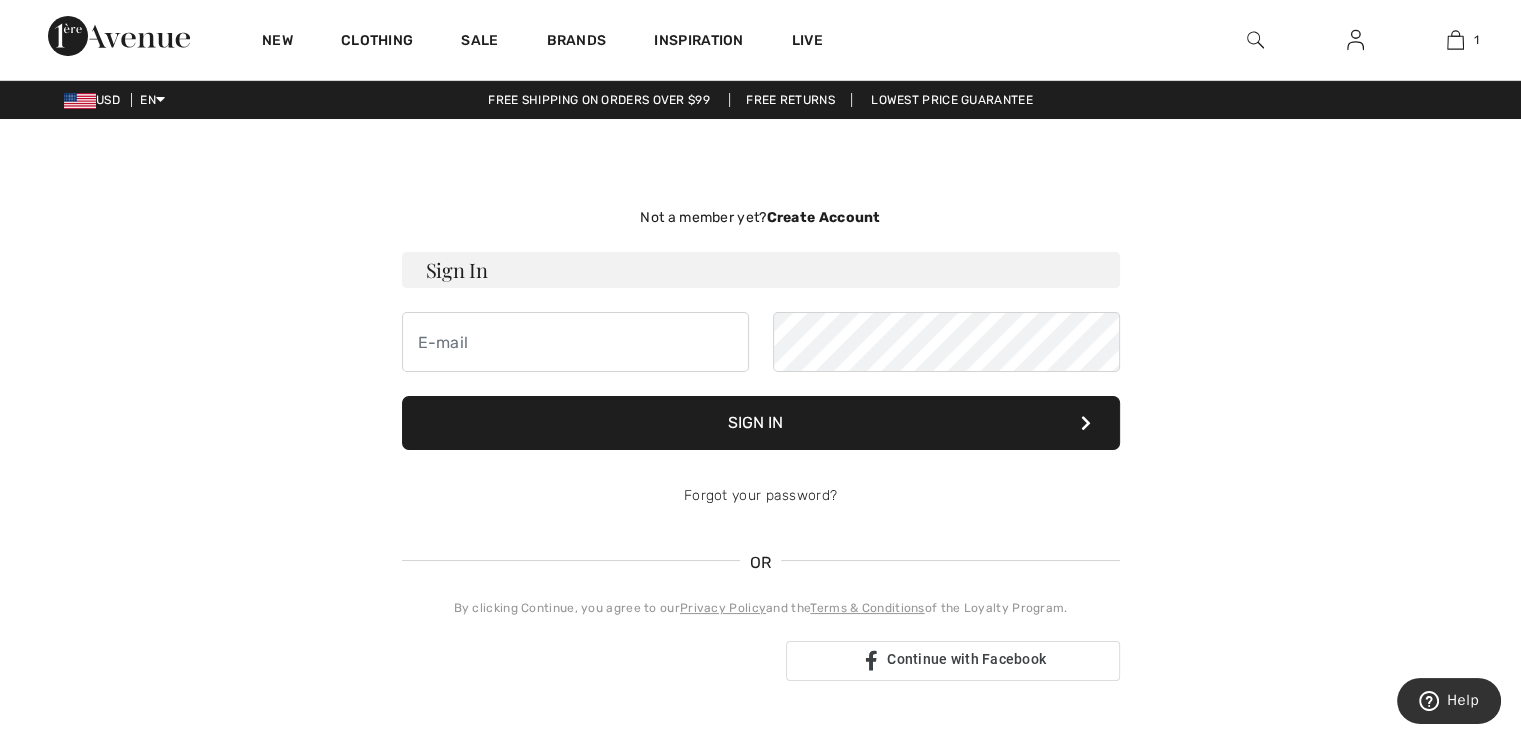 click on "Not a member yet?  Create Account
Sign In
Sign In
Forgot your password?
OR" at bounding box center (761, 444) 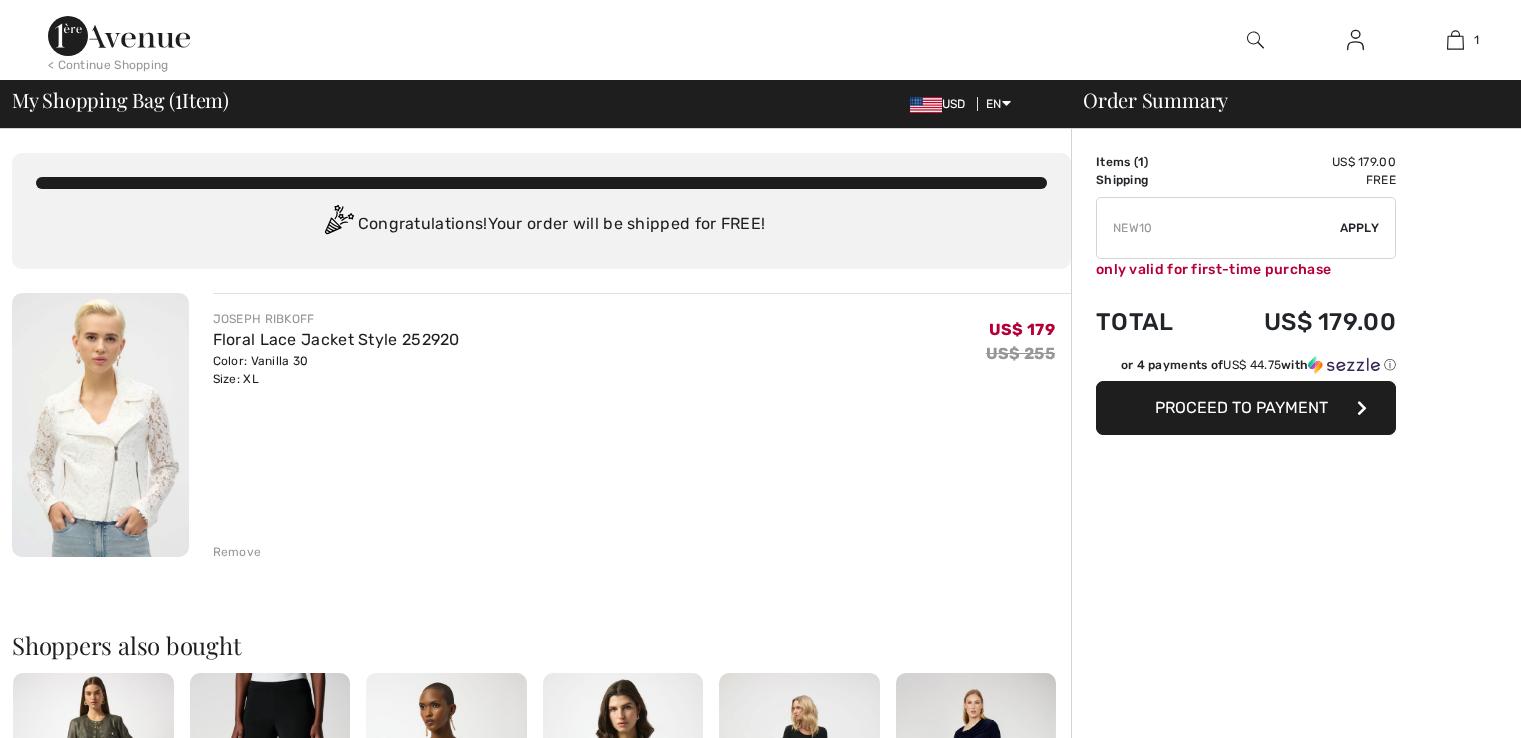 scroll, scrollTop: 0, scrollLeft: 0, axis: both 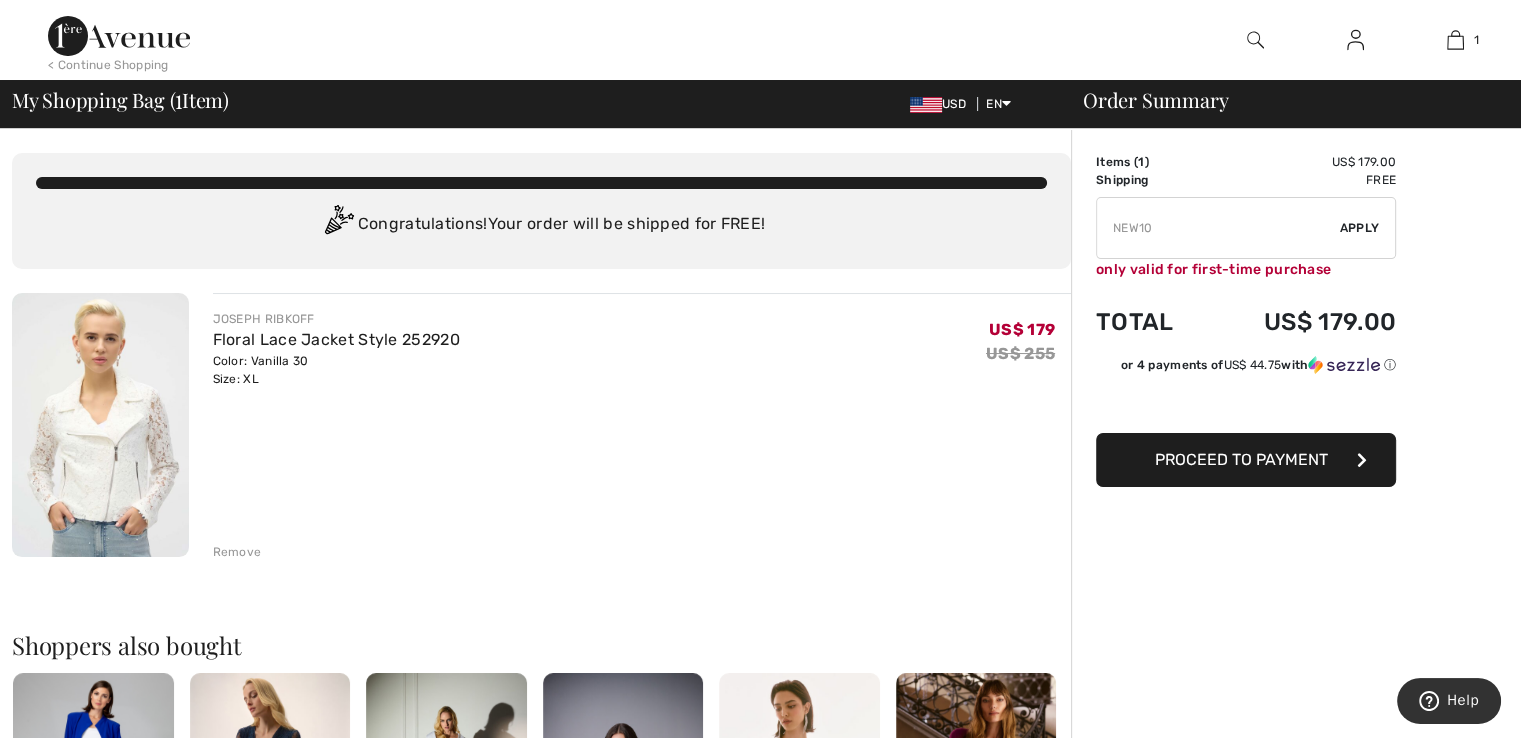 click on "Apply" at bounding box center [1360, 228] 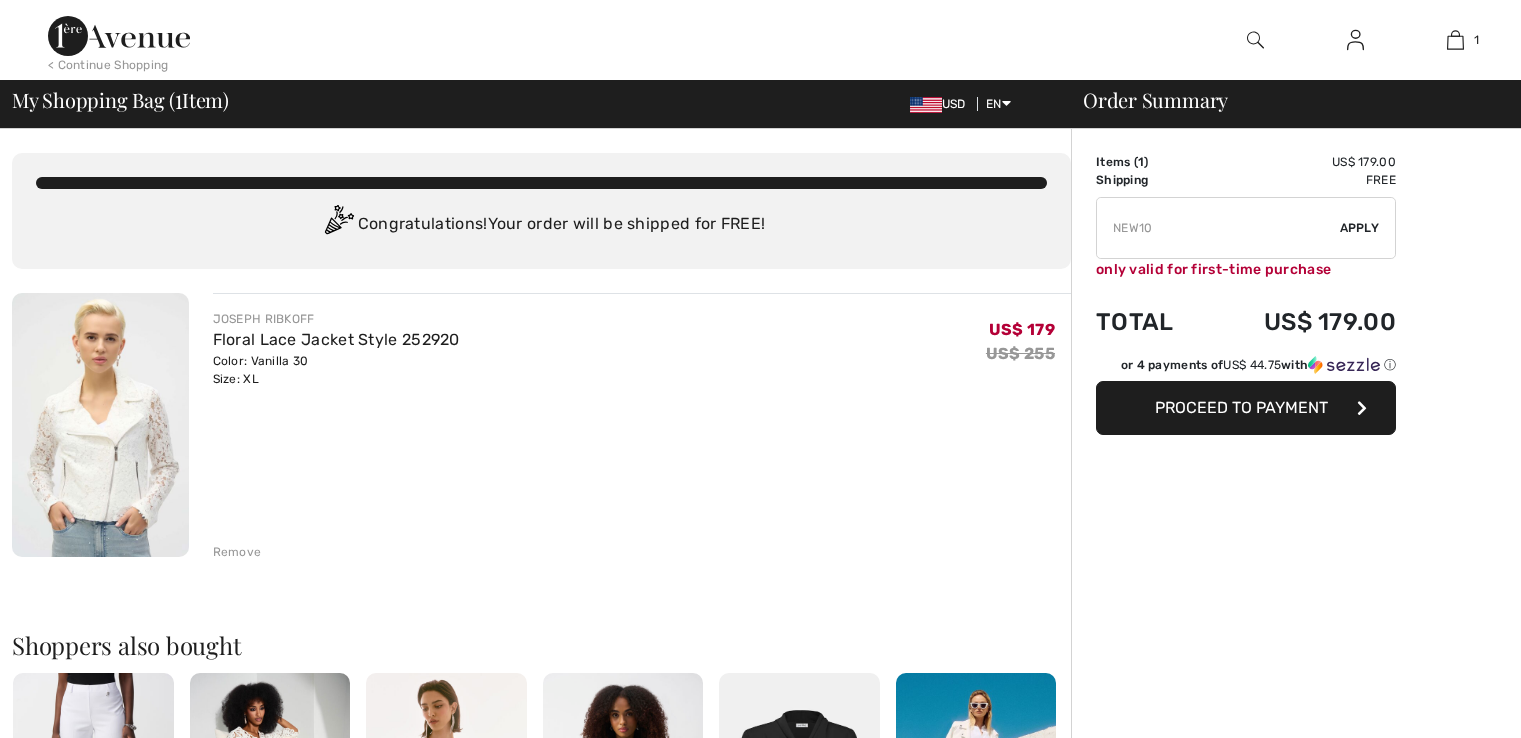 scroll, scrollTop: 0, scrollLeft: 0, axis: both 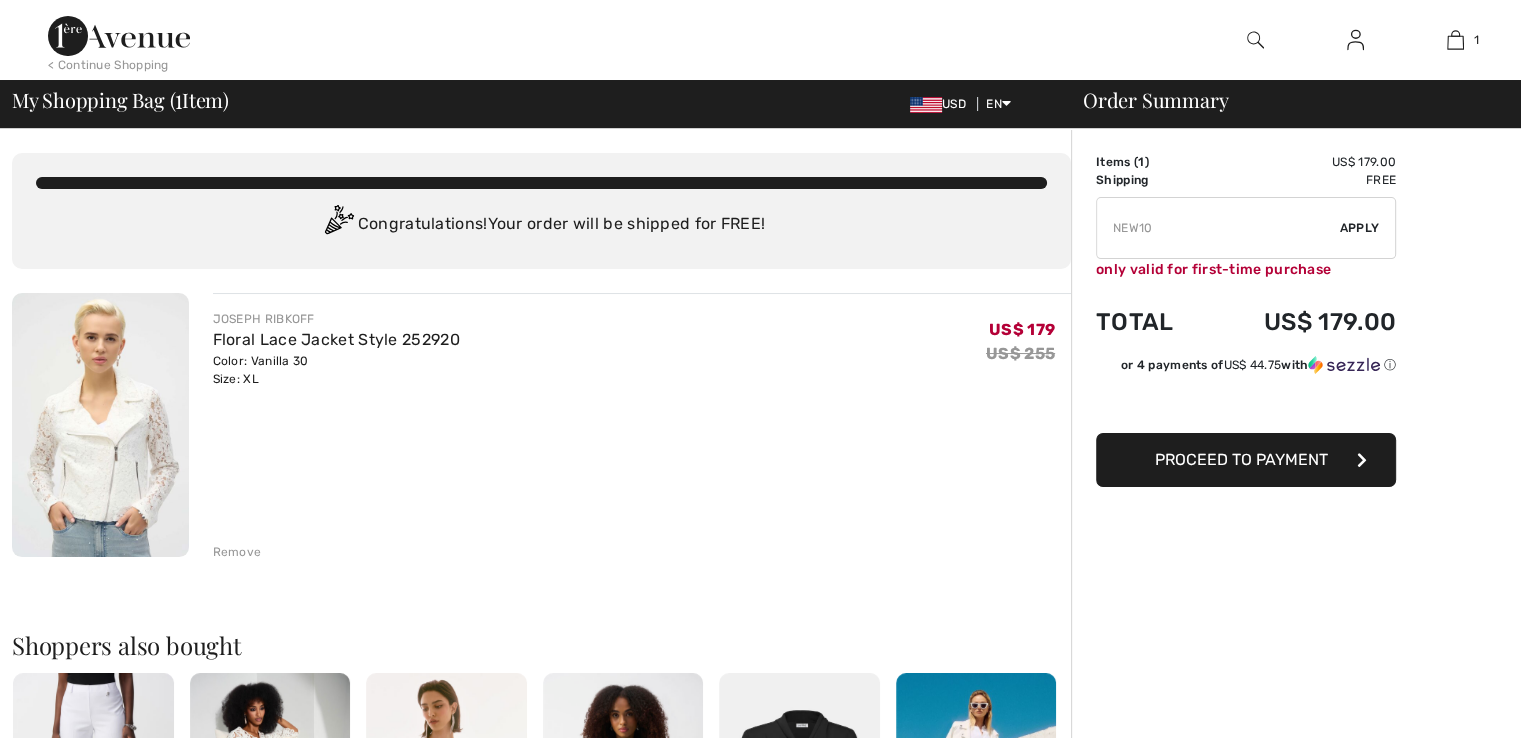 click at bounding box center [119, 36] 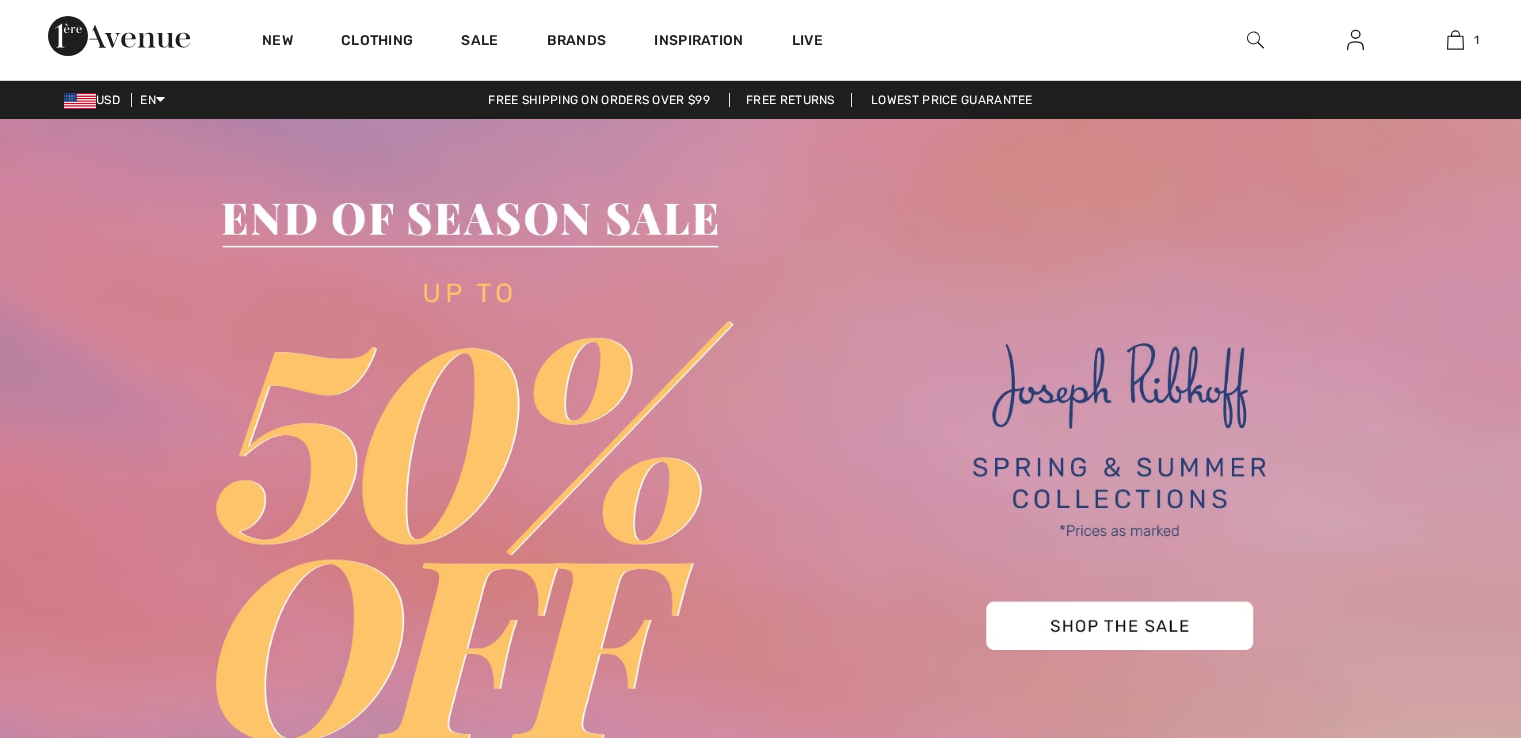 scroll, scrollTop: 0, scrollLeft: 0, axis: both 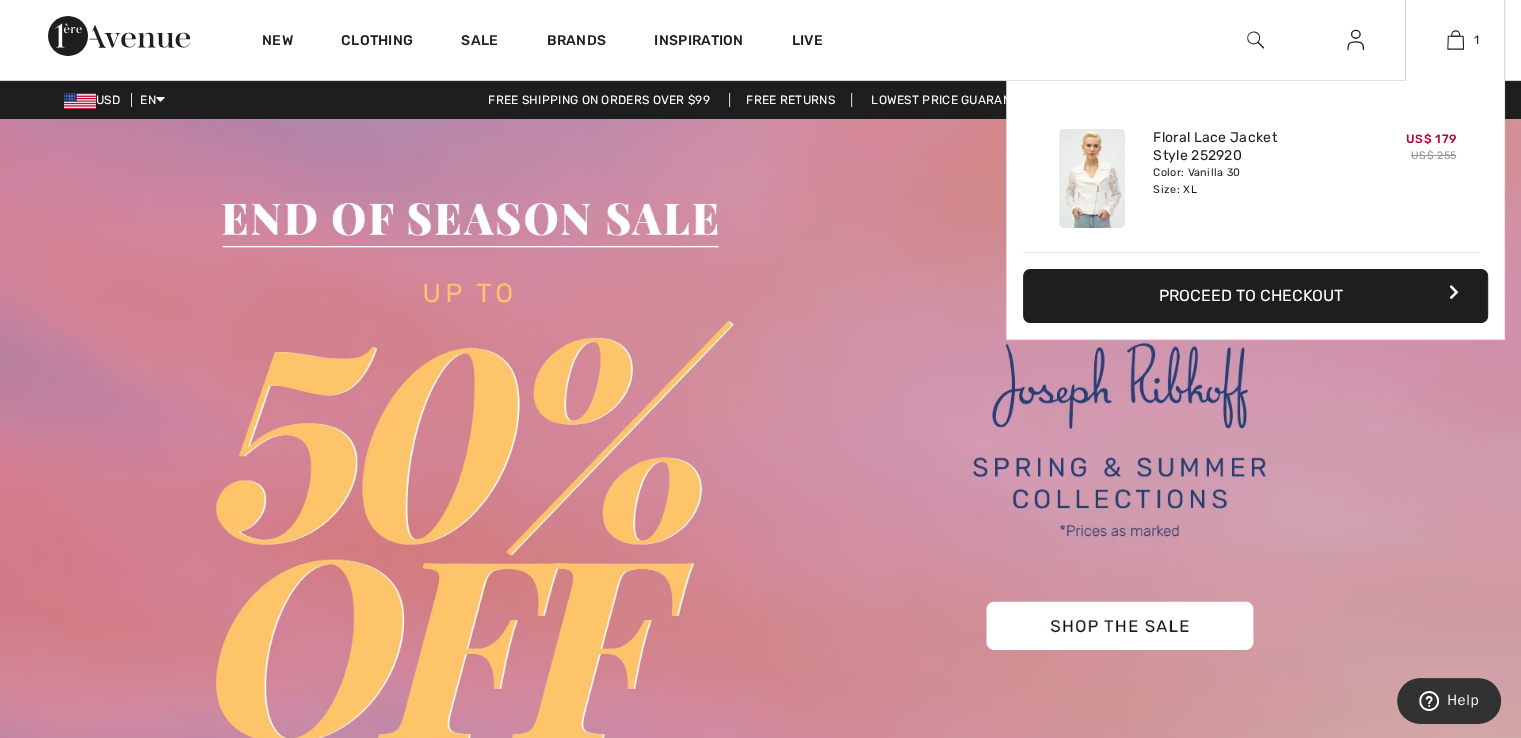 click on "1
Added to Bag
Joseph Ribkoff Floral Lace Jacket Style 252920
US$ 179
US$ 255
Color: Vanilla 30 Size: XL
Floral Lace Jacket Style 252920 Color: Vanilla 30 Size: XL
US$ 179
US$ 255
Proceed to Checkout
Proceed to Checkout" at bounding box center [1455, 40] 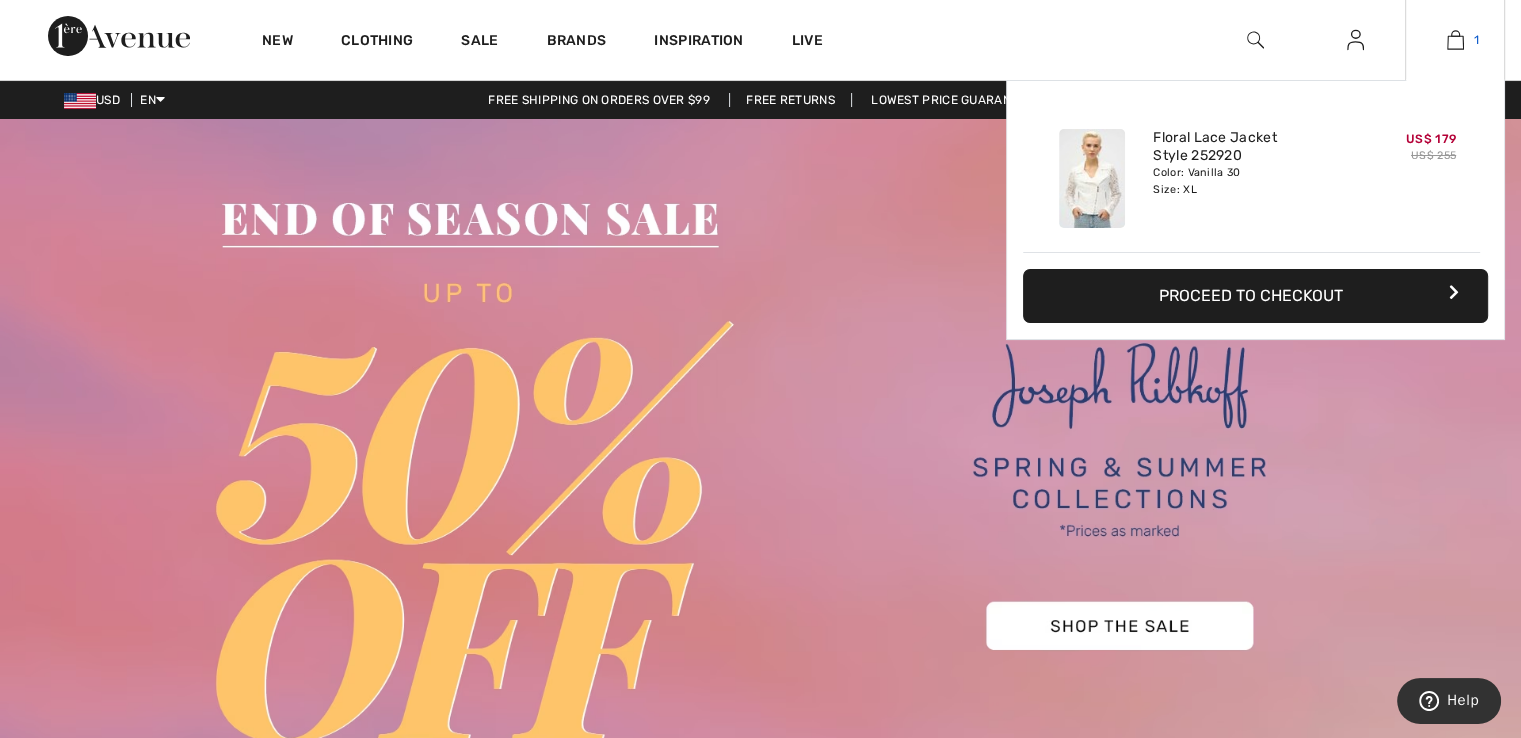 click at bounding box center (1455, 40) 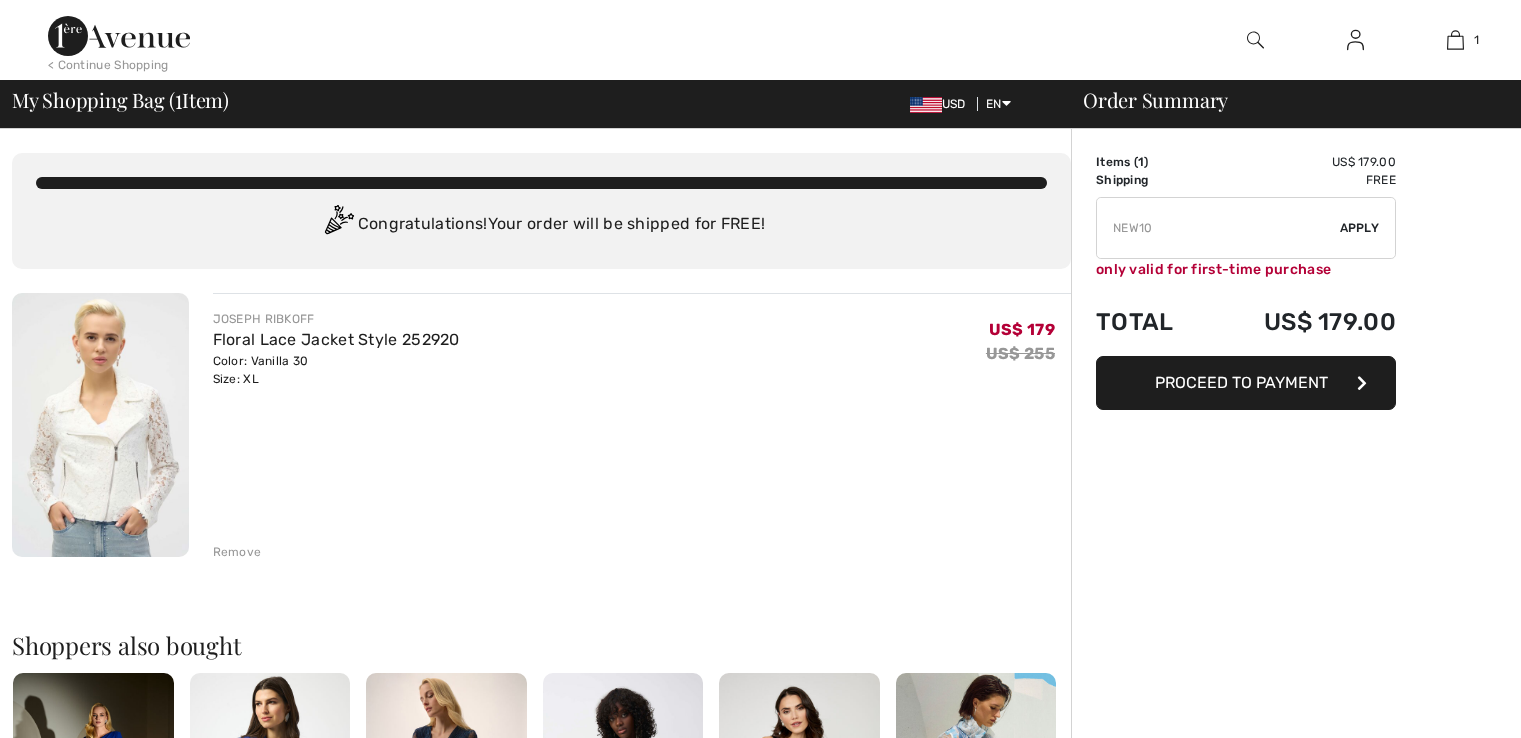 scroll, scrollTop: 0, scrollLeft: 0, axis: both 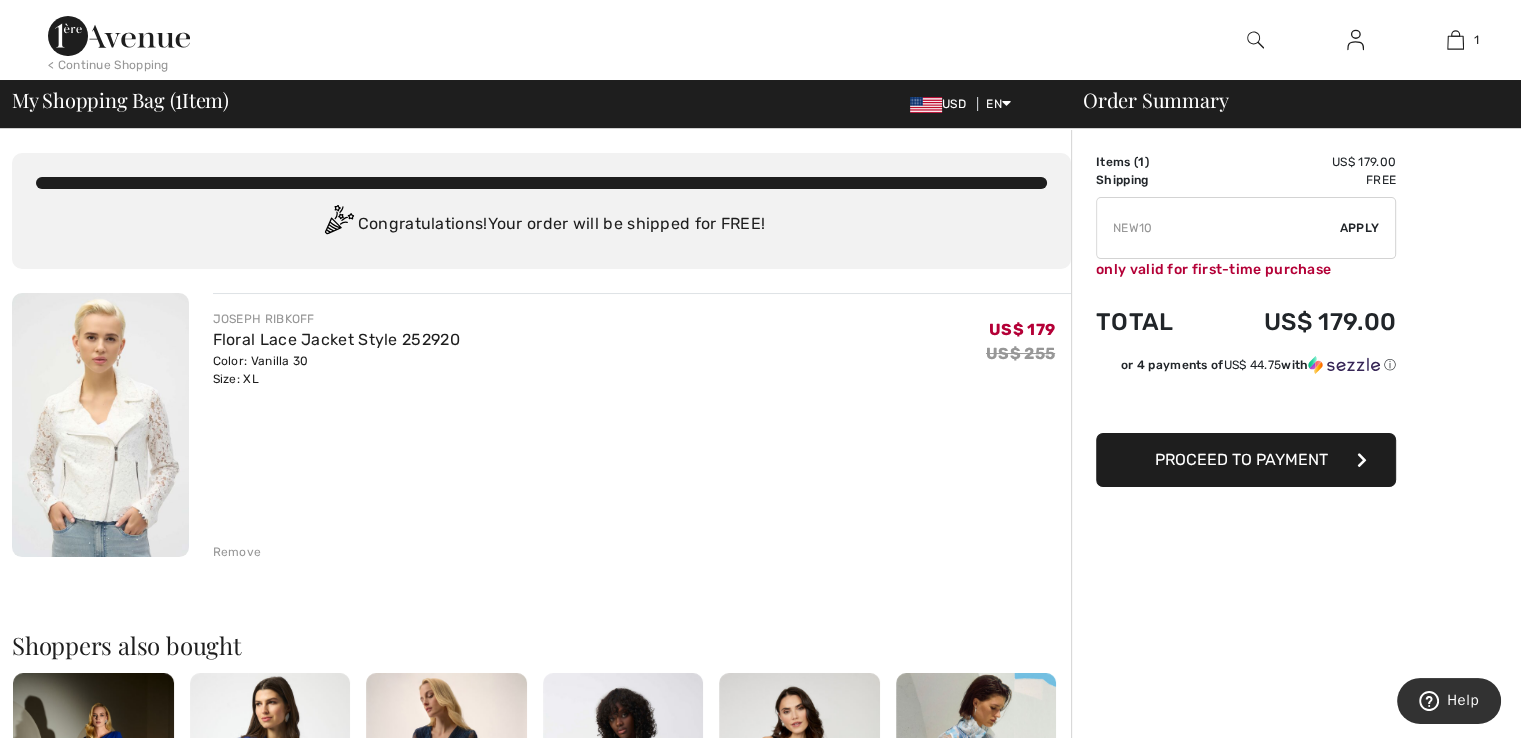 click on "Remove" at bounding box center [237, 552] 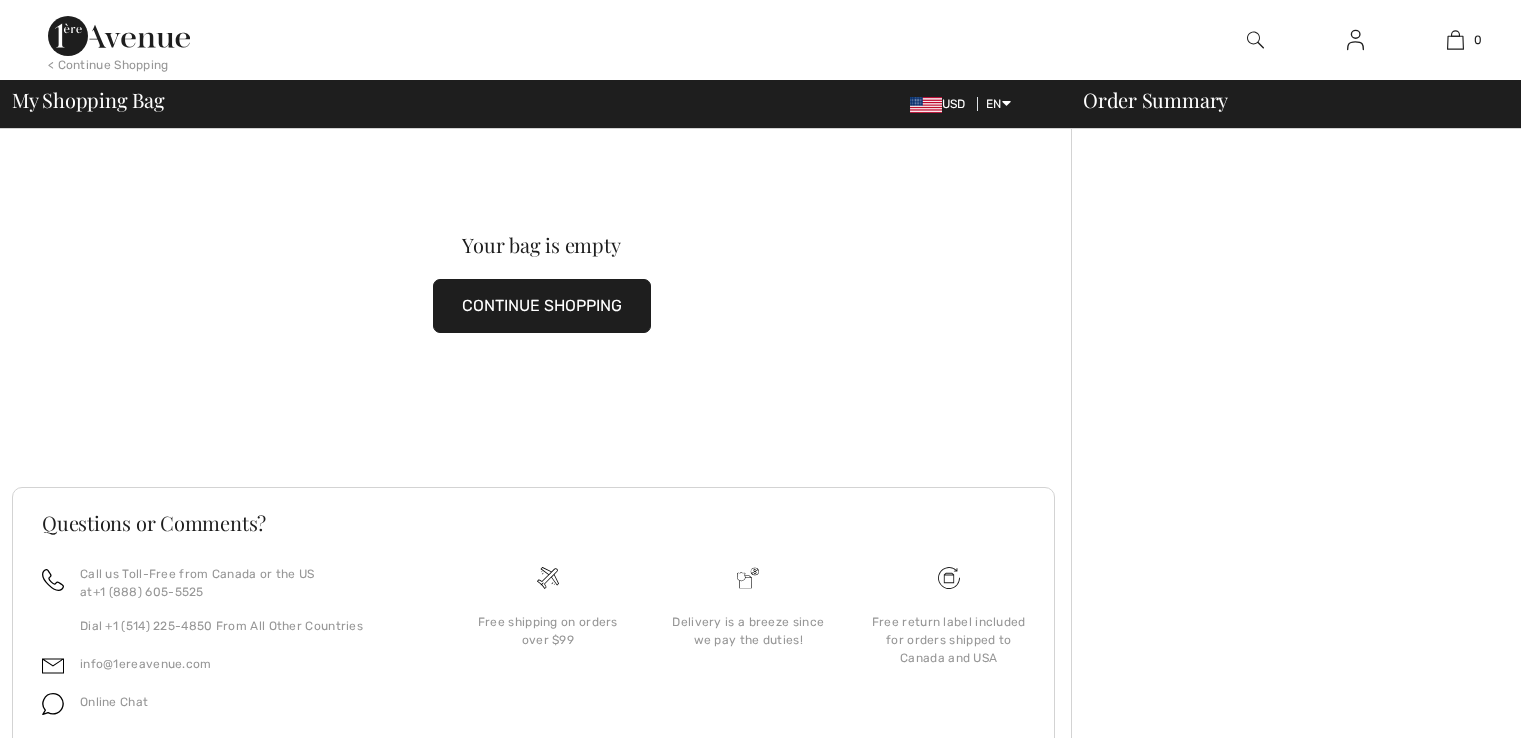 scroll, scrollTop: 0, scrollLeft: 0, axis: both 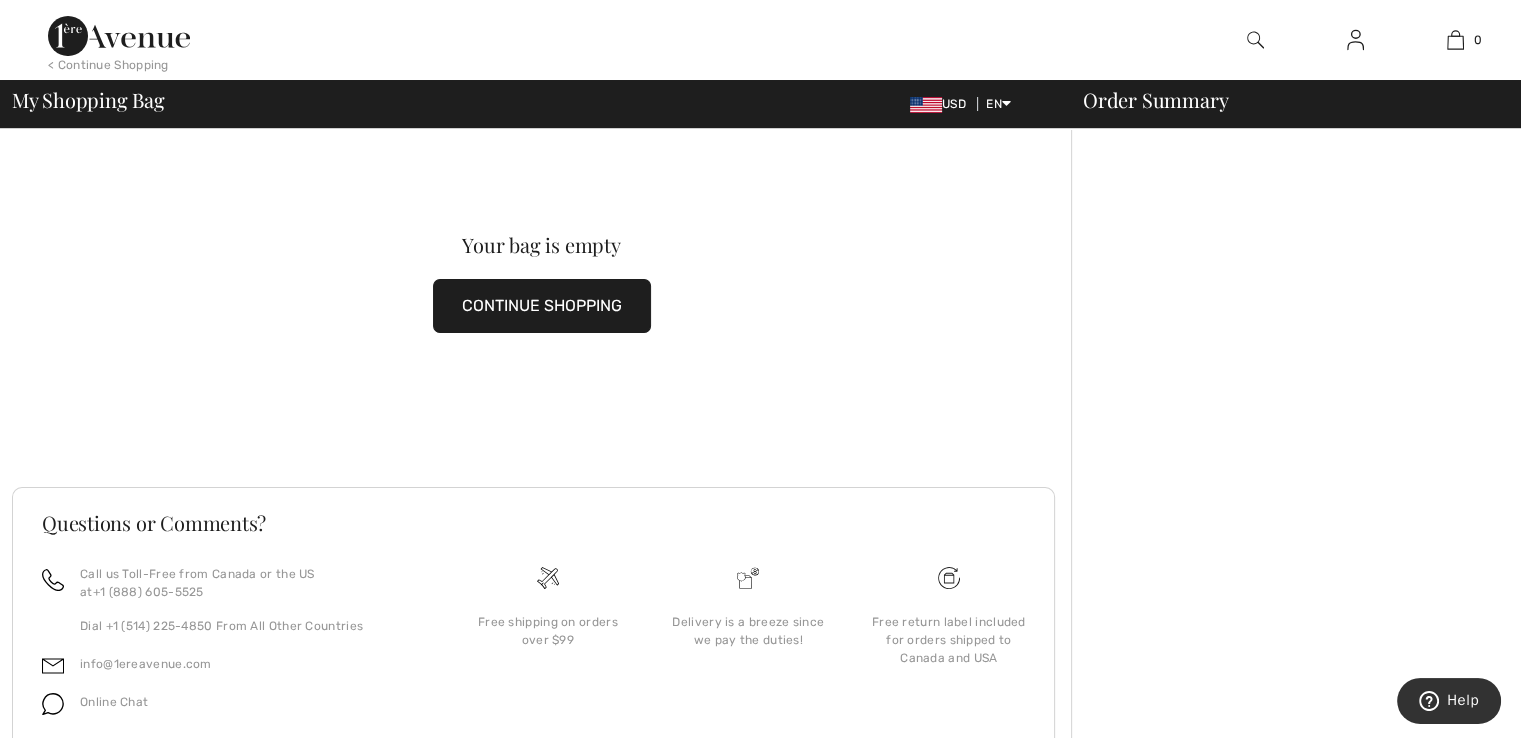 click at bounding box center [1255, 40] 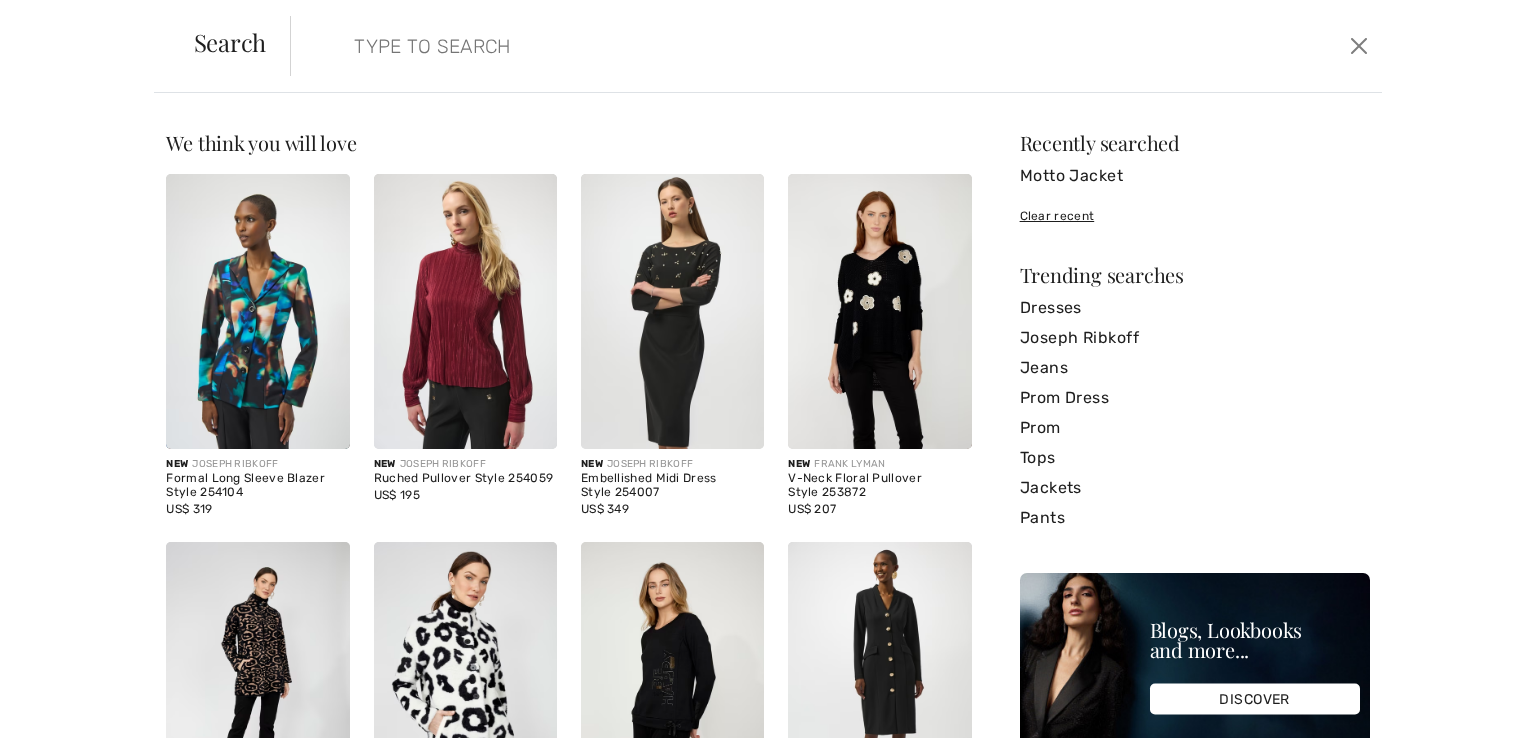 click at bounding box center (716, 46) 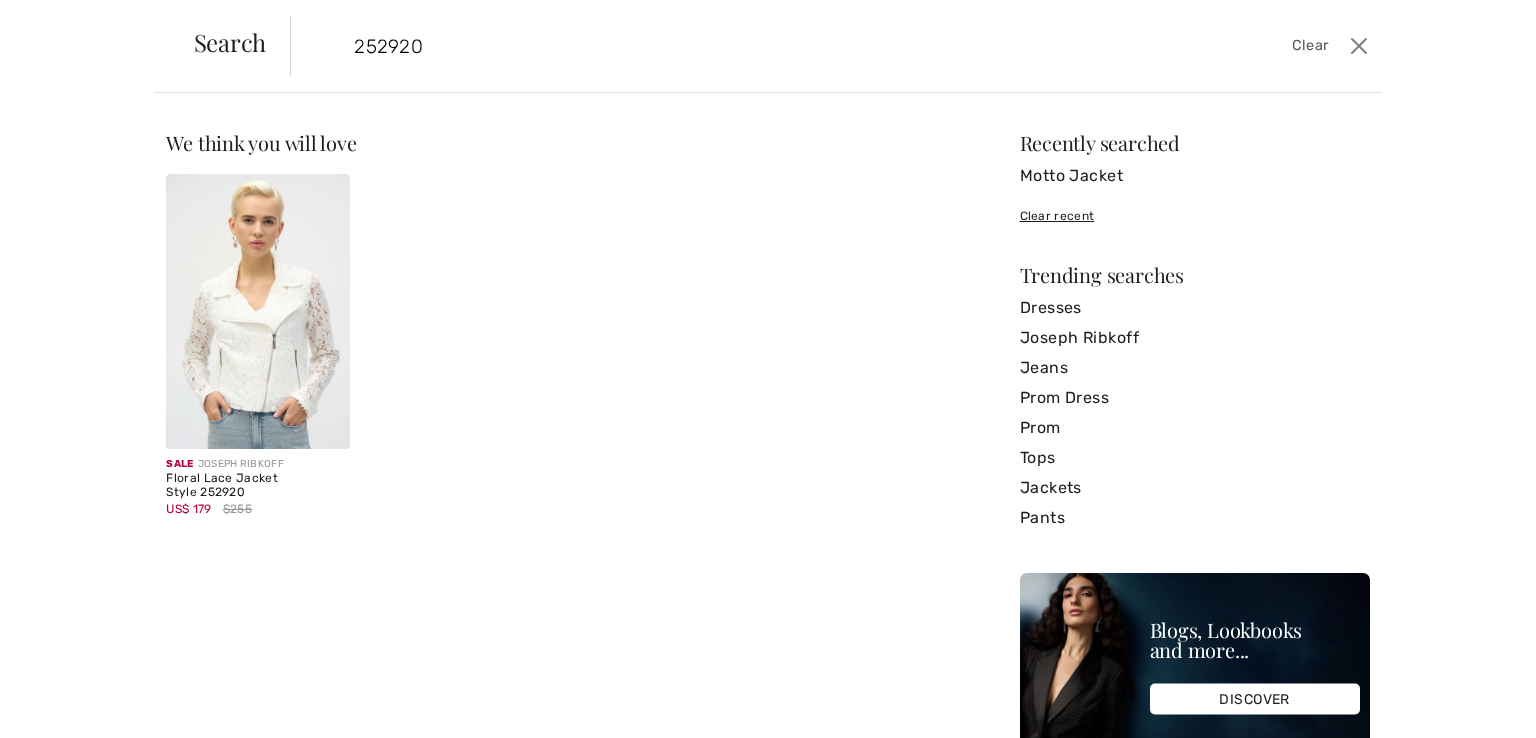 type on "252920" 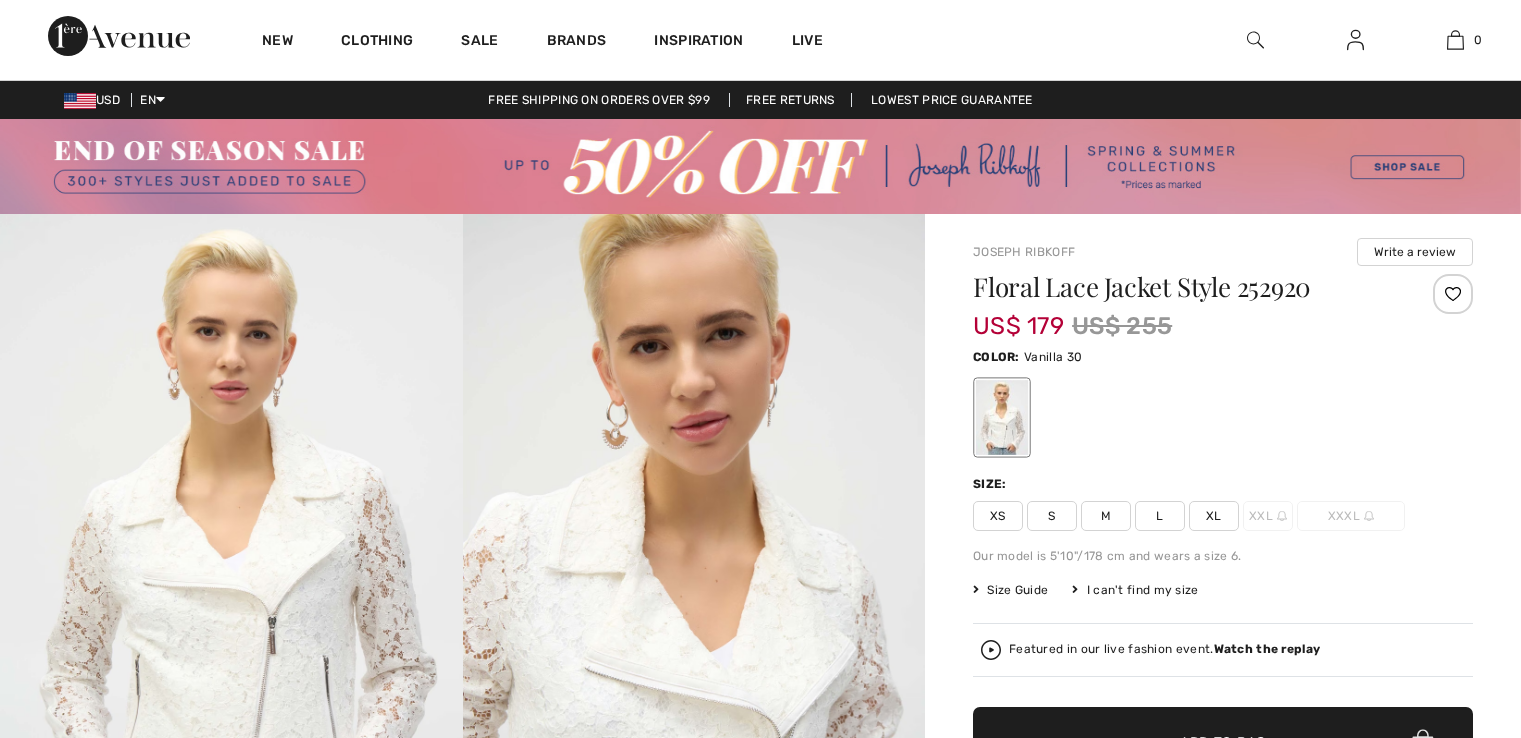 scroll, scrollTop: 0, scrollLeft: 0, axis: both 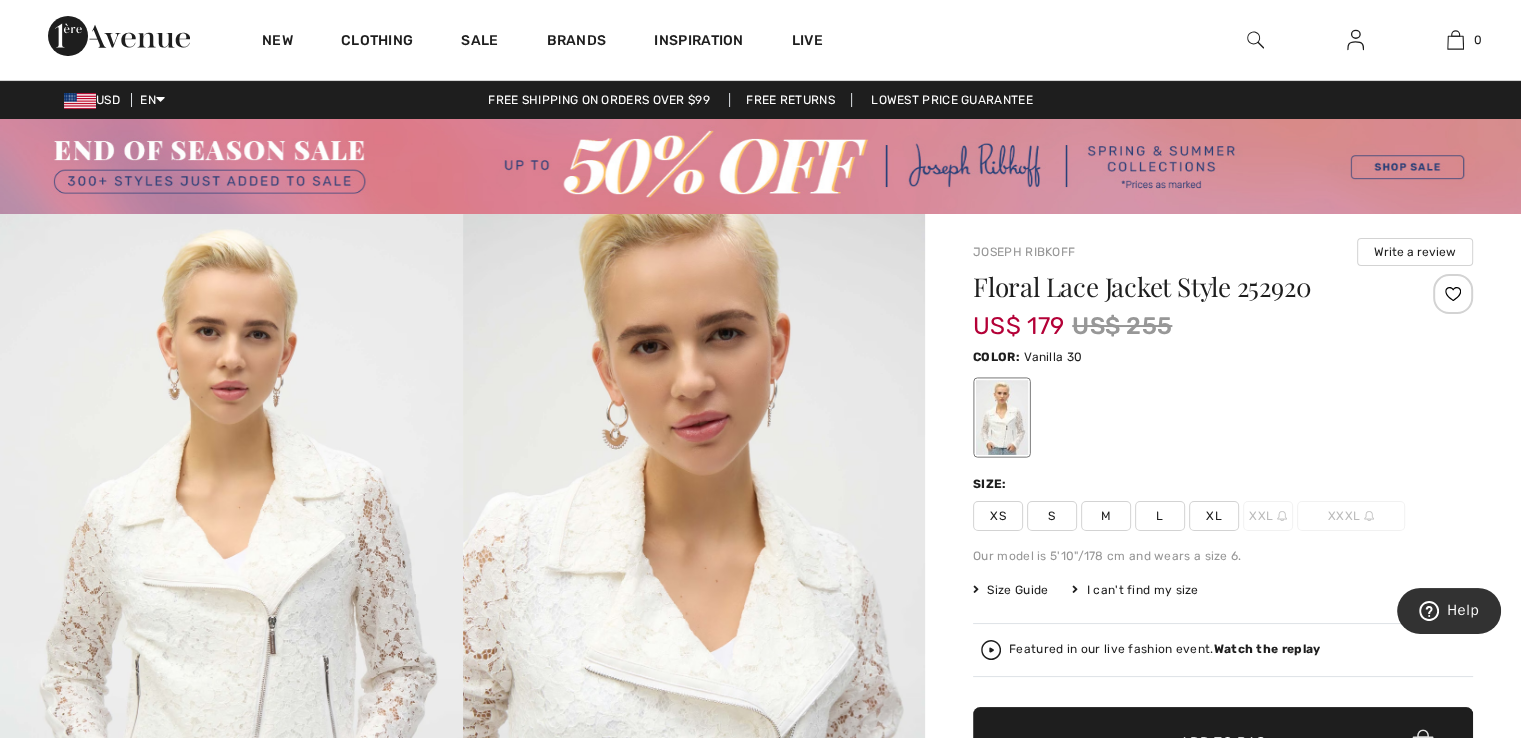 click on "XL" at bounding box center [1214, 516] 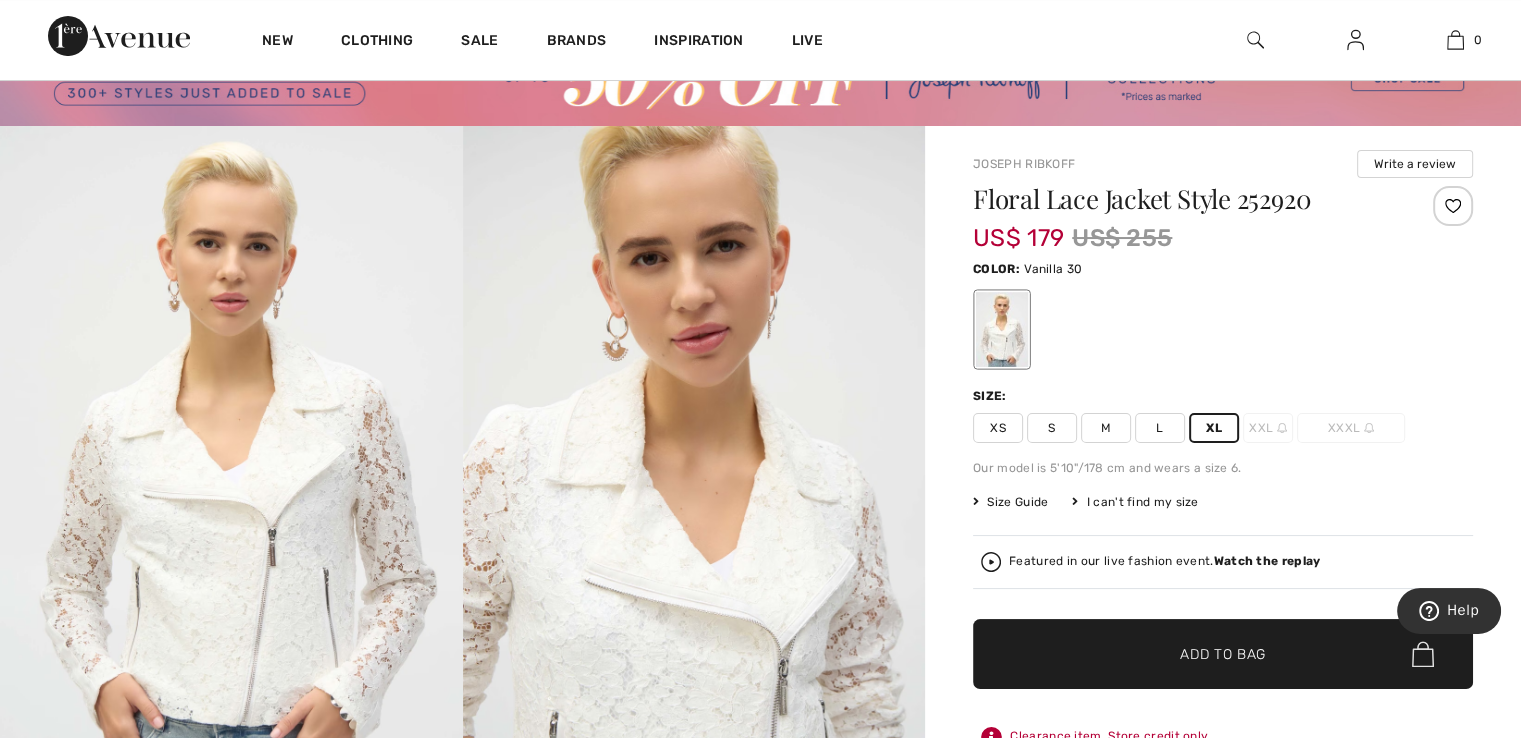 scroll, scrollTop: 200, scrollLeft: 0, axis: vertical 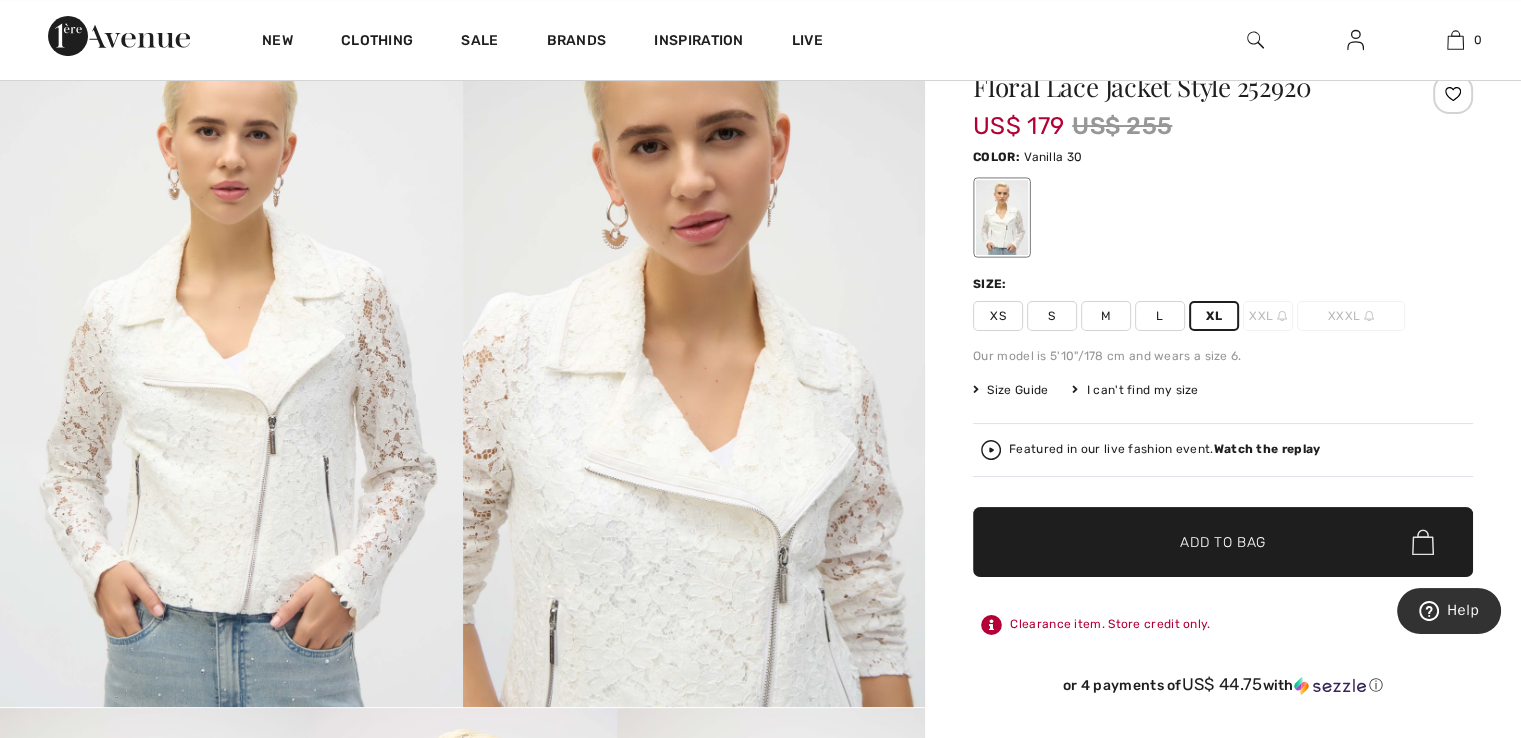 click on "✔ Added to Bag
Add to Bag" at bounding box center [1223, 542] 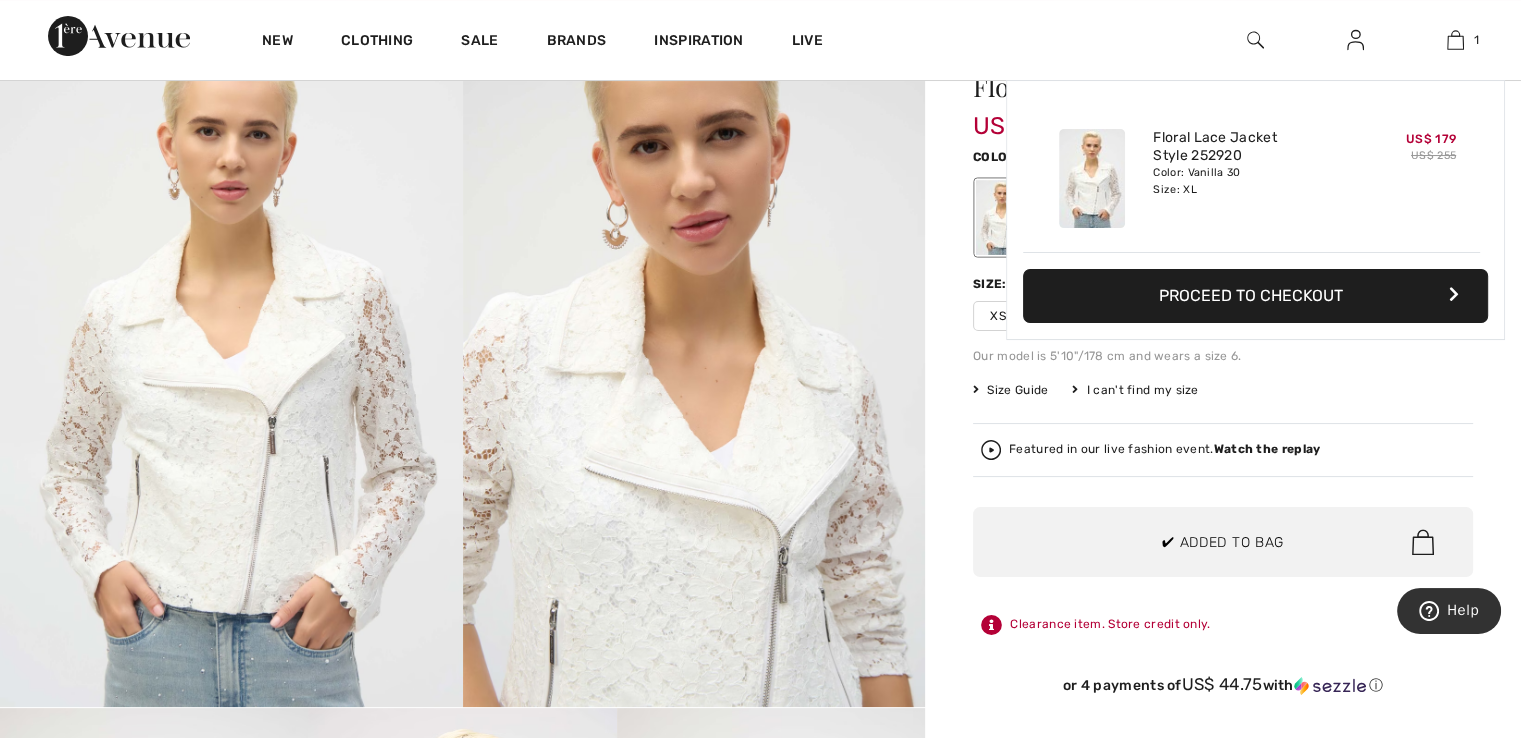 scroll, scrollTop: 0, scrollLeft: 0, axis: both 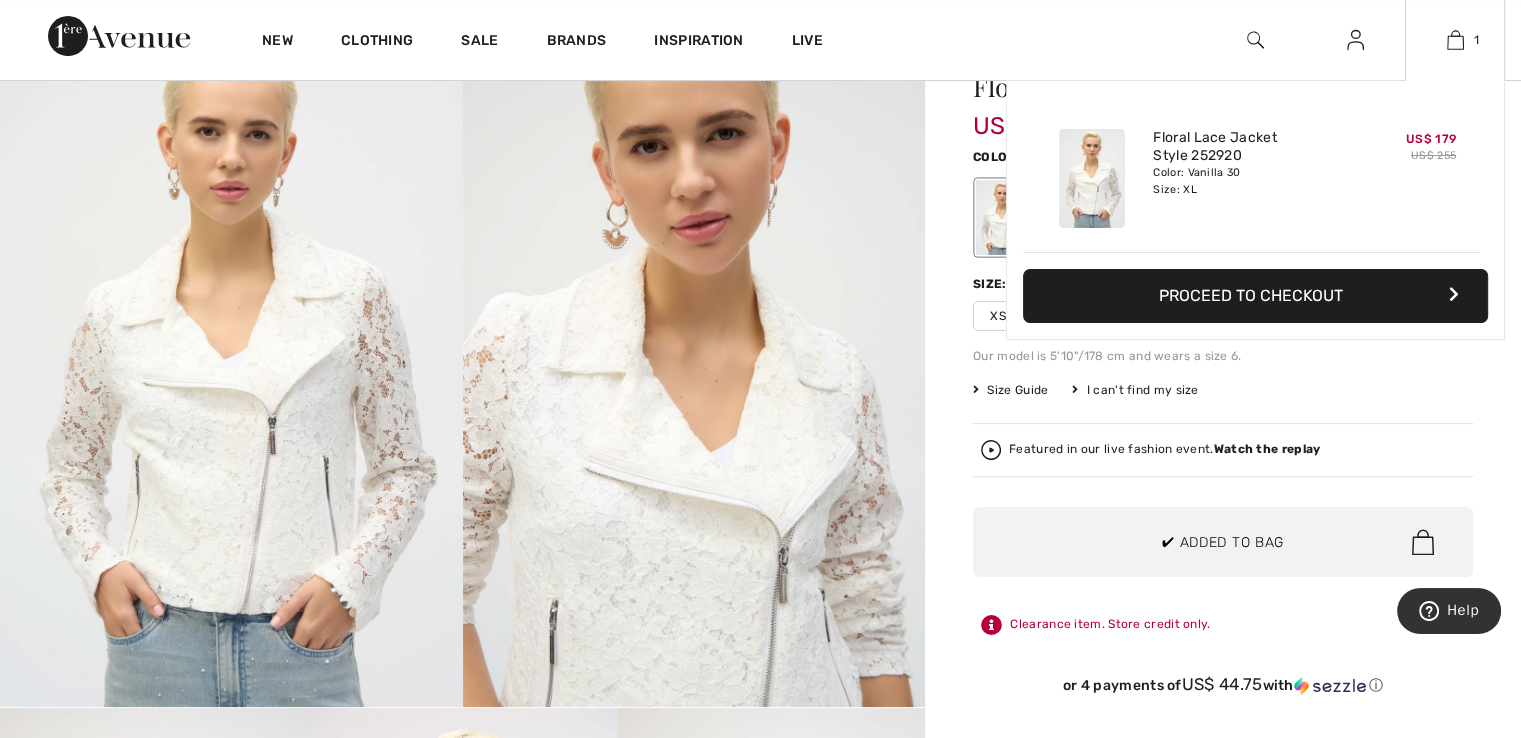 click on "Proceed to Checkout" at bounding box center [1255, 296] 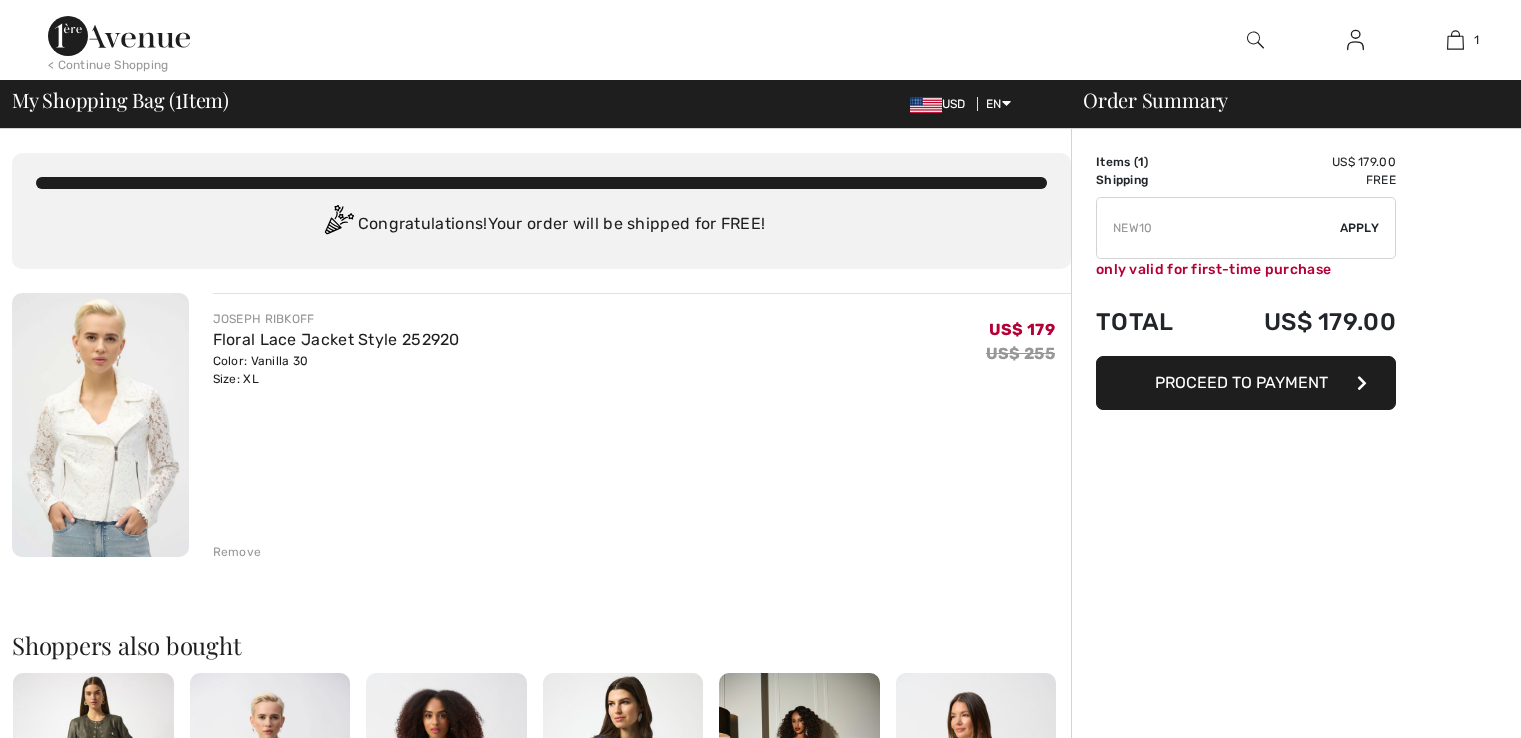 scroll, scrollTop: 0, scrollLeft: 0, axis: both 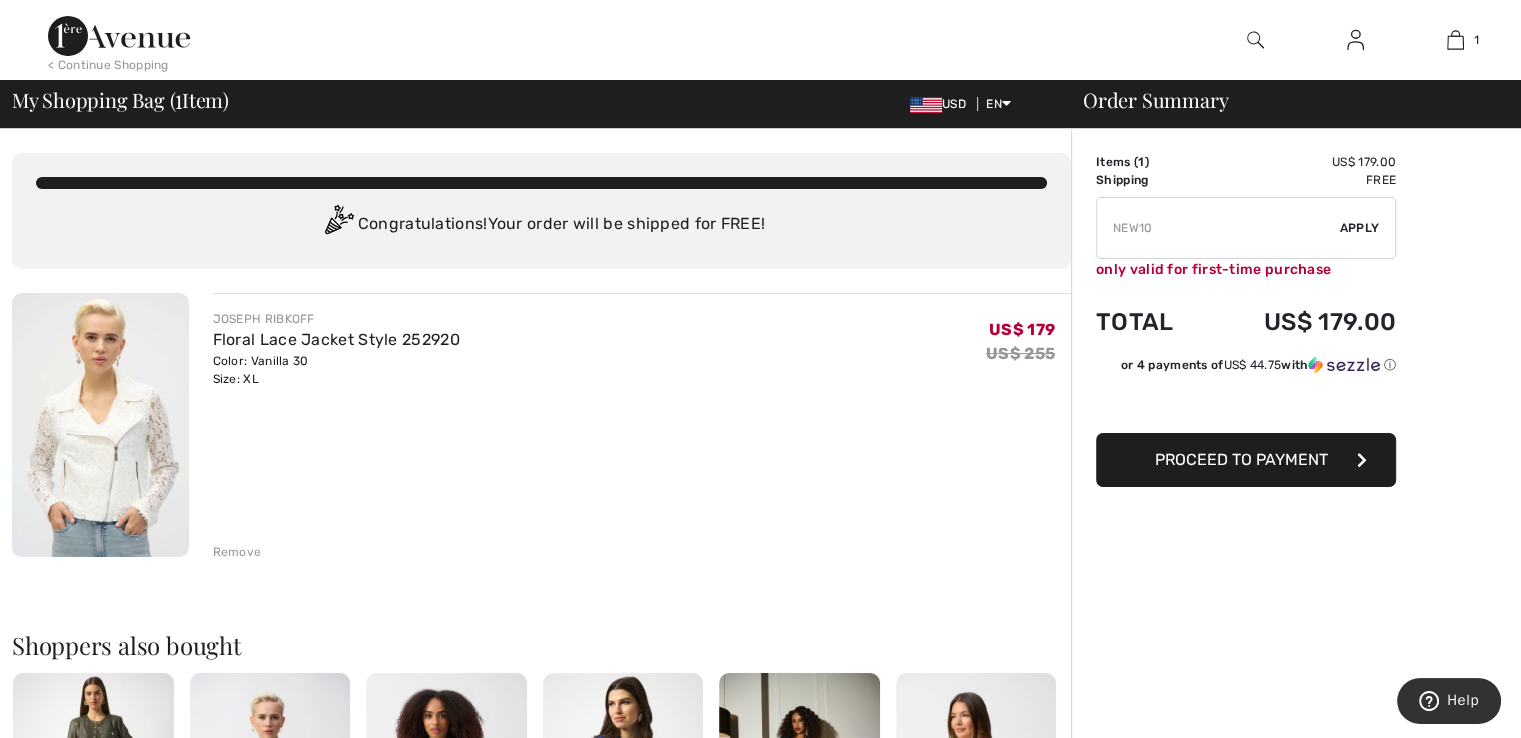 click on "Apply" at bounding box center (1360, 228) 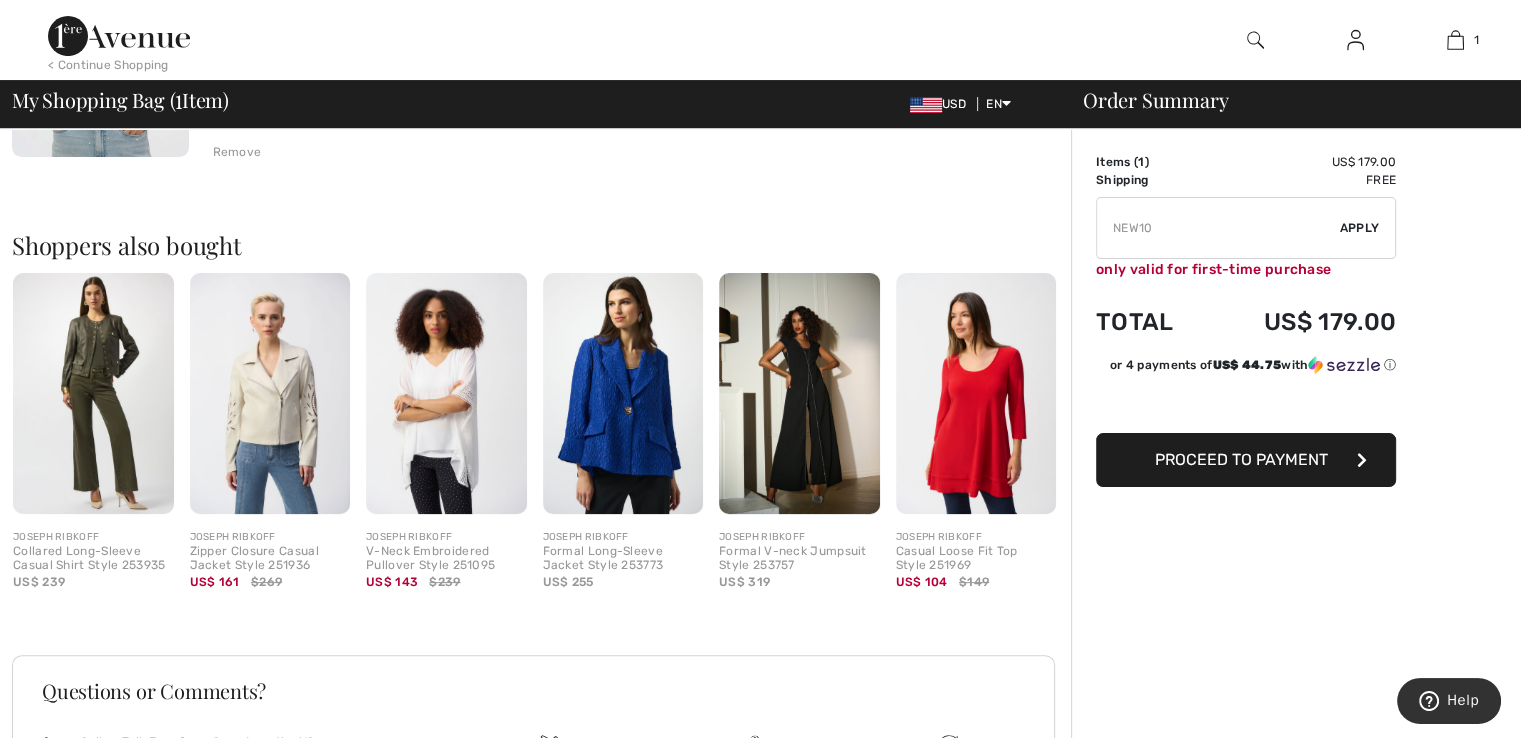 scroll, scrollTop: 0, scrollLeft: 0, axis: both 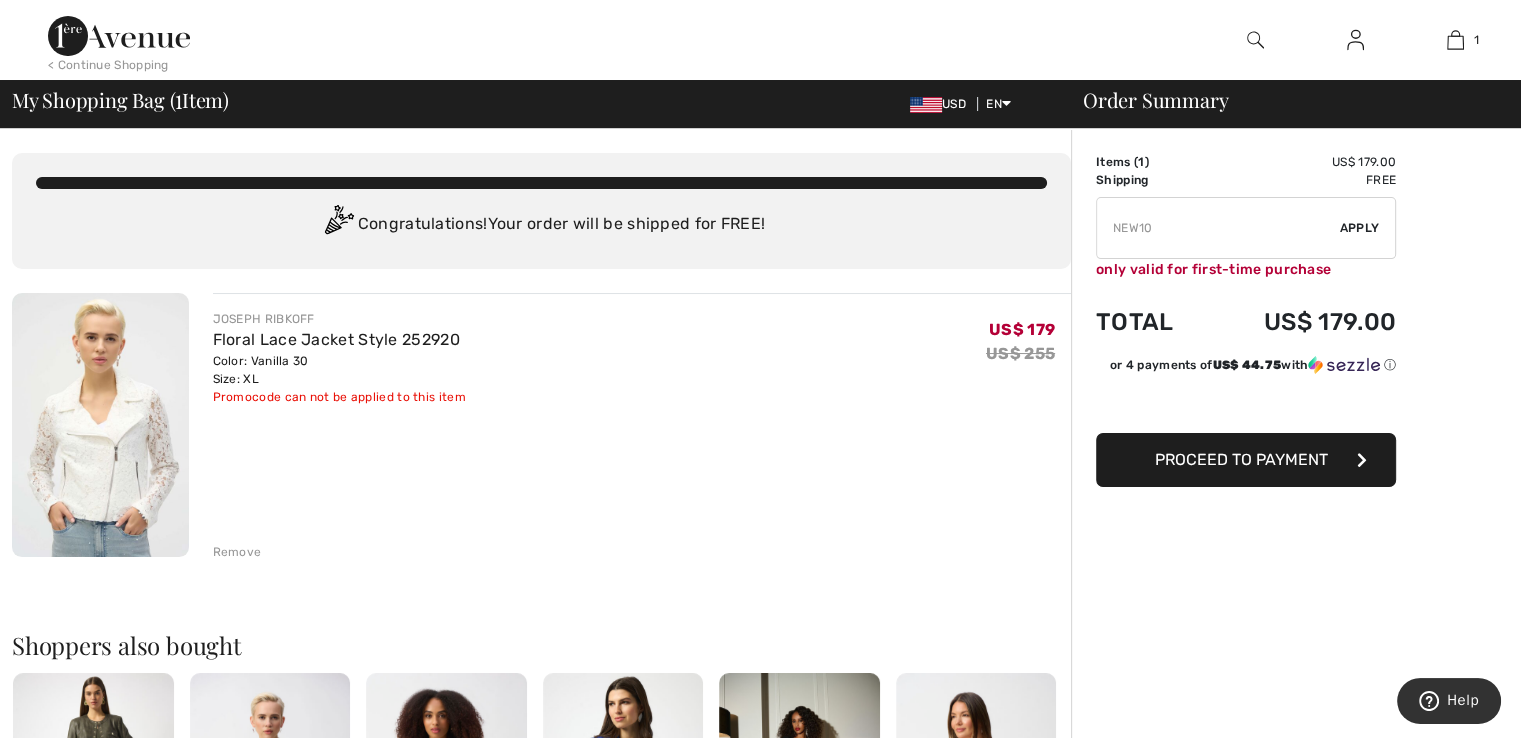 click at bounding box center (1218, 228) 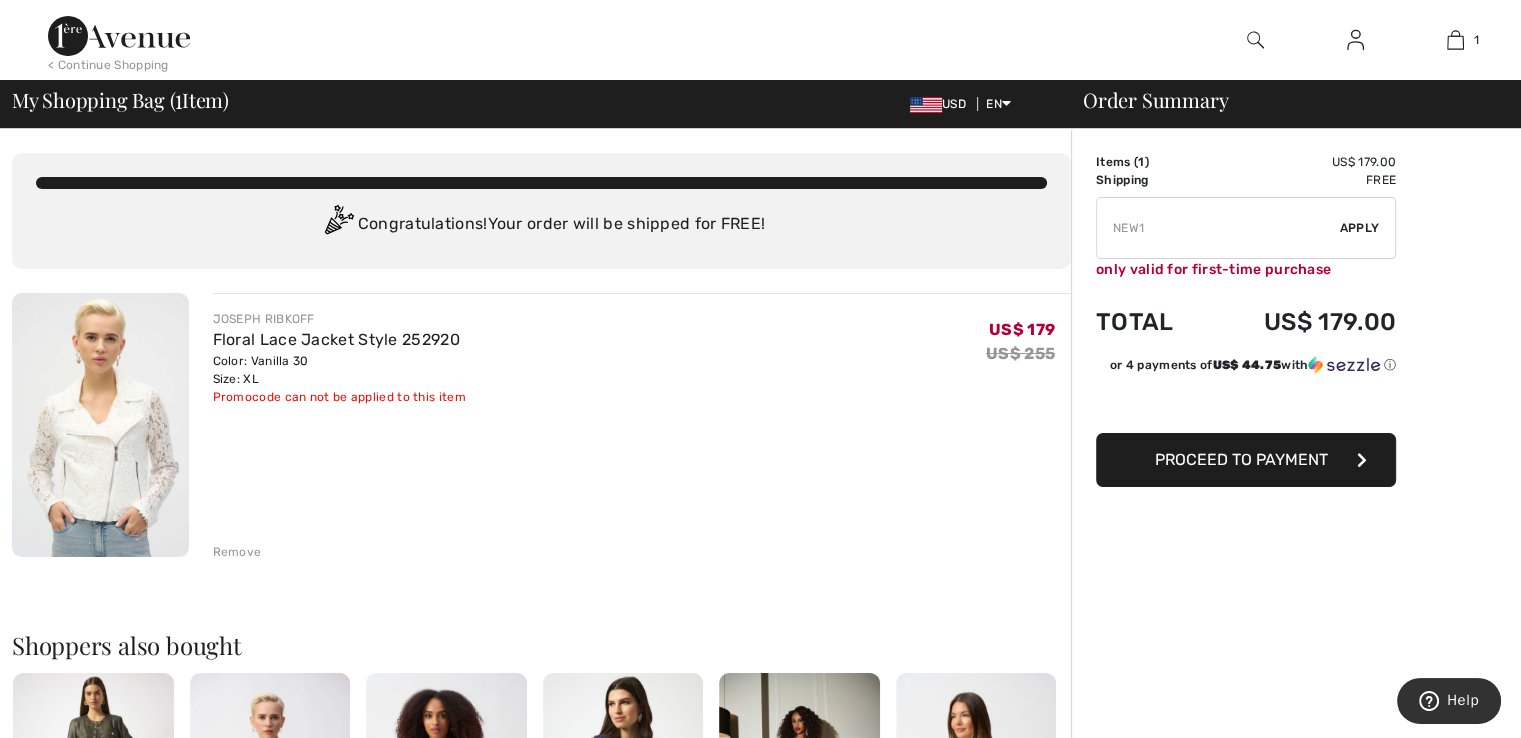 type on "NEW10" 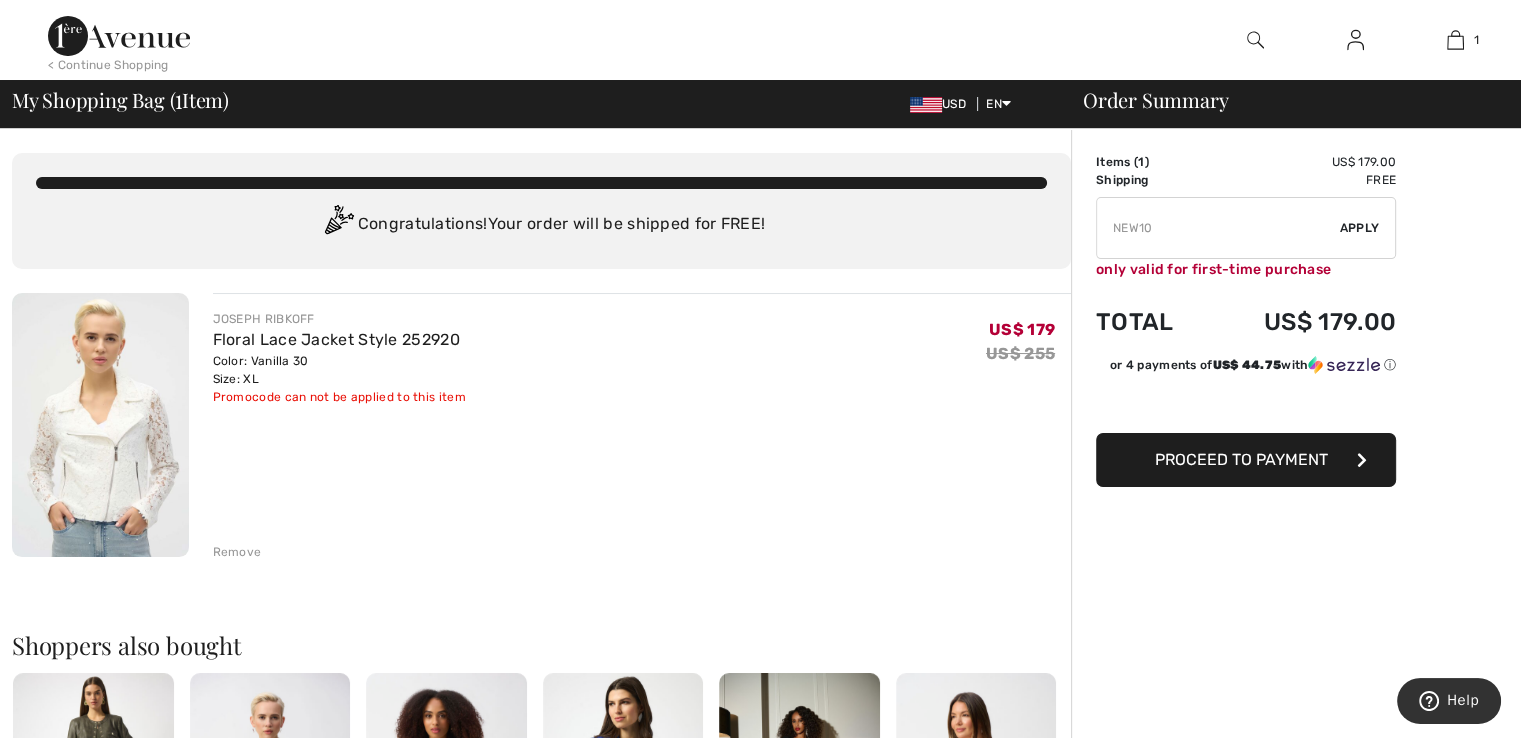 click on "Proceed to Payment" at bounding box center [1246, 460] 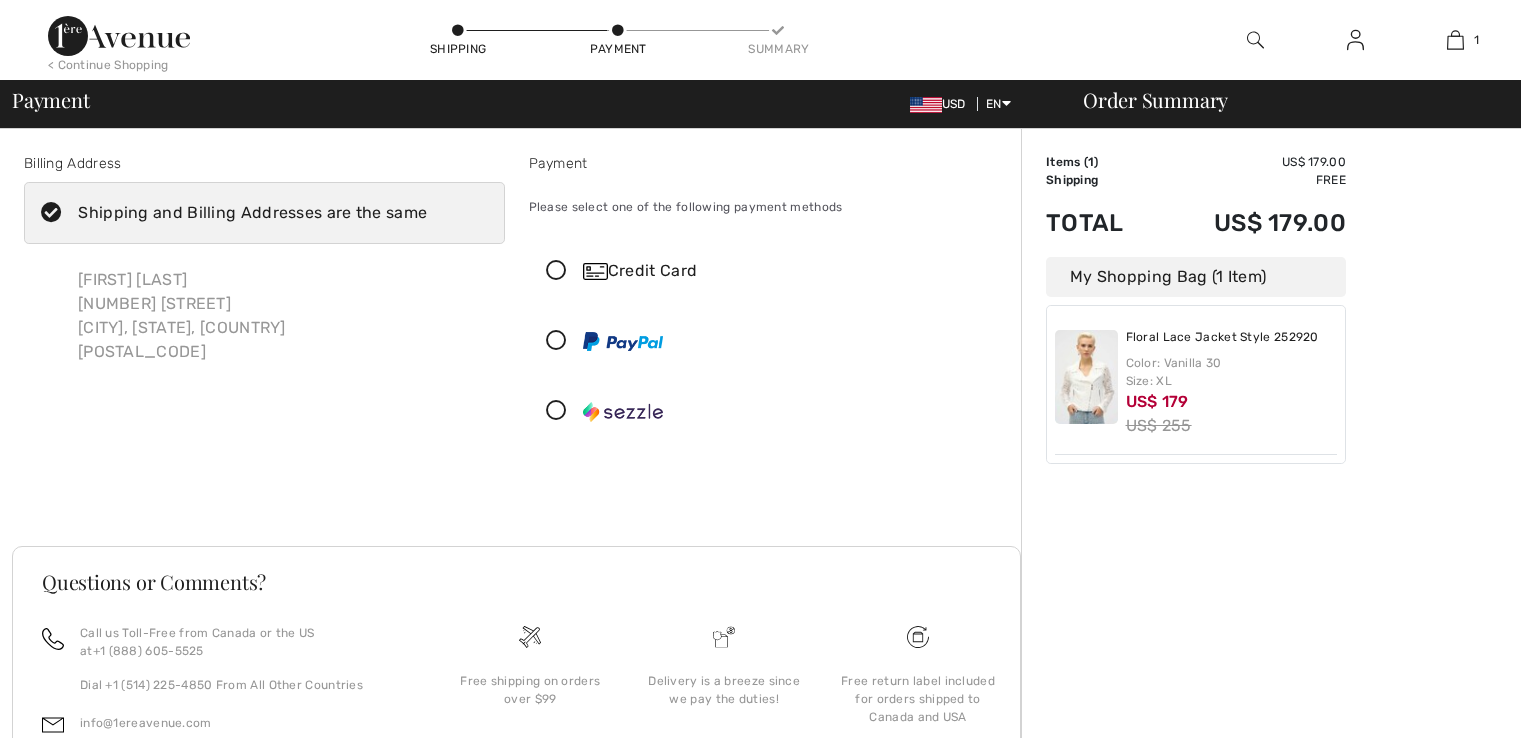 scroll, scrollTop: 0, scrollLeft: 0, axis: both 